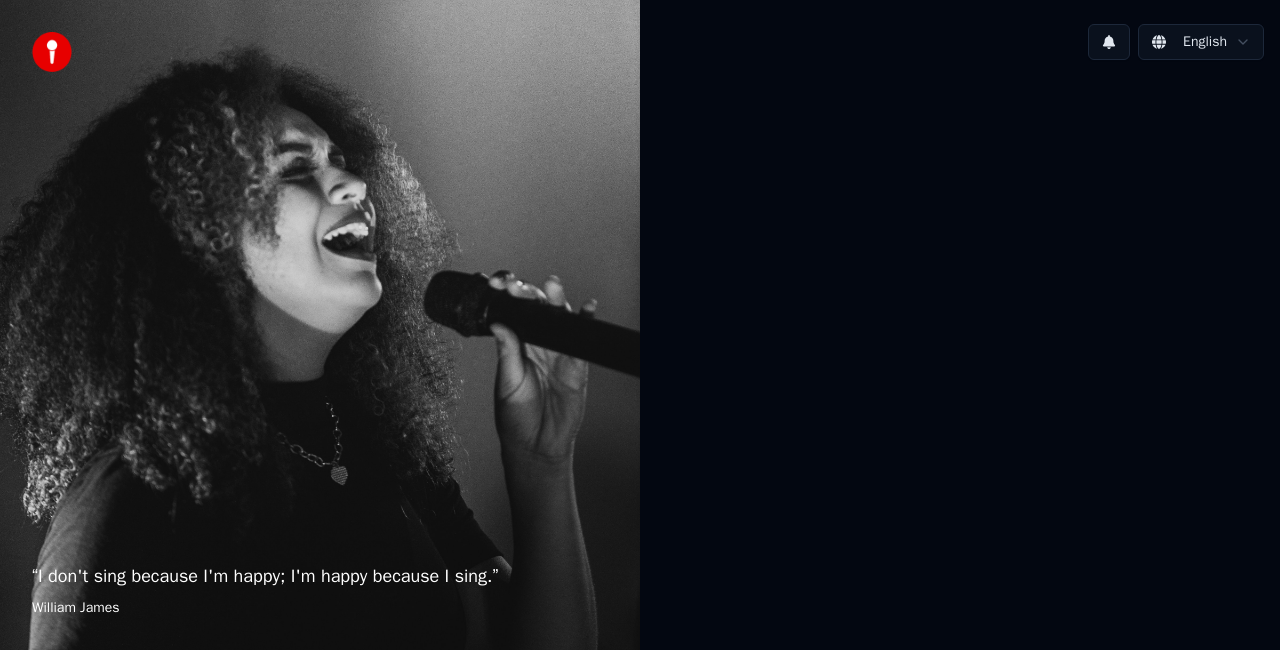 scroll, scrollTop: 0, scrollLeft: 0, axis: both 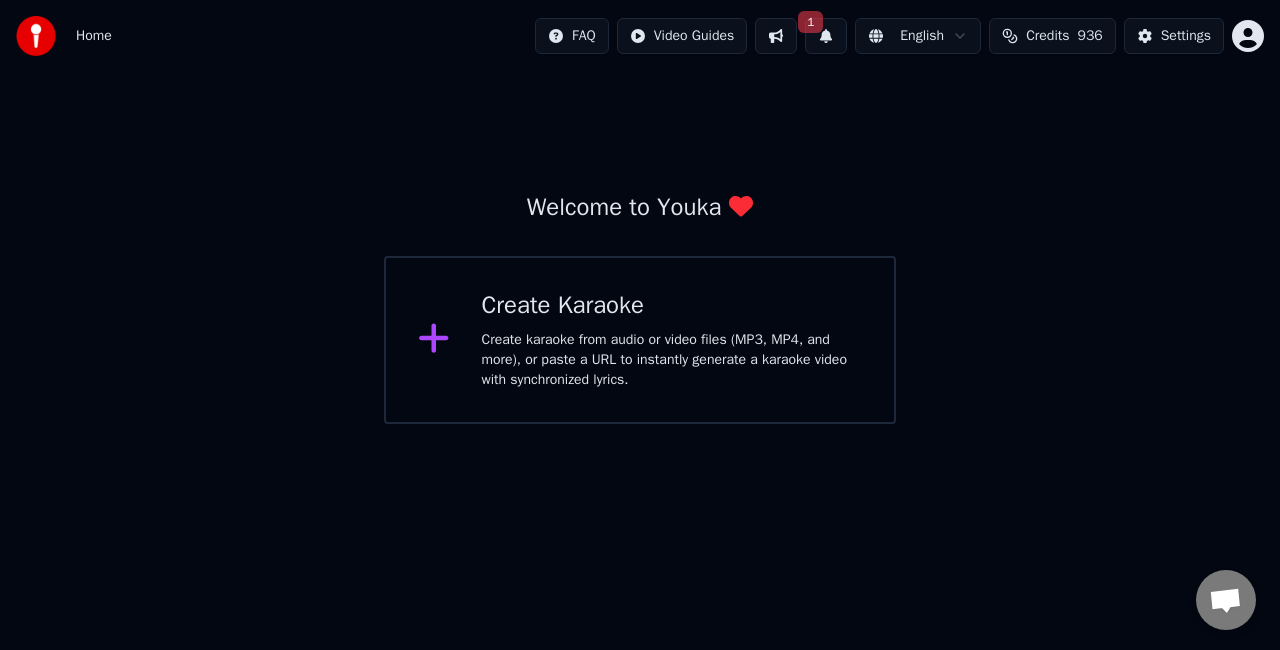 click on "1" at bounding box center [826, 36] 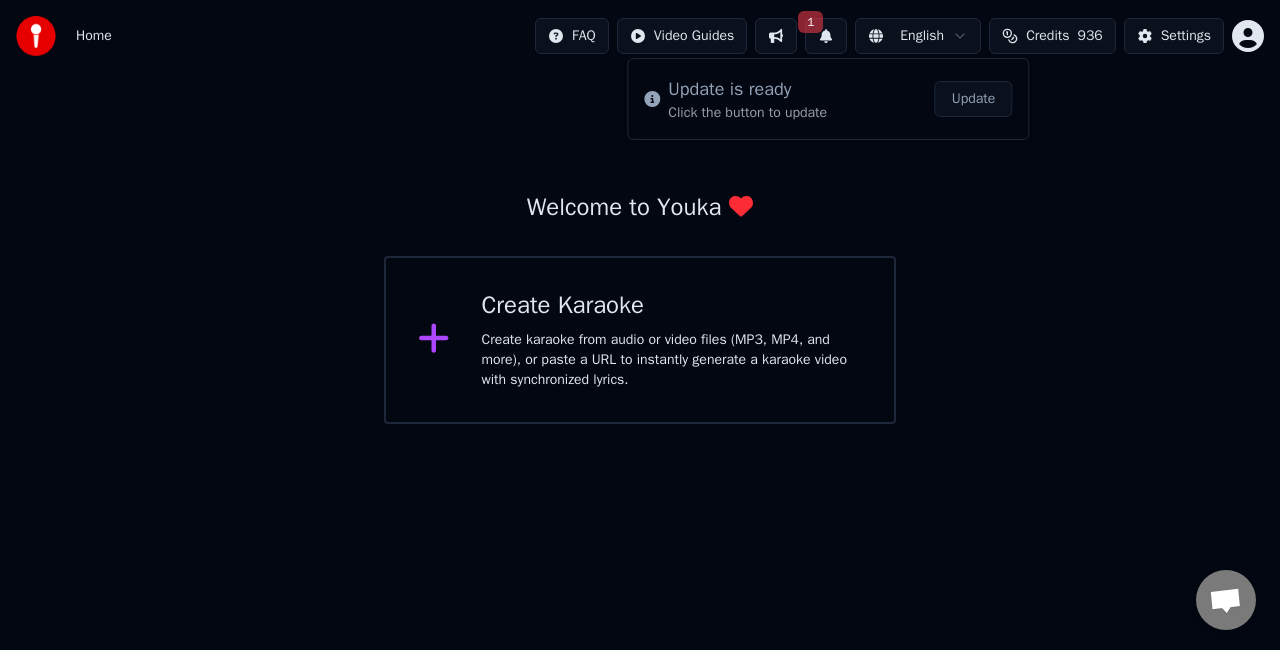 click on "Update" at bounding box center [974, 99] 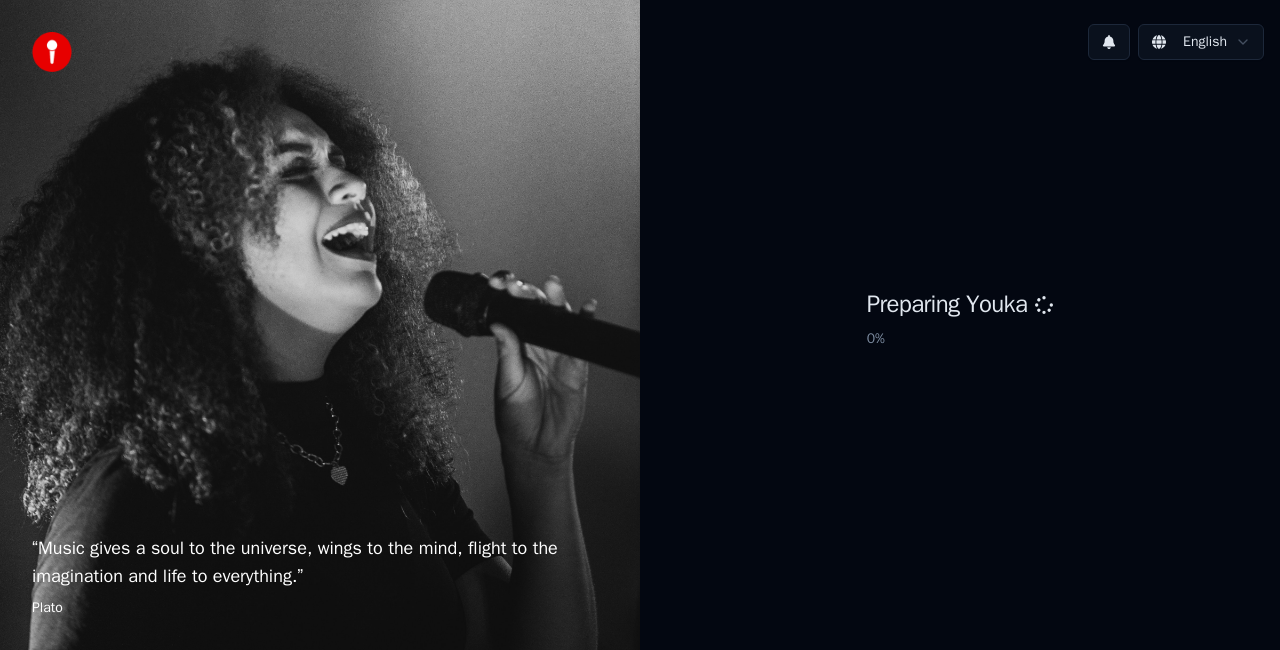 scroll, scrollTop: 0, scrollLeft: 0, axis: both 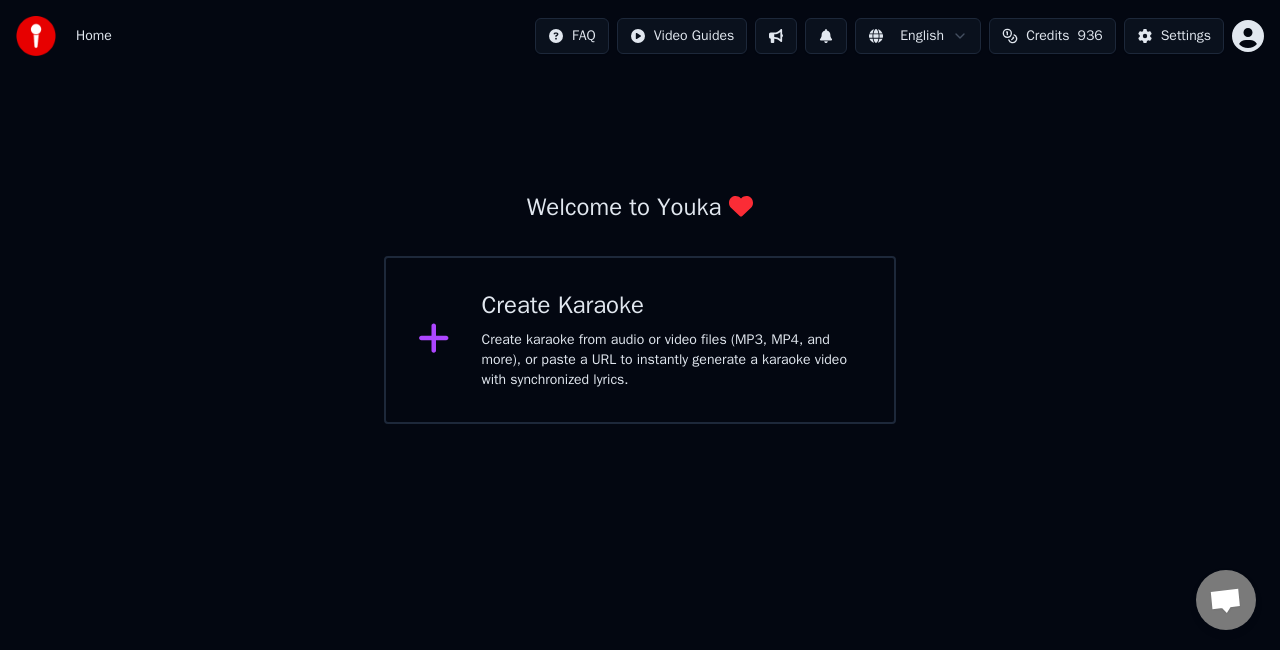 click on "Create karaoke from audio or video files (MP3, MP4, and more), or paste a URL to instantly generate a karaoke video with synchronized lyrics." at bounding box center [672, 360] 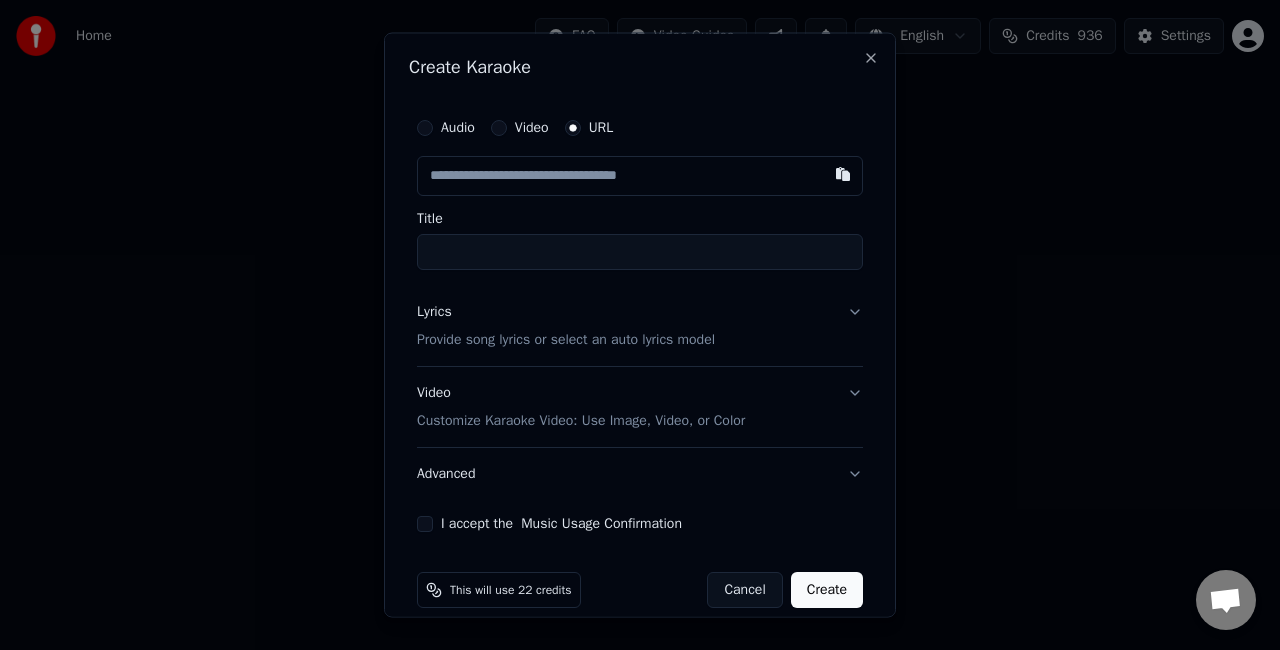click on "Audio" at bounding box center [425, 128] 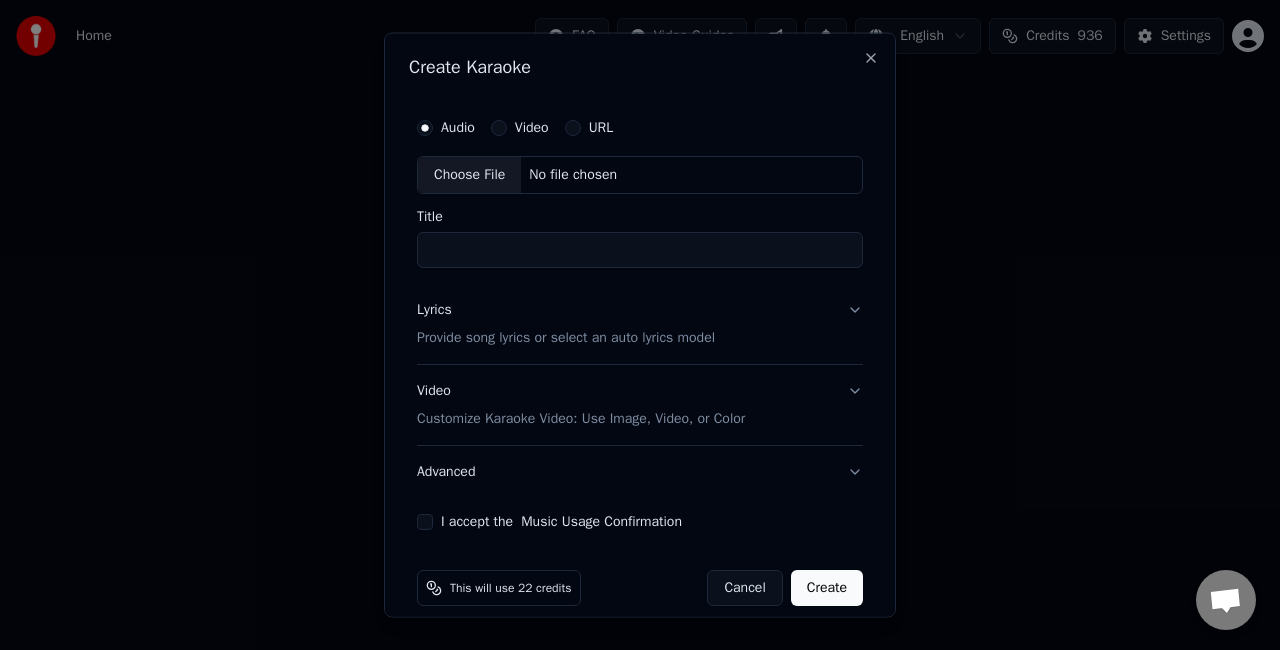click on "Choose File" at bounding box center (469, 175) 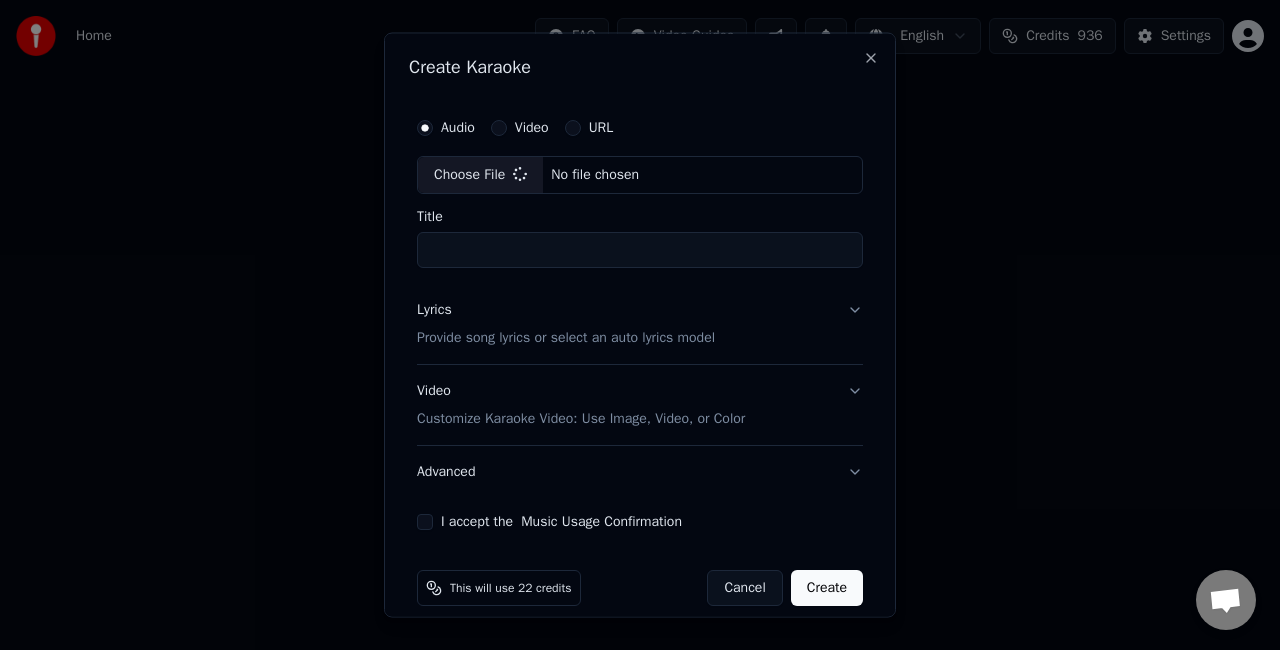 type on "**********" 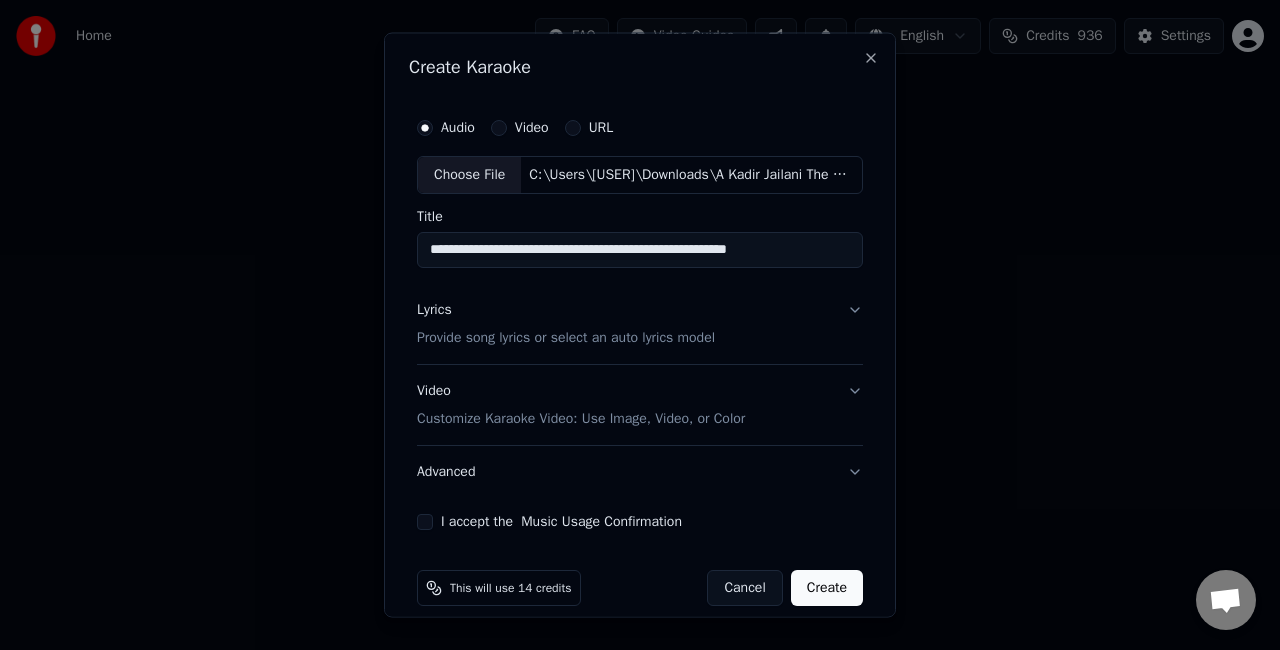 click on "I accept the   Music Usage Confirmation" at bounding box center [425, 521] 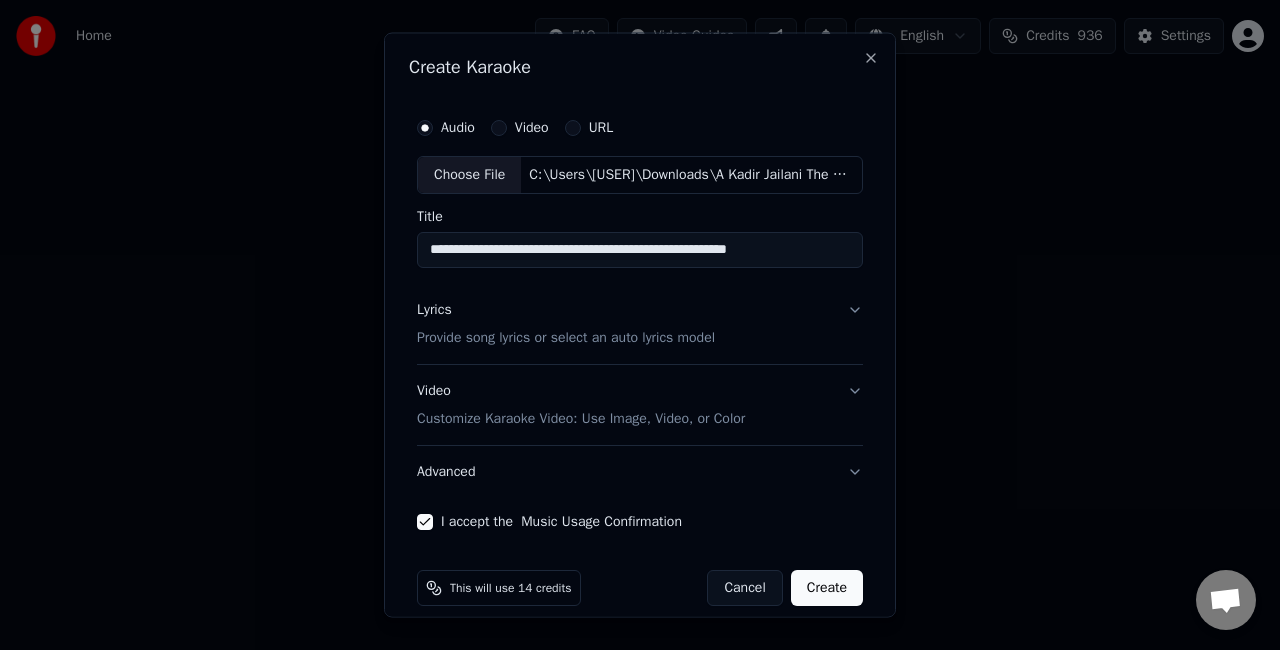 click on "Create" at bounding box center [827, 587] 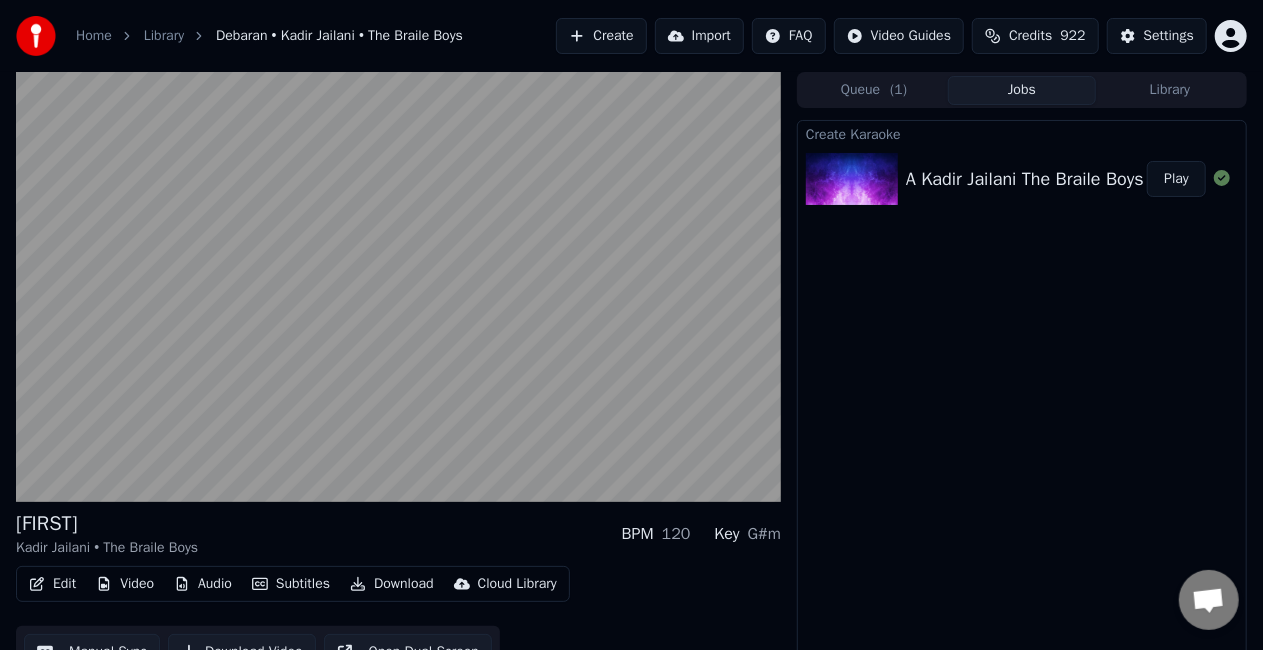 click on "Create Karaoke A Kadir Jailani The Braile Boys - Debaran 1967 (mp3cut.net) Play" at bounding box center (1022, 396) 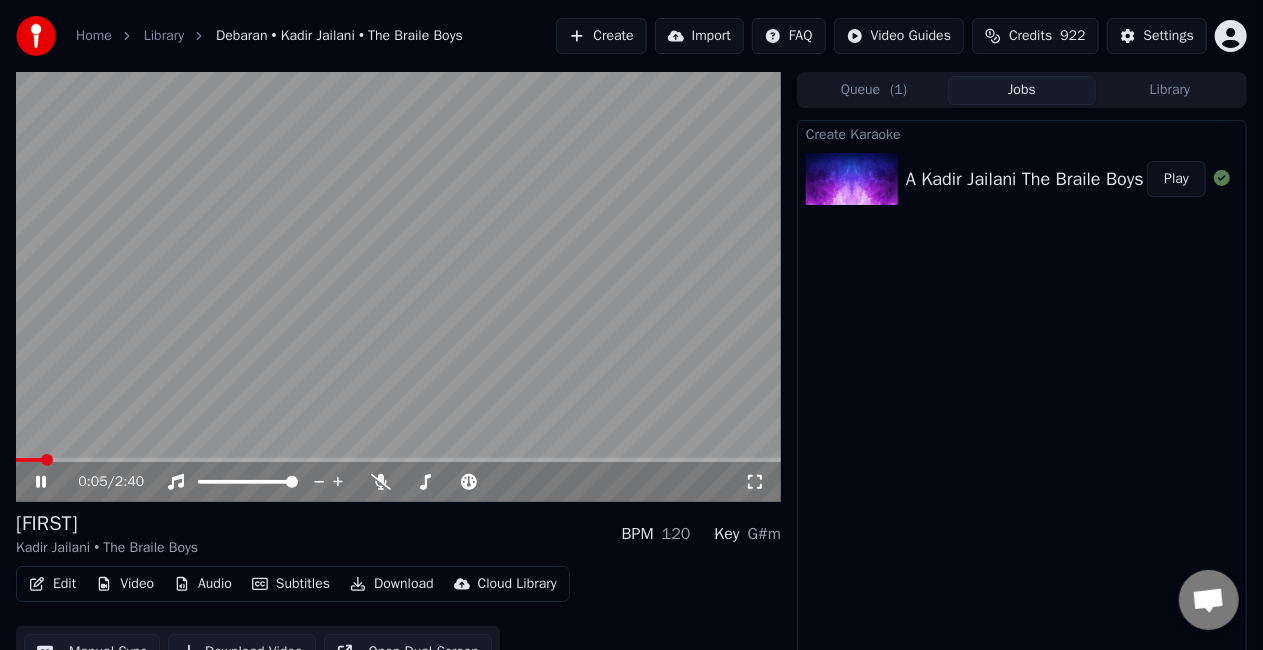 click at bounding box center [398, 287] 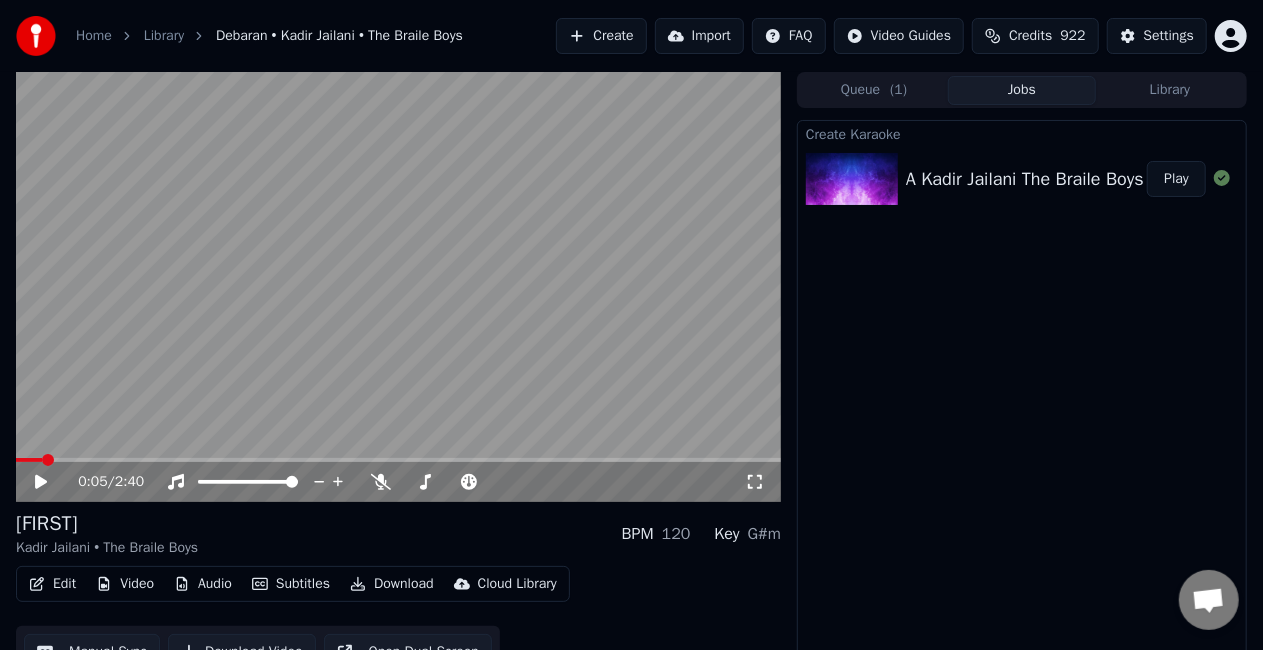 click on "Edit" at bounding box center [52, 584] 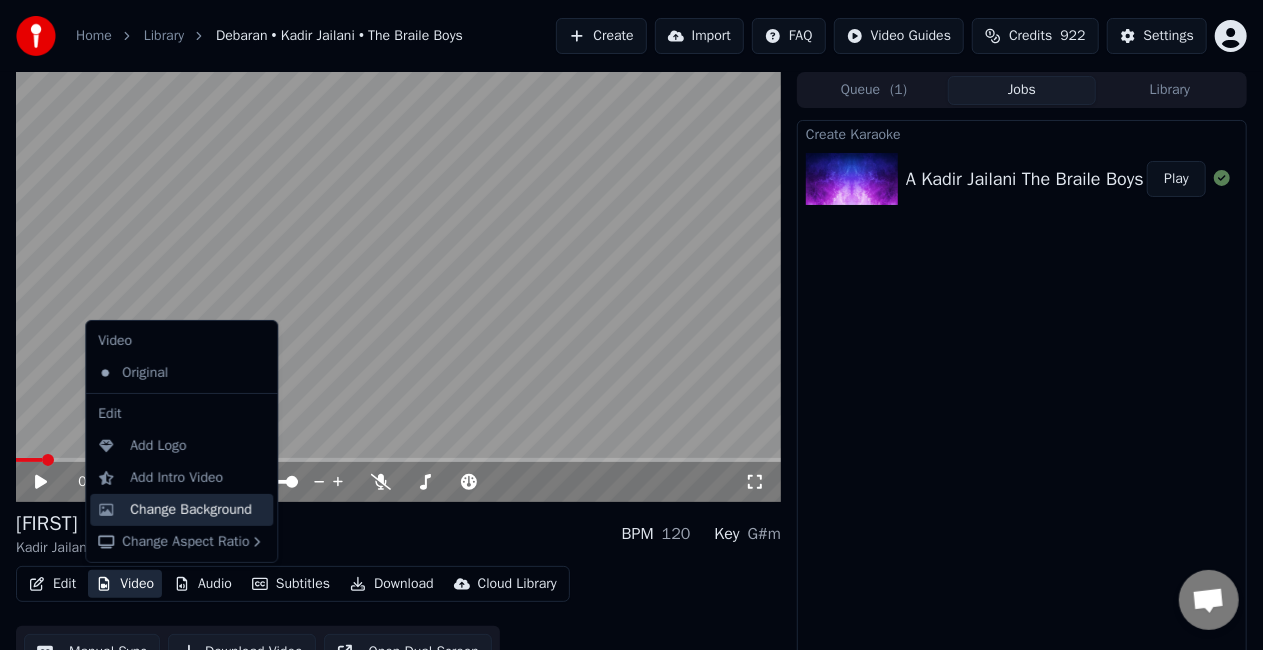 click on "Change Background" at bounding box center (191, 510) 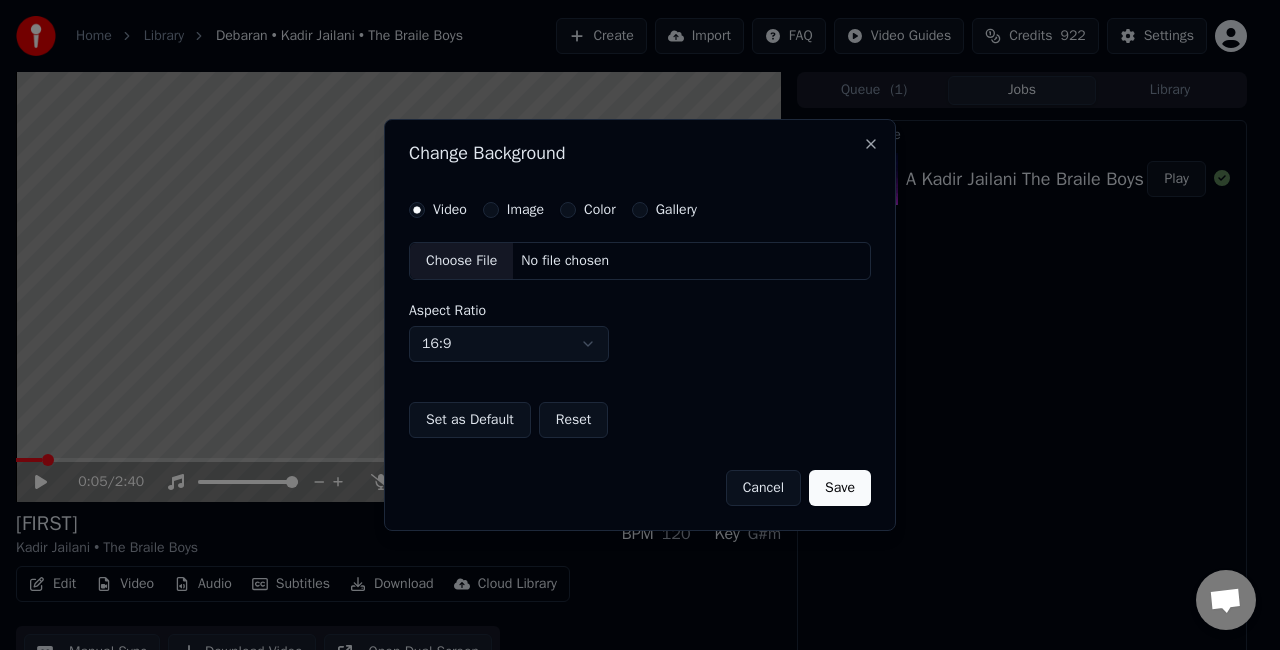 click on "Image" at bounding box center (491, 210) 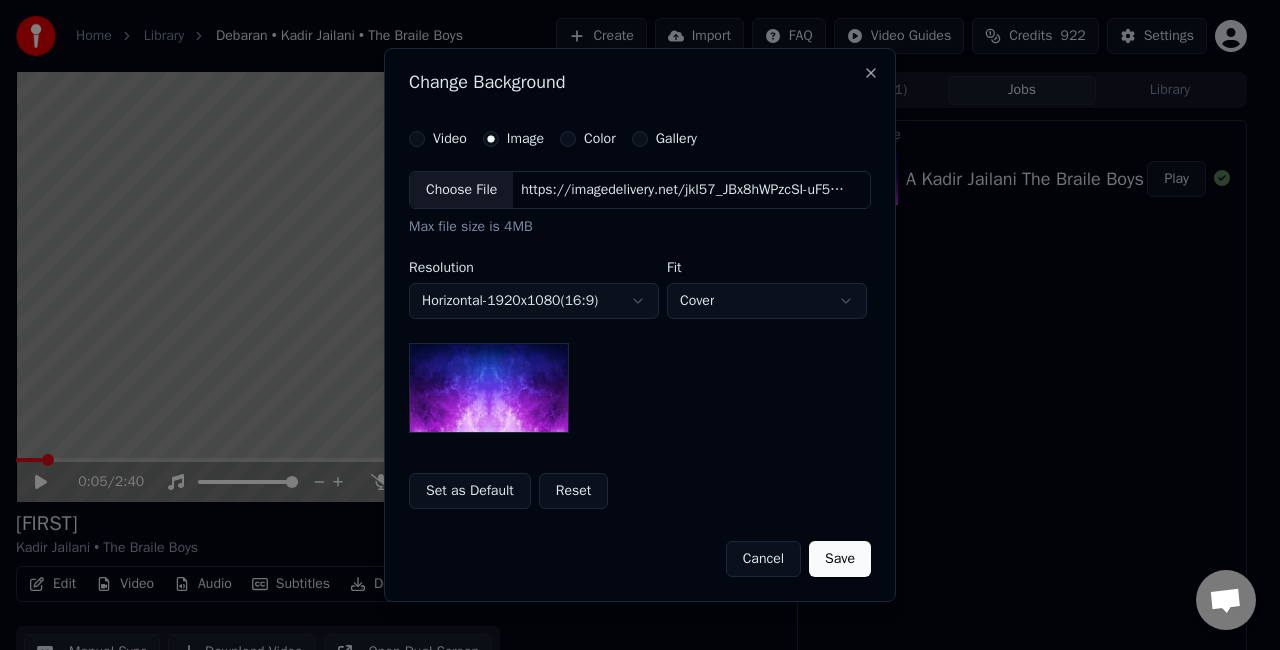 click on "Choose File" at bounding box center [461, 190] 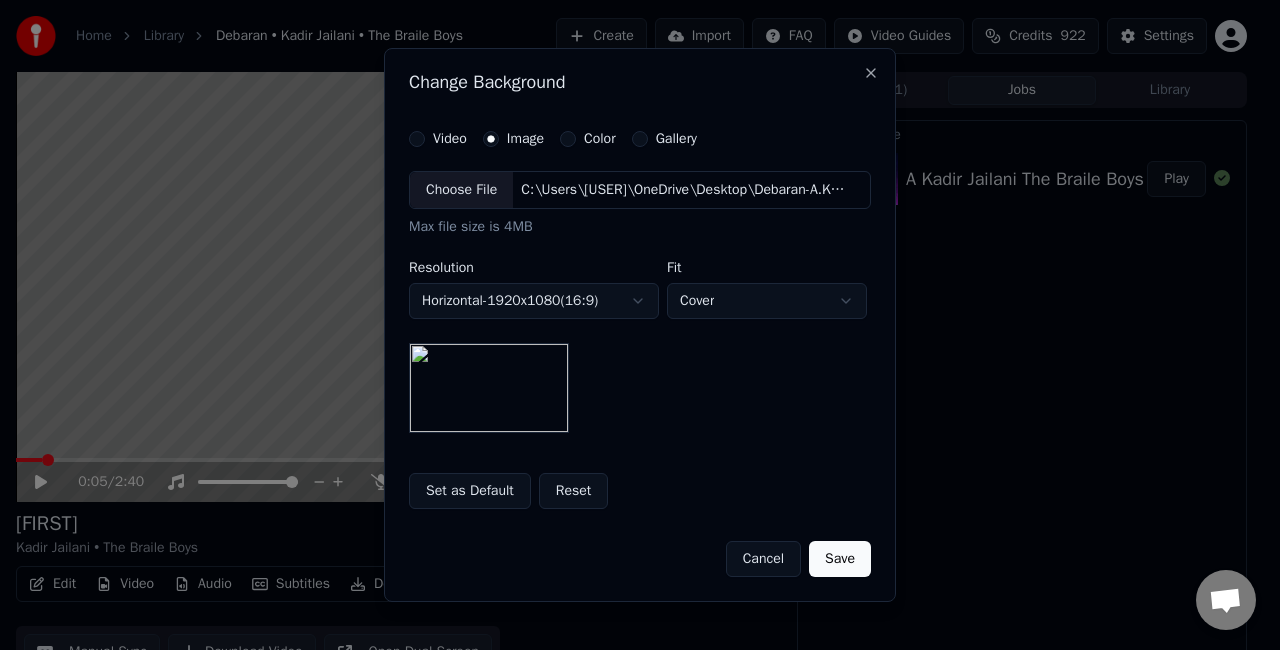 click on "Save" at bounding box center [840, 559] 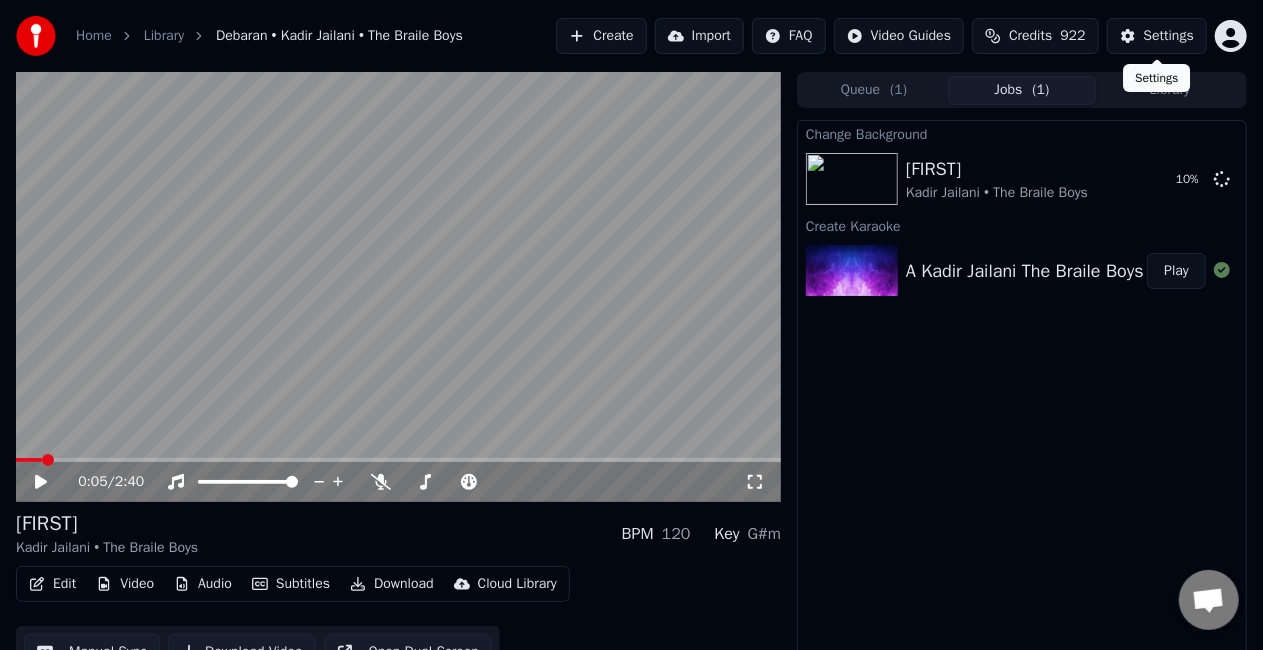 click on "Settings" at bounding box center (1169, 36) 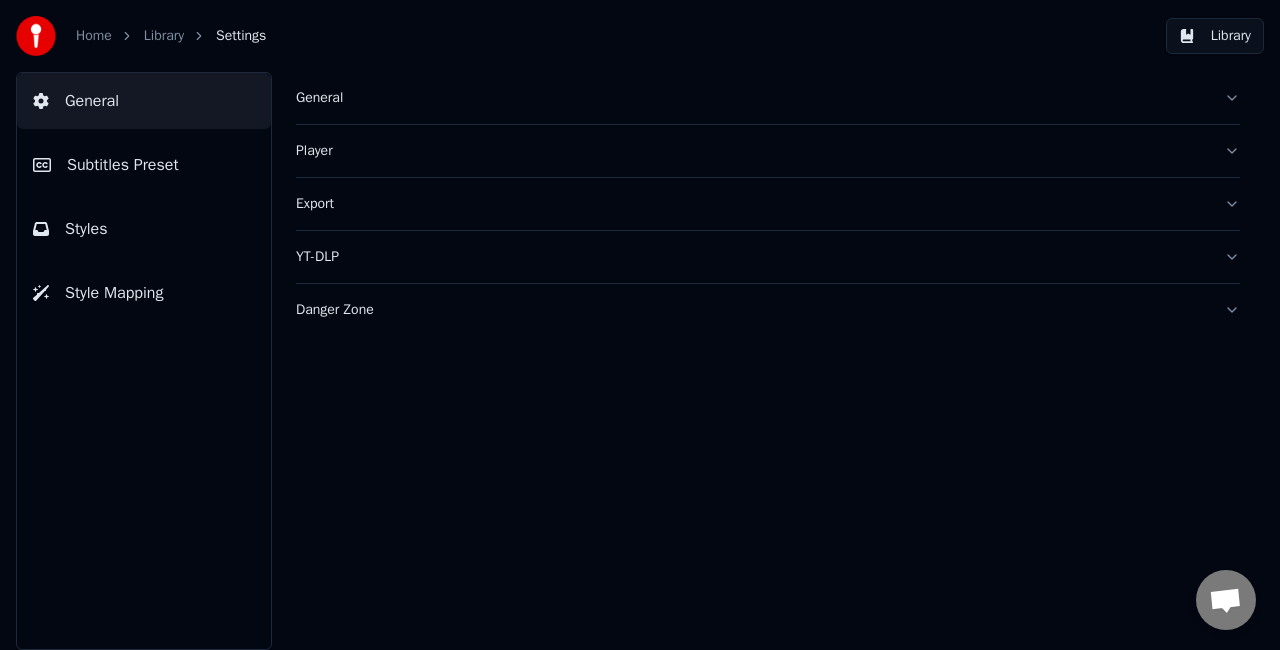click on "Subtitles Preset" at bounding box center (144, 165) 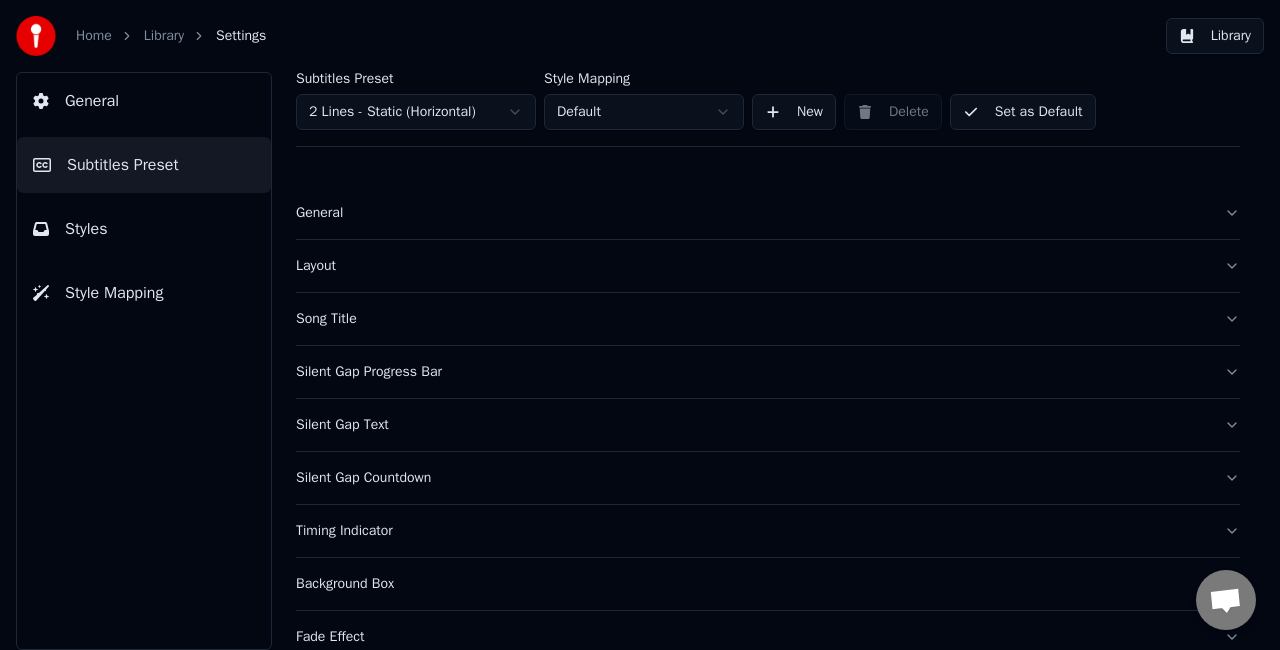 click on "Song Title" at bounding box center (752, 319) 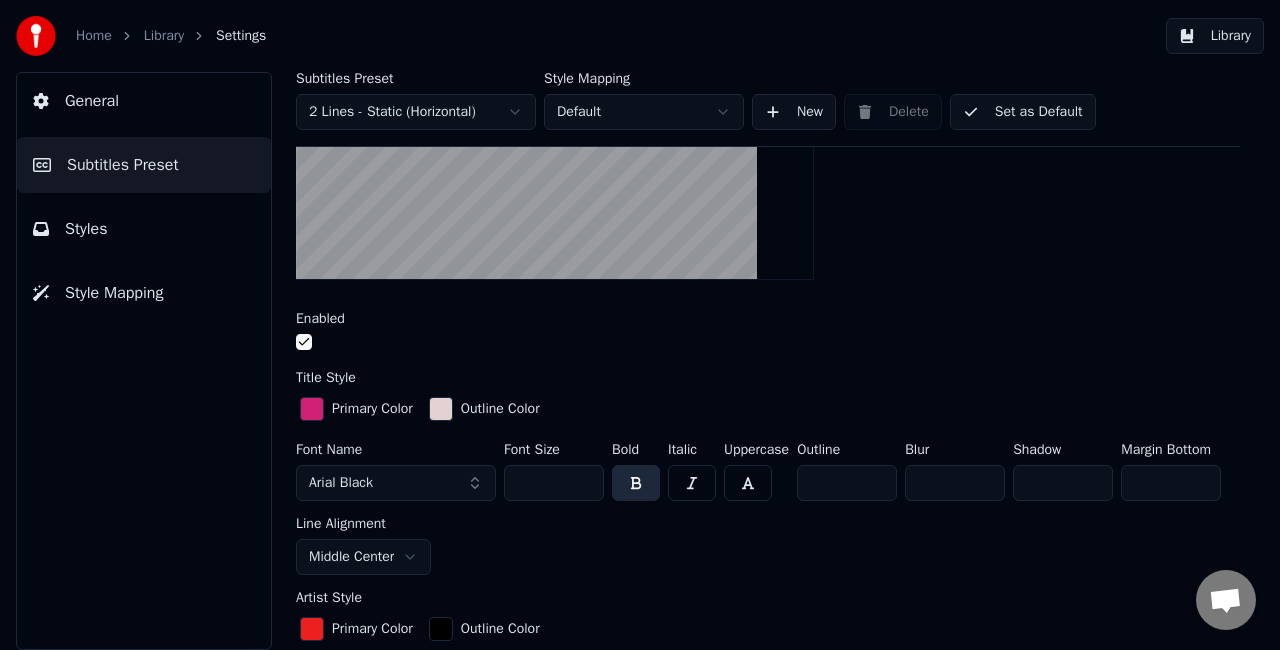 scroll, scrollTop: 400, scrollLeft: 0, axis: vertical 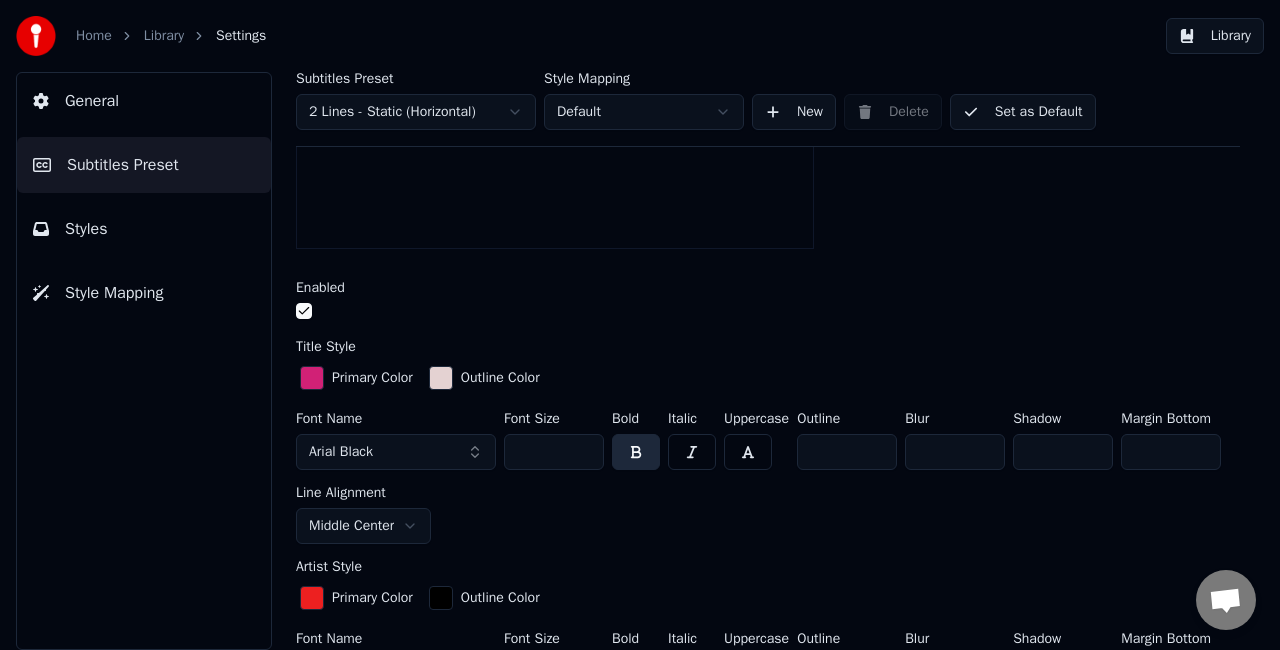 click on "**" at bounding box center [554, 452] 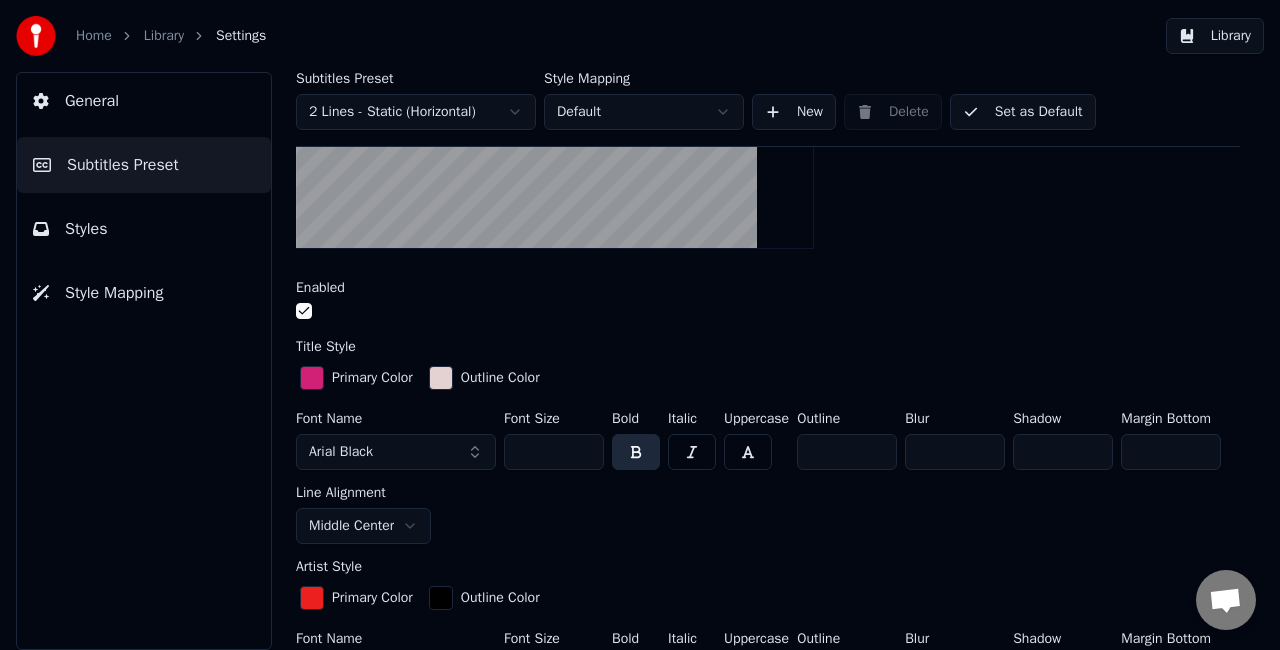 click on "***" at bounding box center [554, 452] 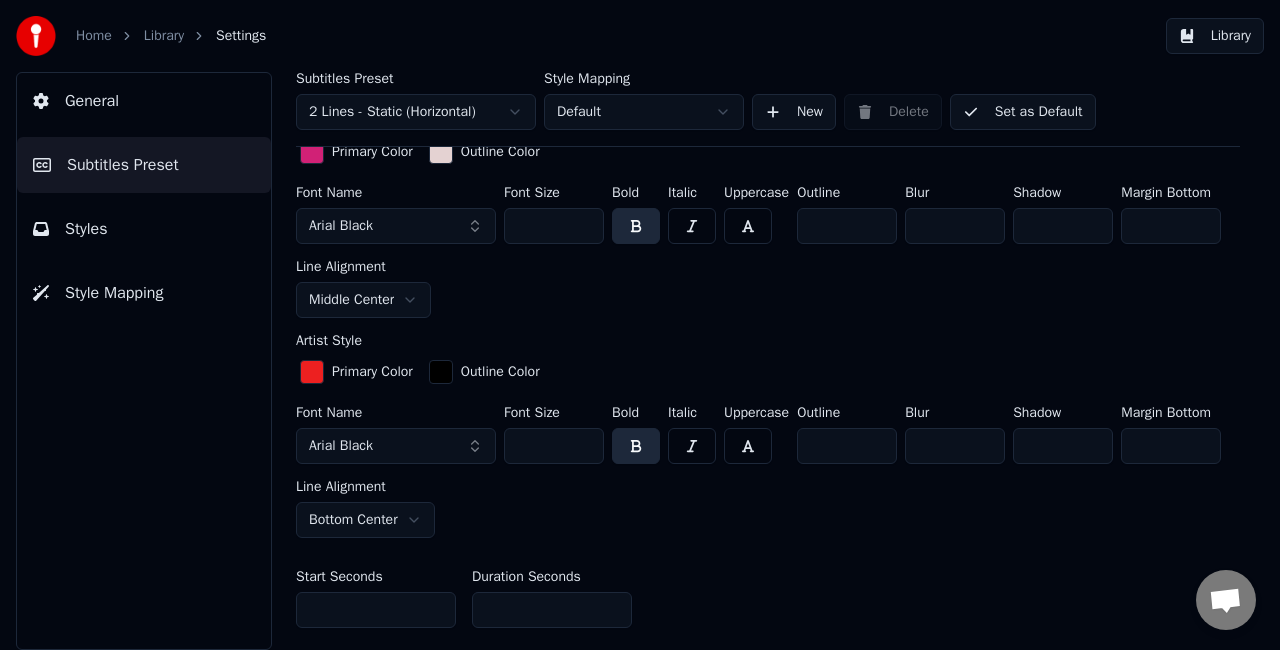 scroll, scrollTop: 700, scrollLeft: 0, axis: vertical 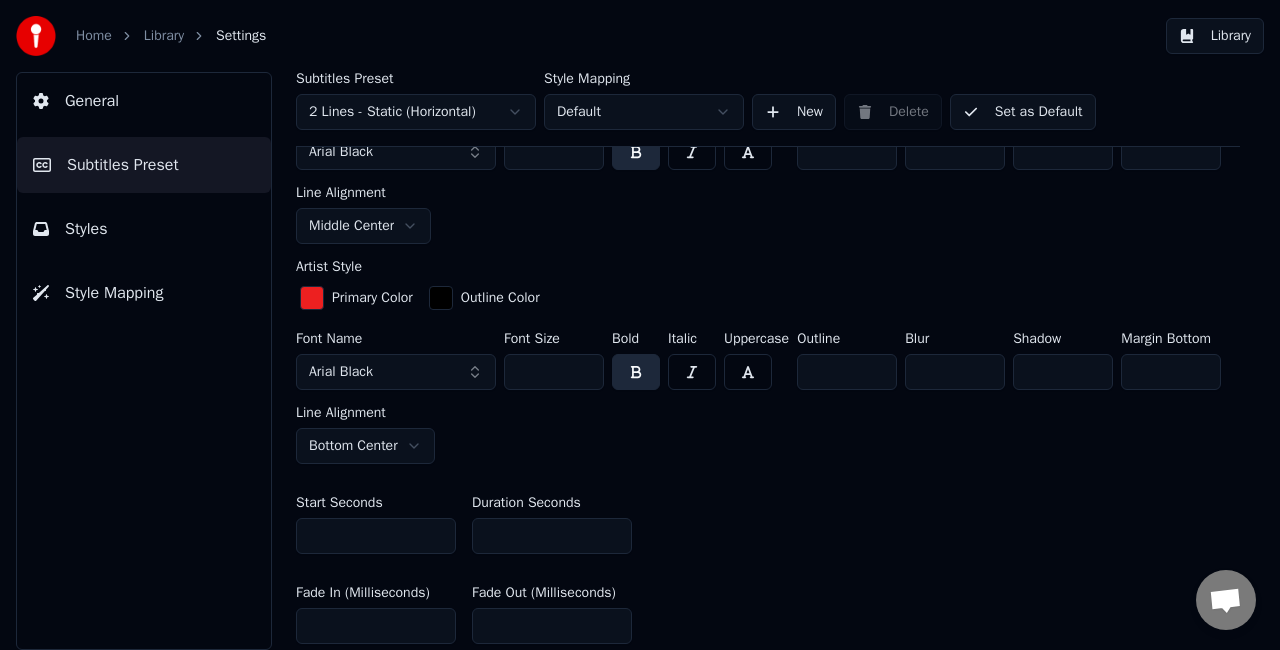 type on "**" 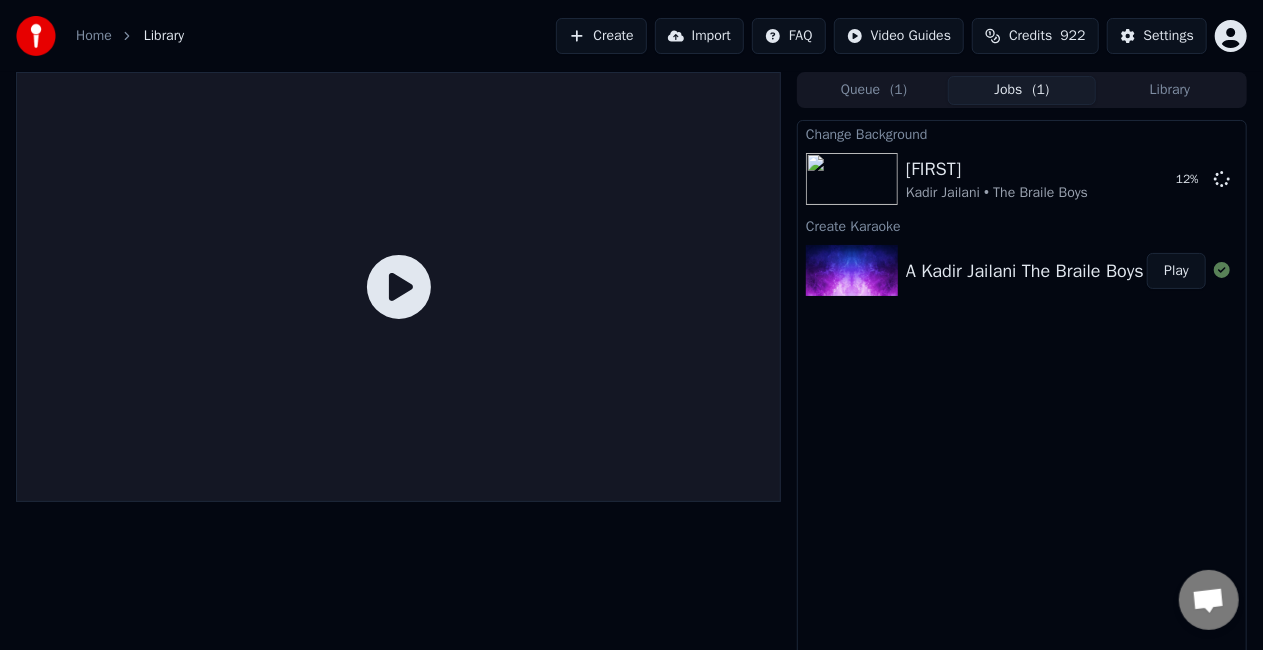 click on "Jobs ( 1 )" at bounding box center [1022, 90] 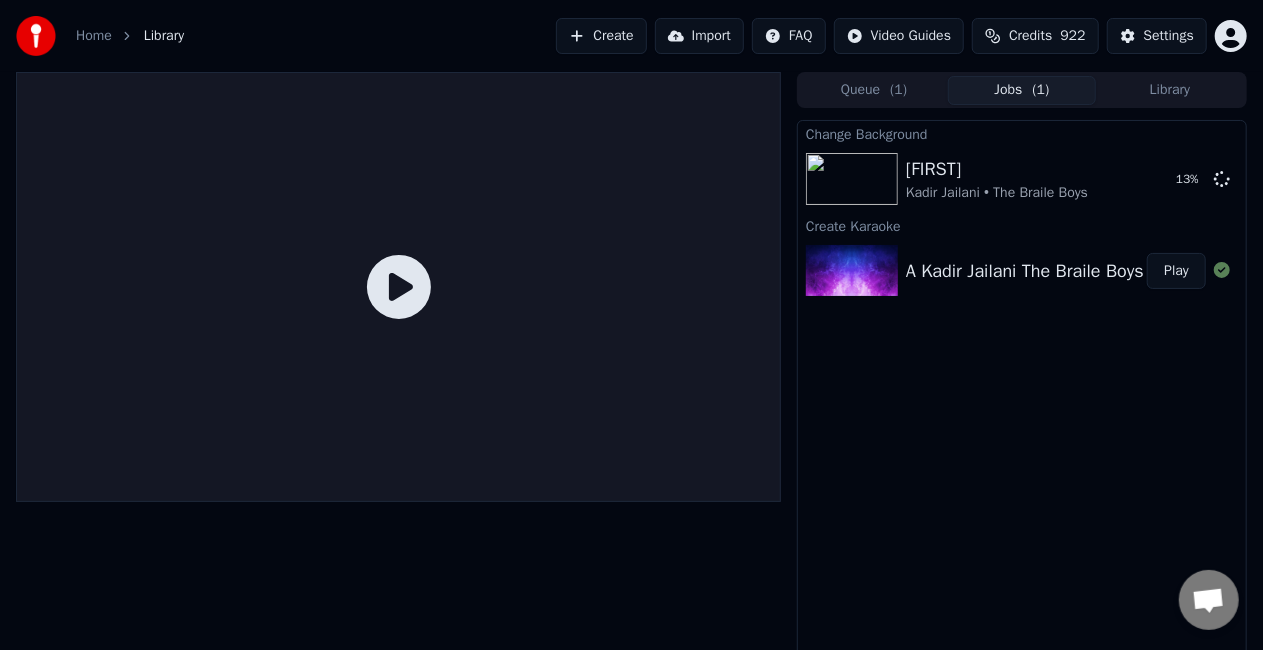 click 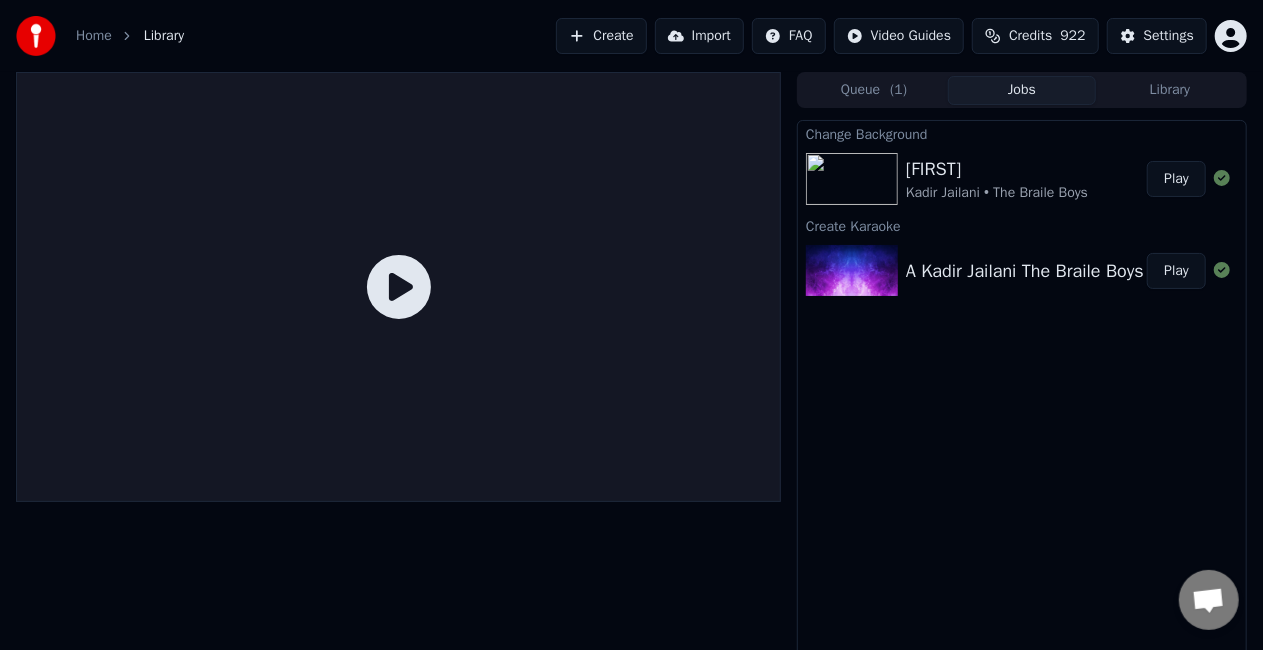 click on "Play" at bounding box center [1176, 179] 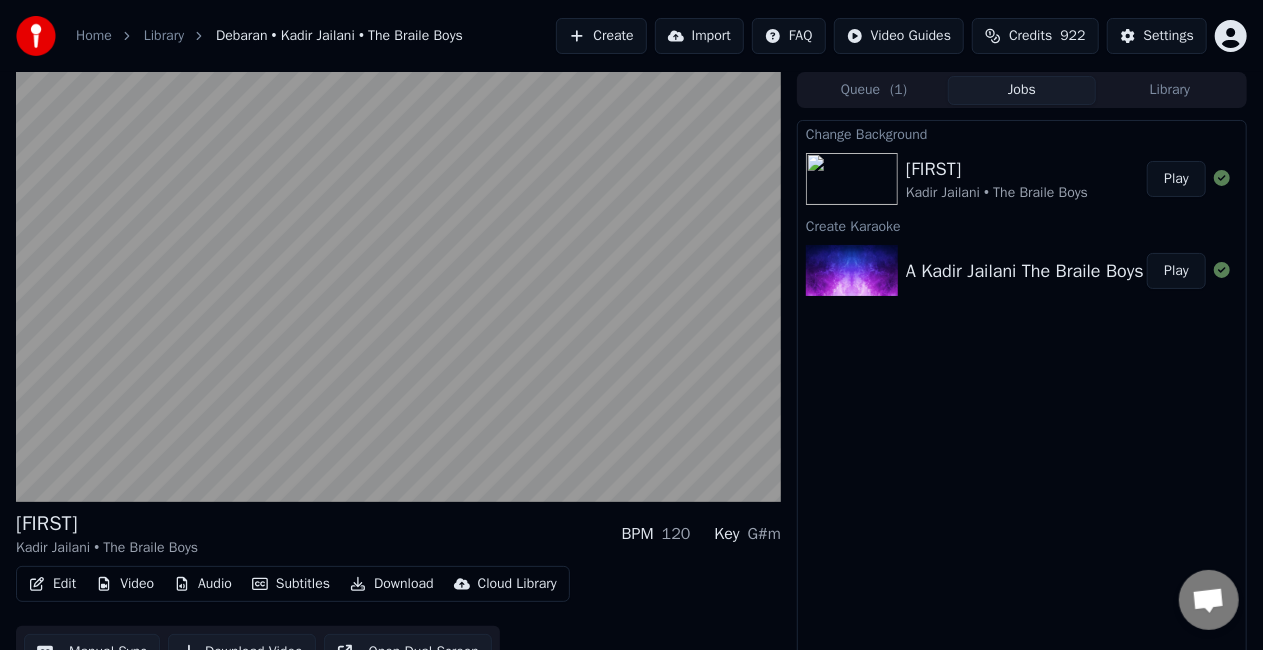 type 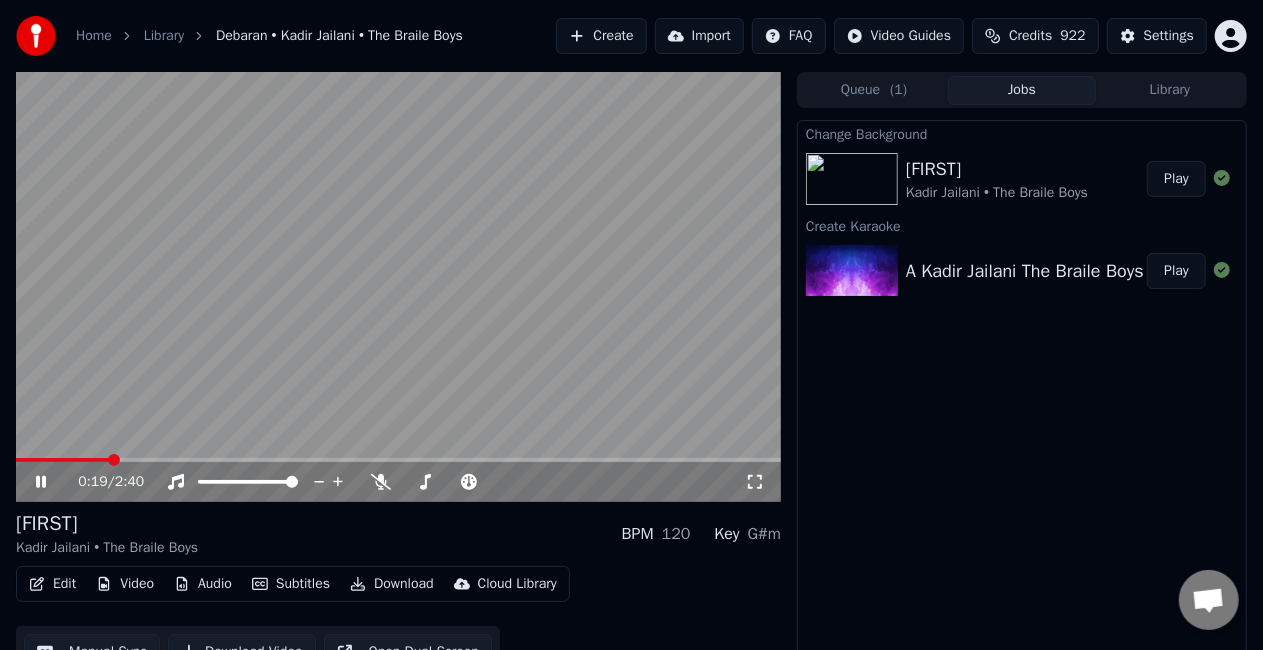 click 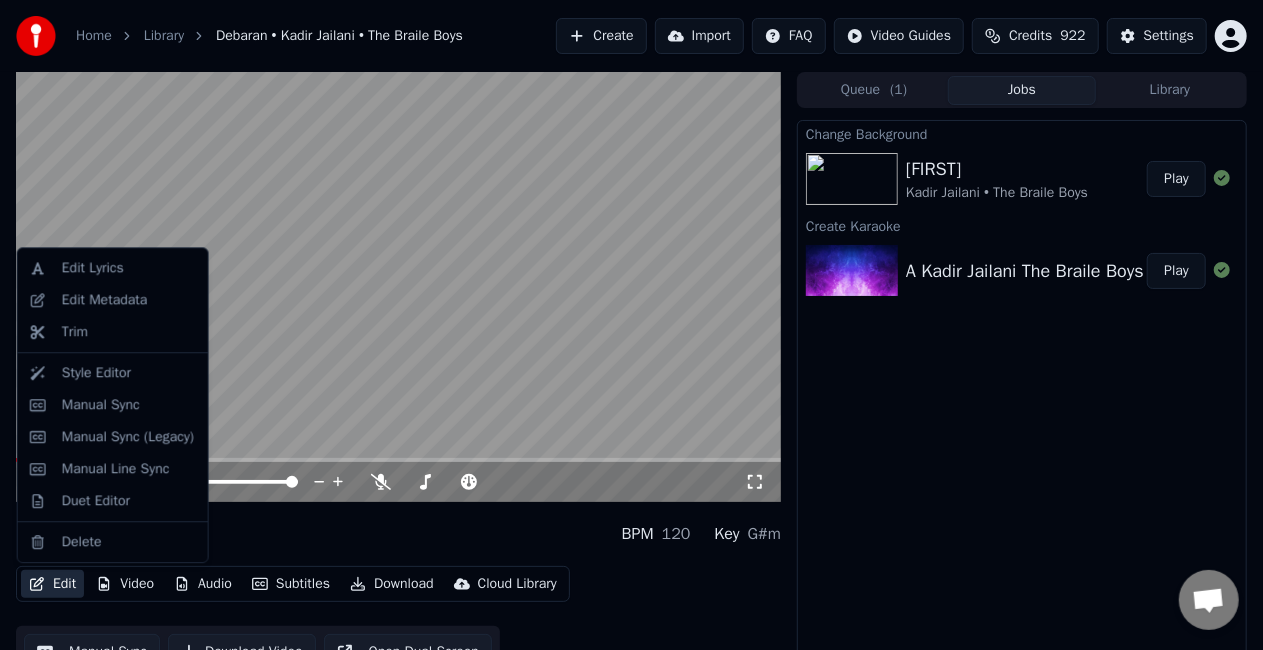 click on "Edit" at bounding box center [52, 584] 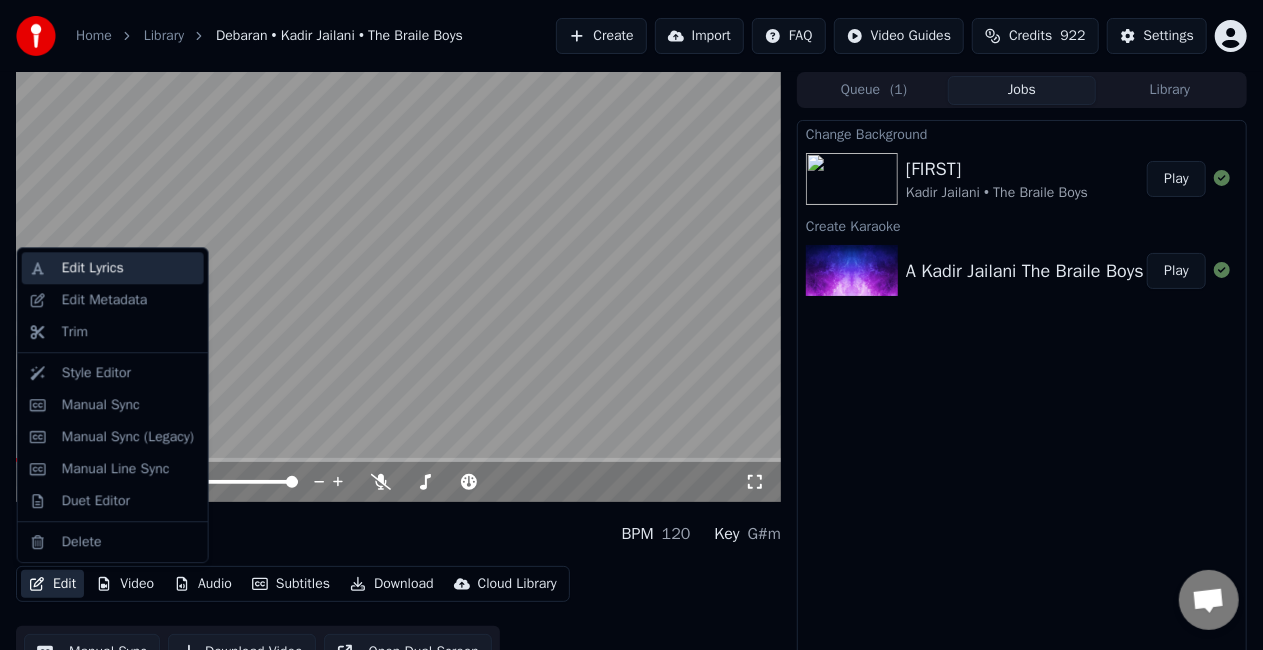 click on "Edit Lyrics" at bounding box center [93, 268] 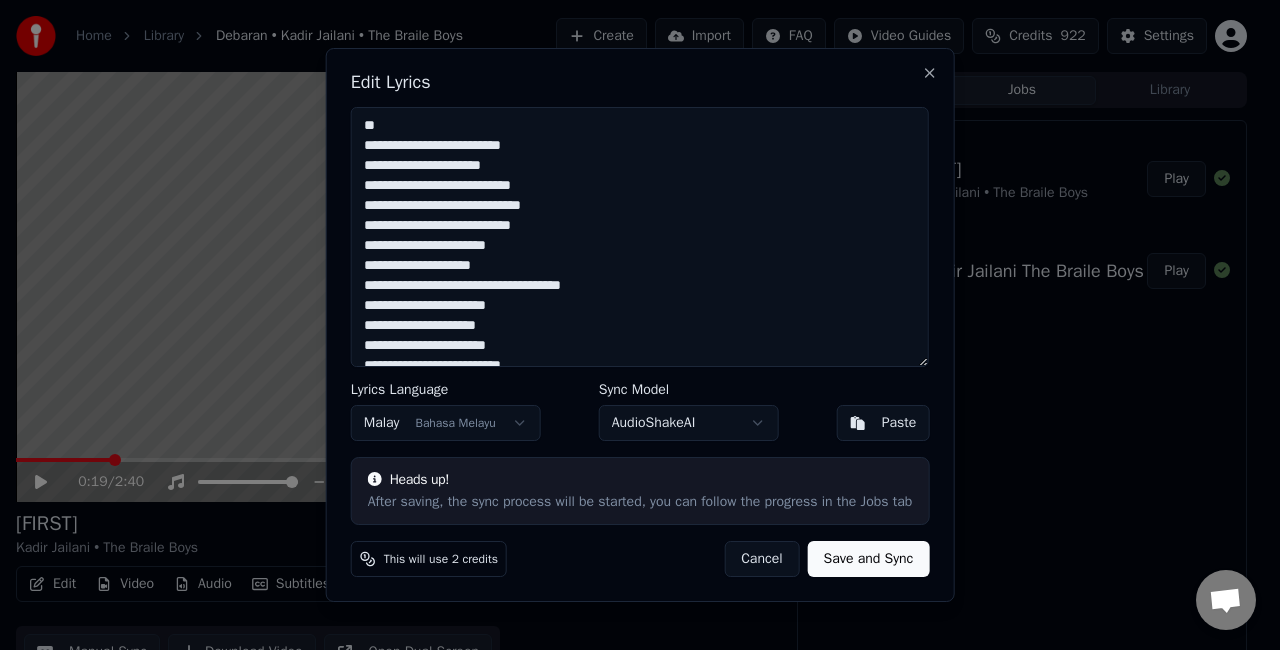 drag, startPoint x: 512, startPoint y: 172, endPoint x: 515, endPoint y: 189, distance: 17.262676 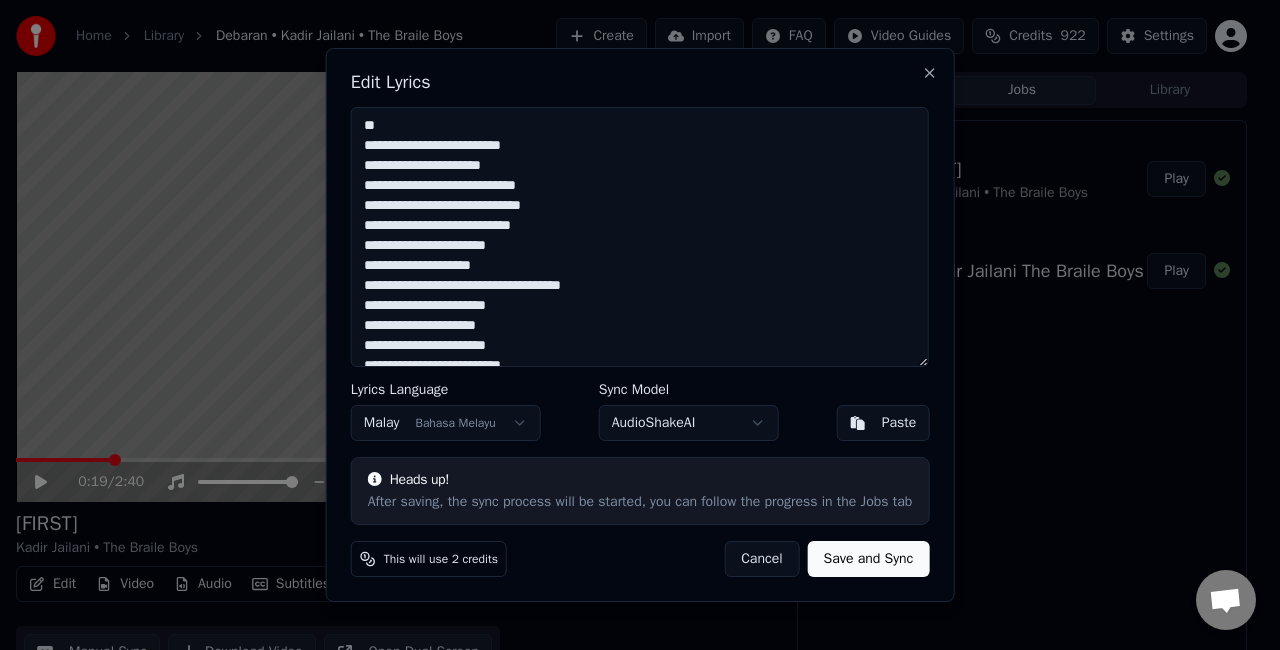 click on "**********" at bounding box center (640, 237) 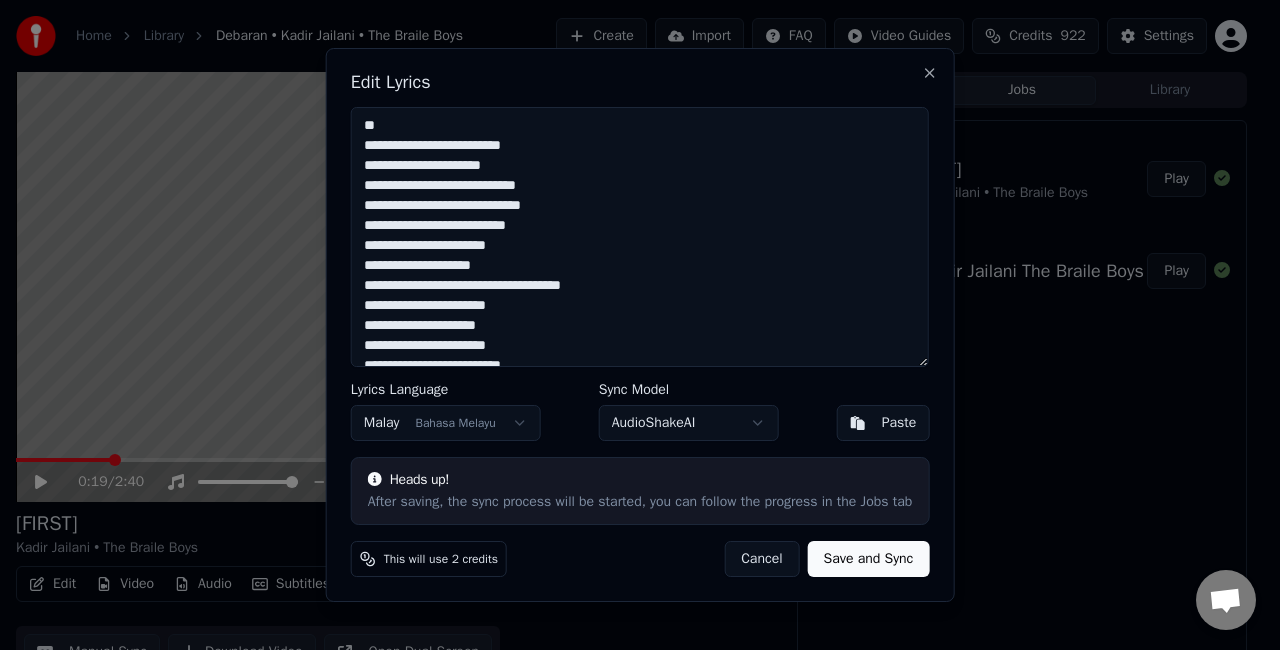 click on "**********" at bounding box center (640, 237) 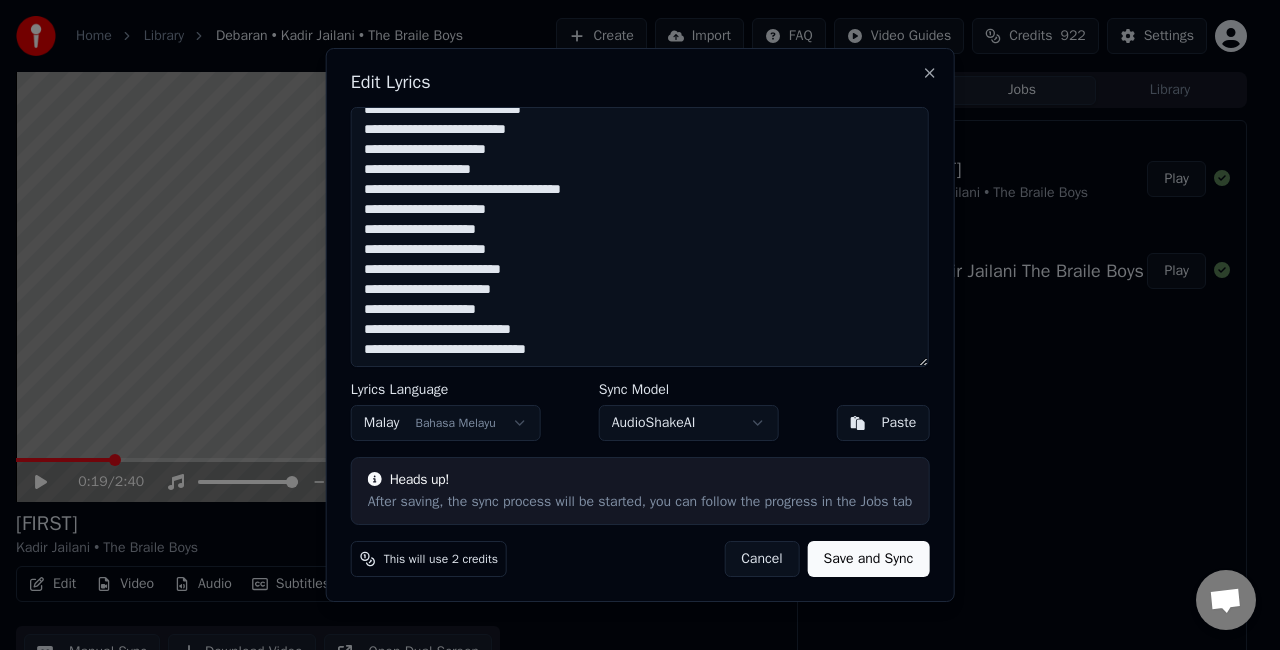 click on "**********" at bounding box center [640, 237] 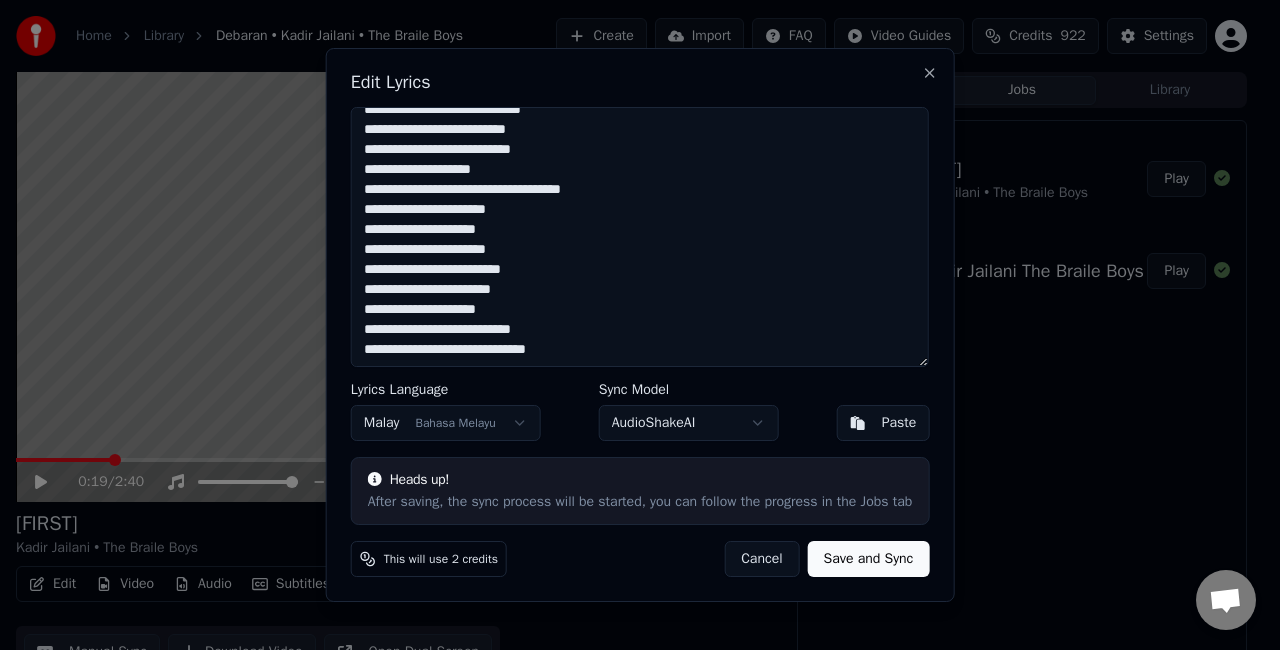 click on "**********" at bounding box center (640, 237) 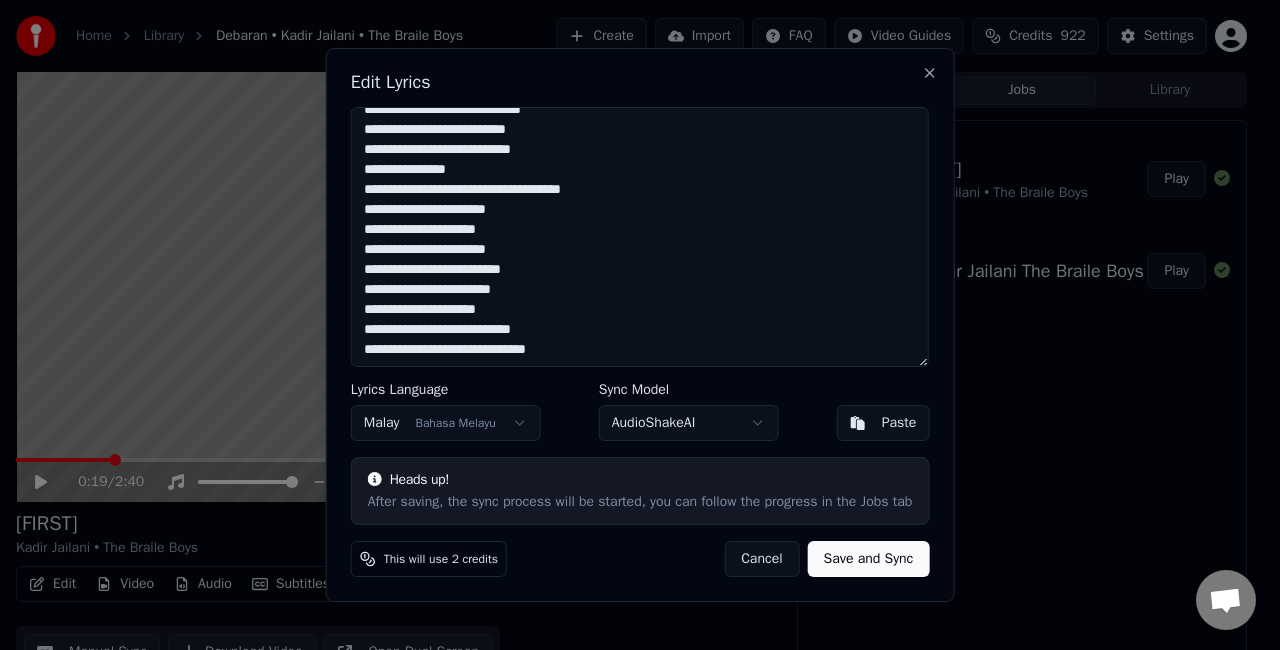 click on "**********" at bounding box center (640, 237) 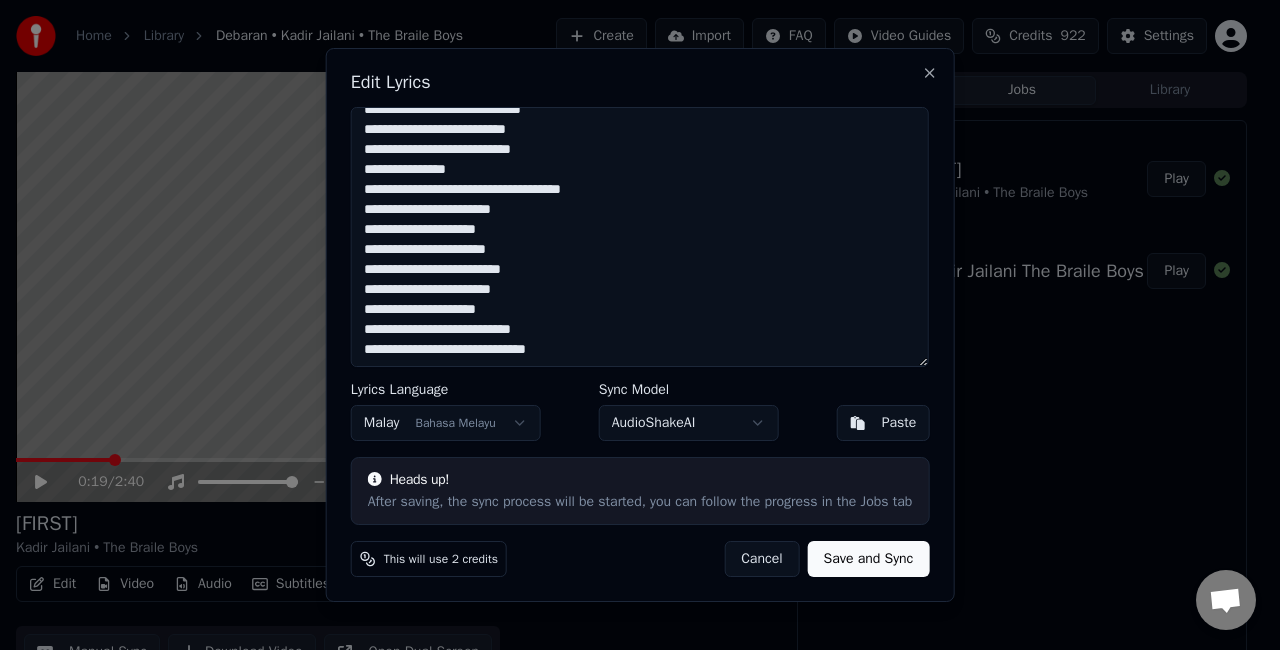 click on "**********" at bounding box center (640, 237) 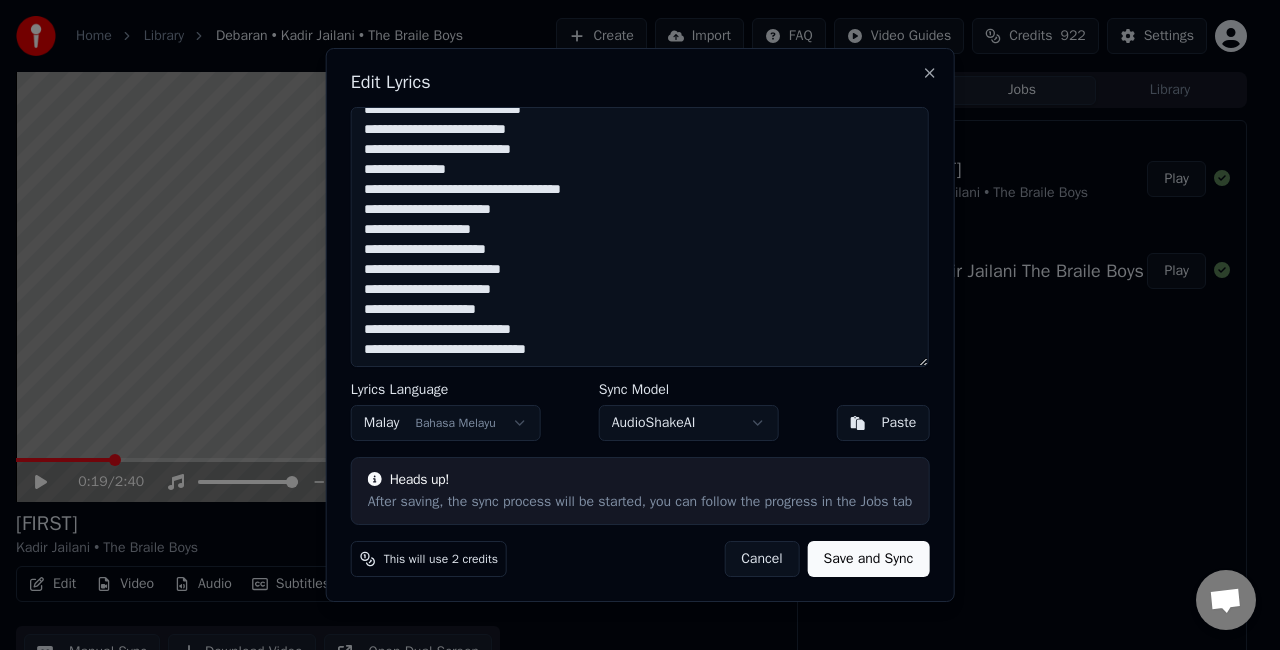 click on "**********" at bounding box center [640, 237] 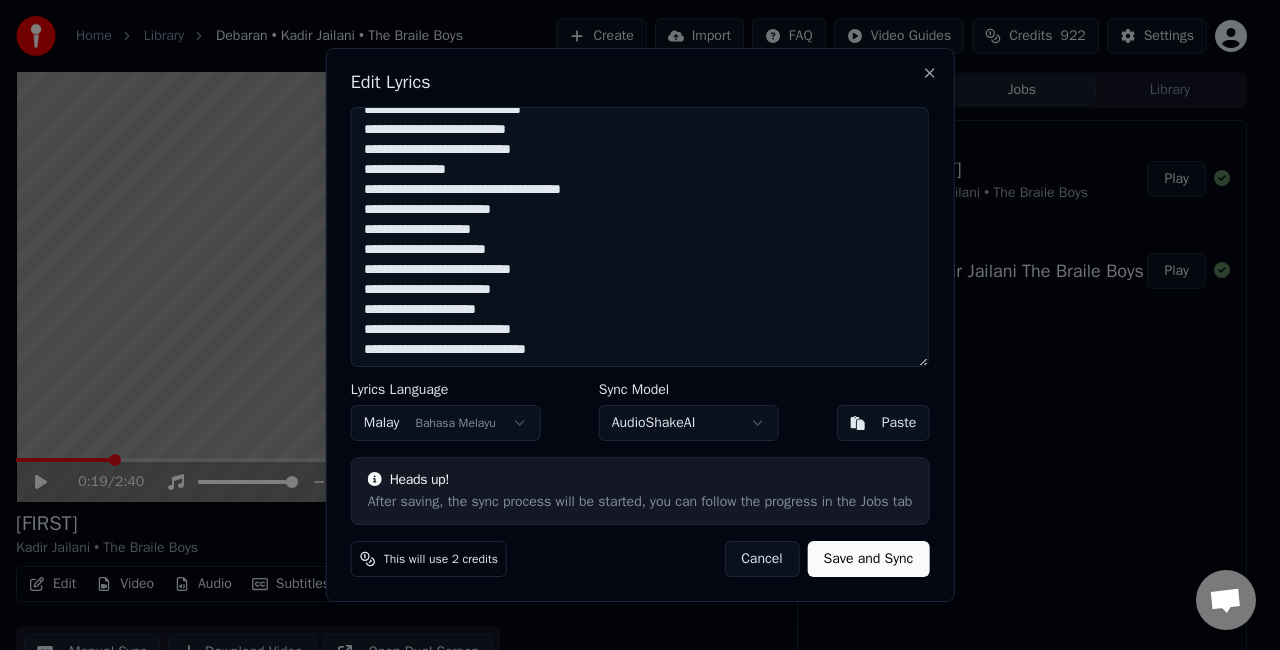 click on "**********" at bounding box center [640, 237] 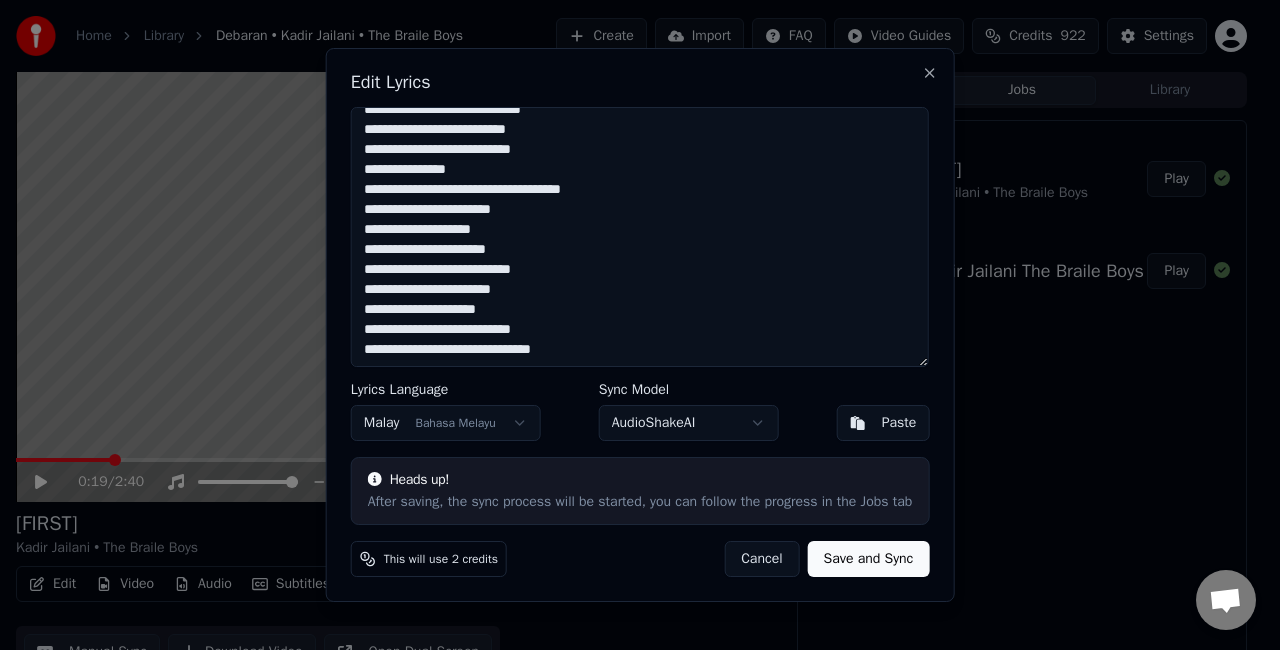 scroll, scrollTop: 108, scrollLeft: 0, axis: vertical 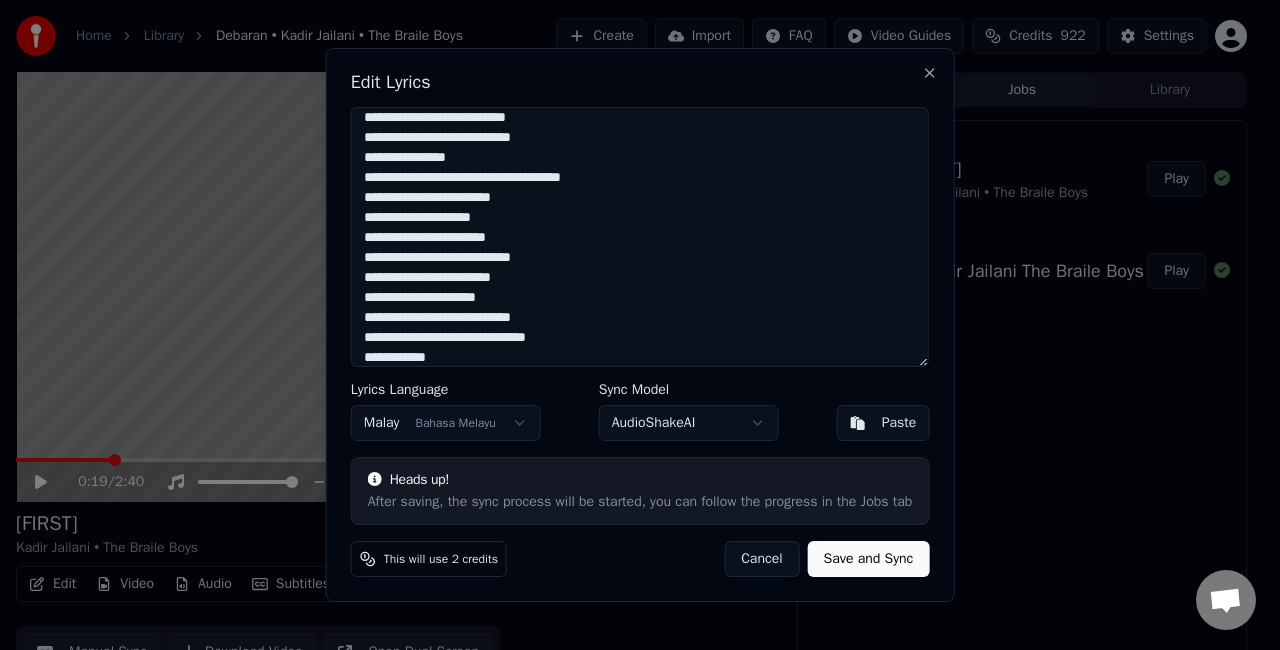type on "**********" 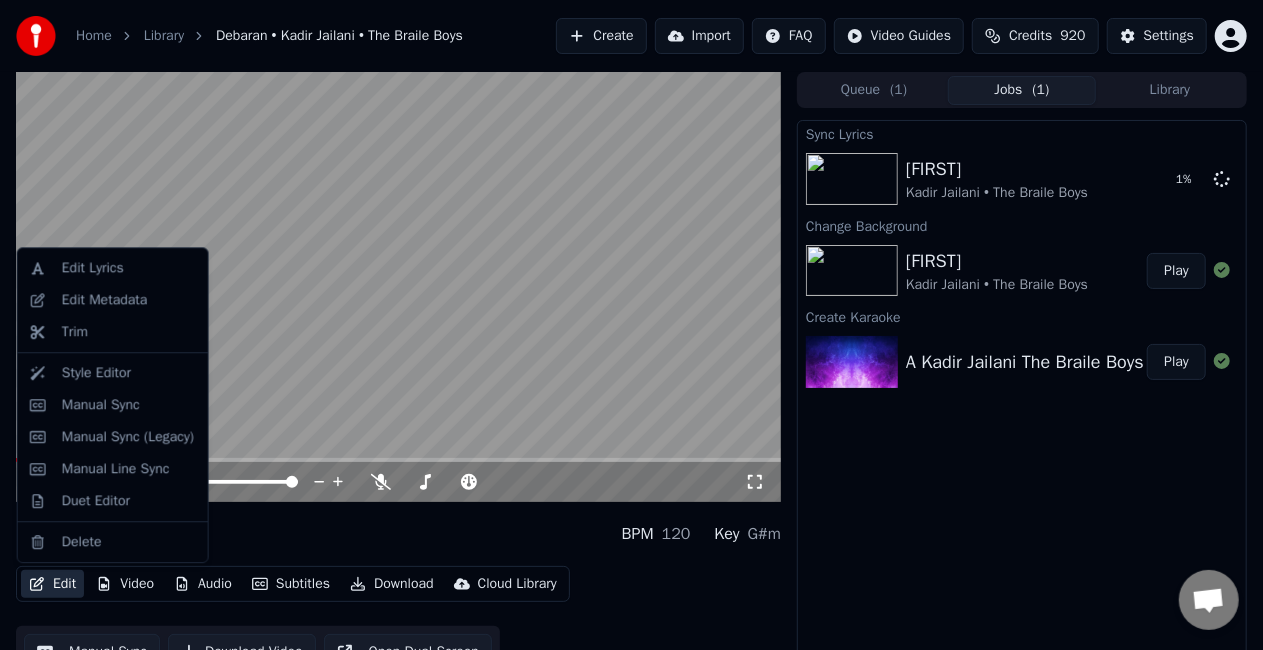 click on "Edit" at bounding box center (52, 584) 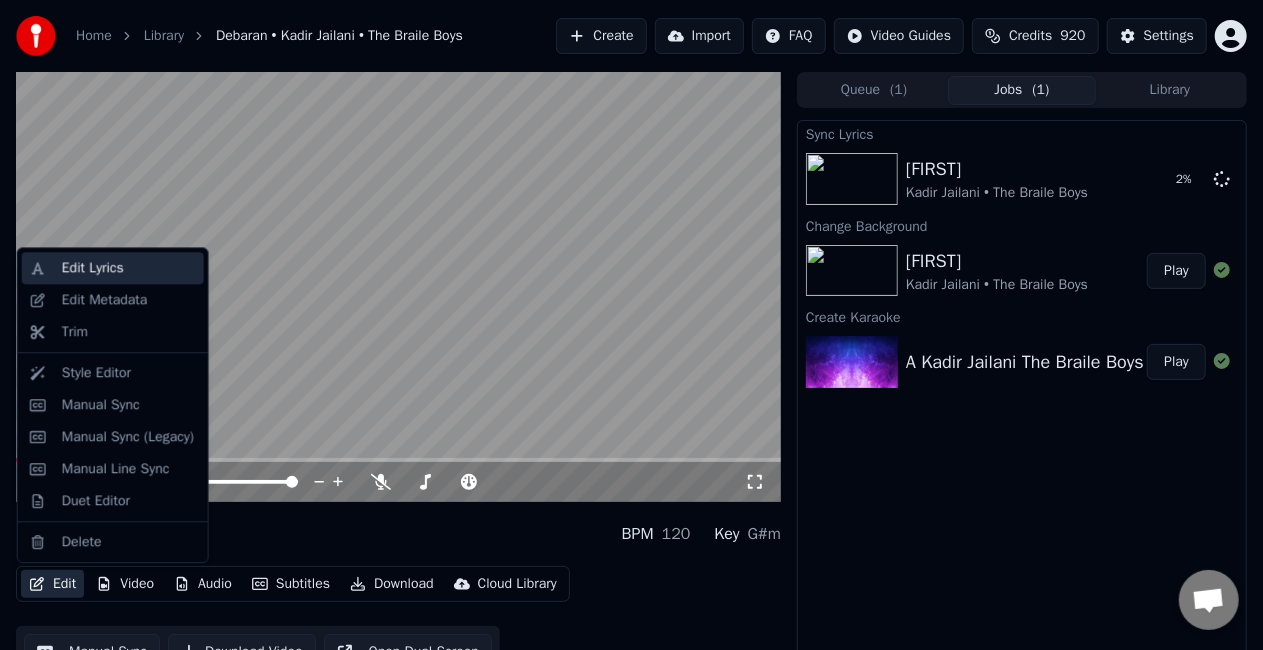 click on "Edit Lyrics" at bounding box center [129, 268] 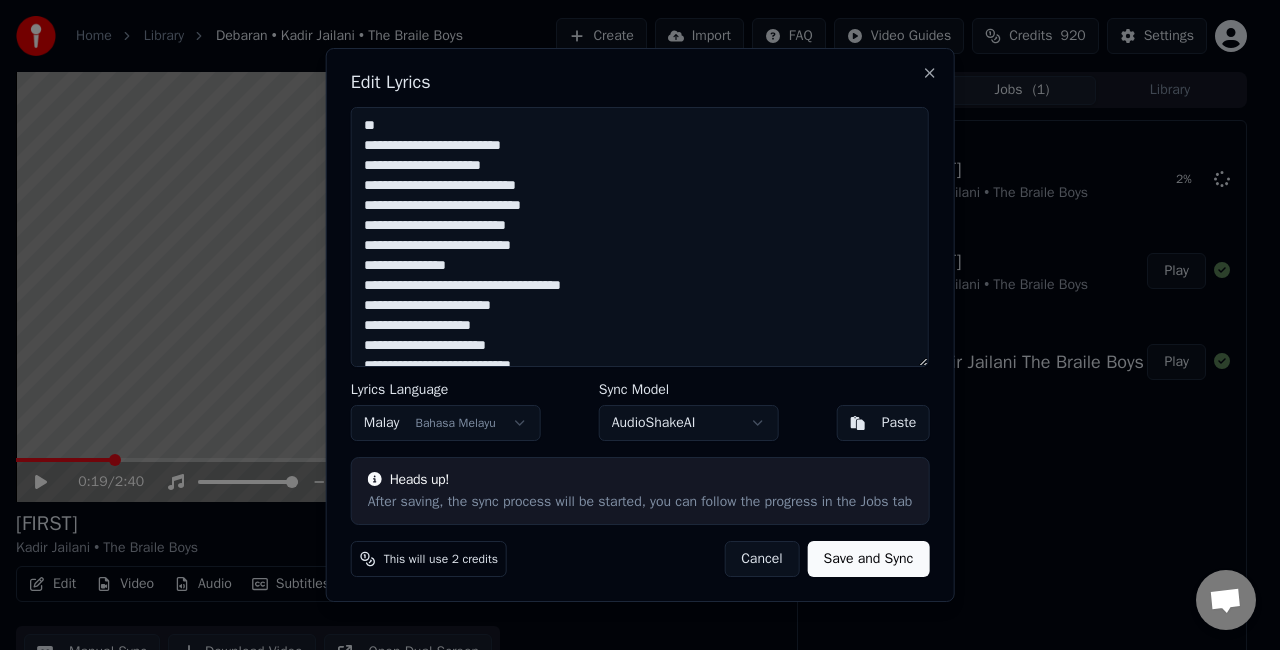 click on "**********" at bounding box center [640, 237] 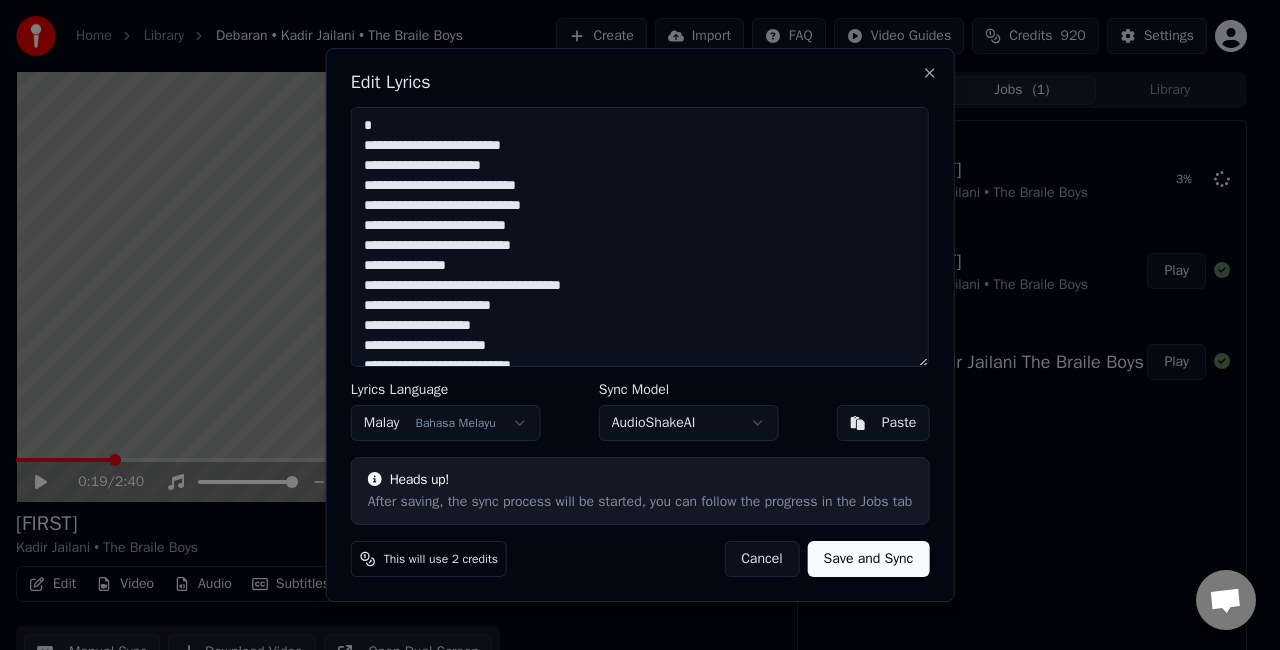 type on "**********" 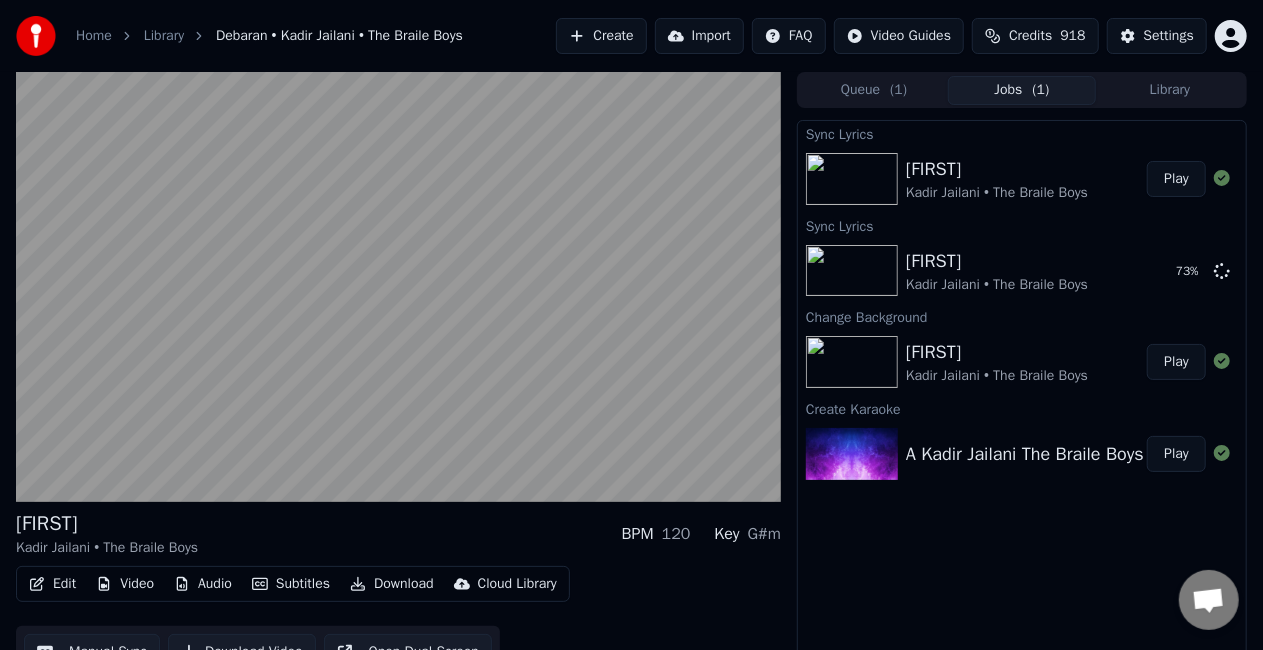 click on "Play" at bounding box center [1176, 179] 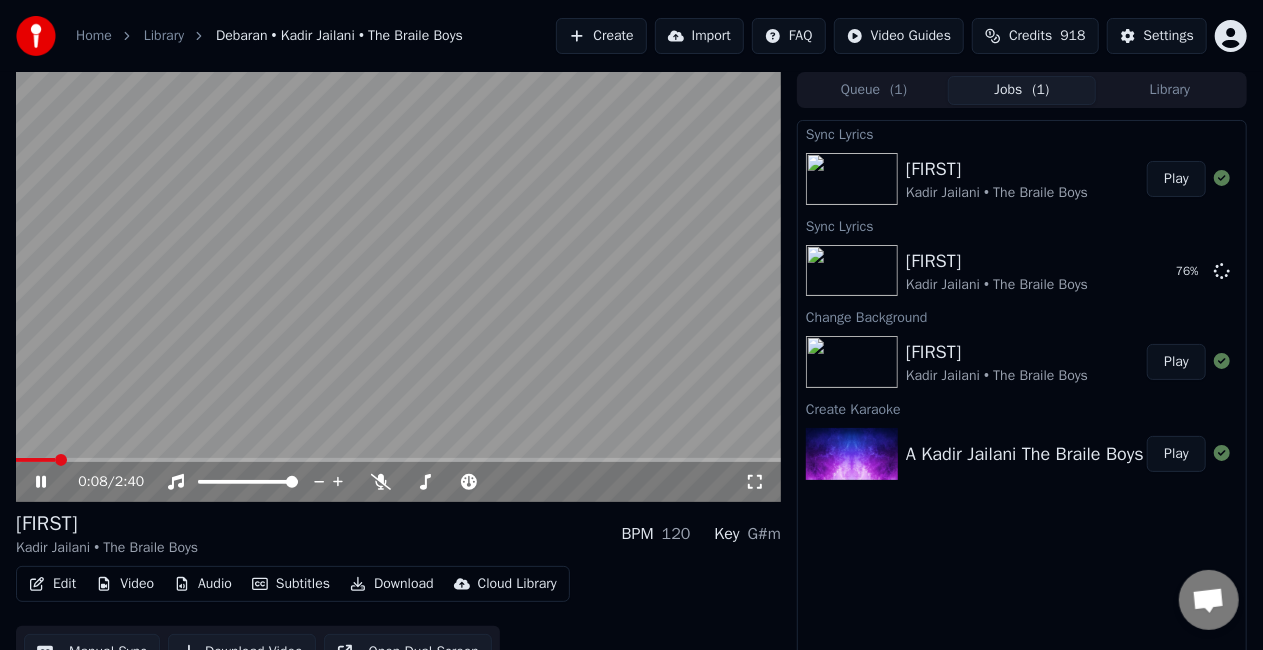 click 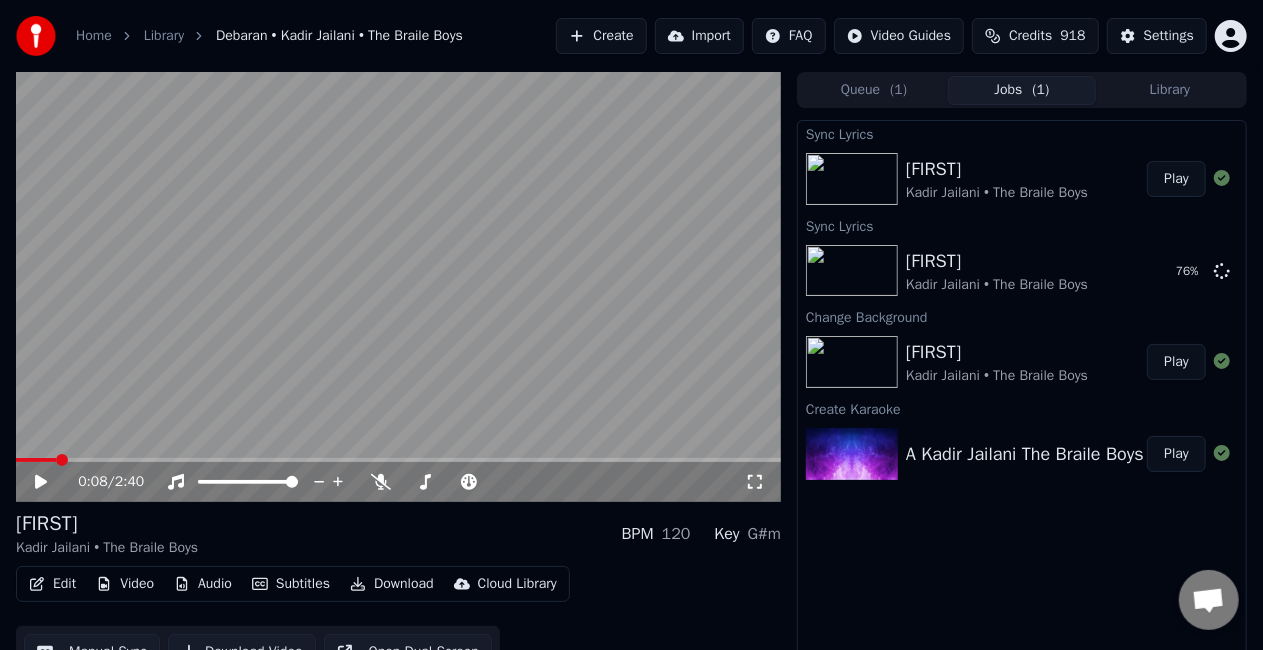 click on "Edit" at bounding box center (52, 584) 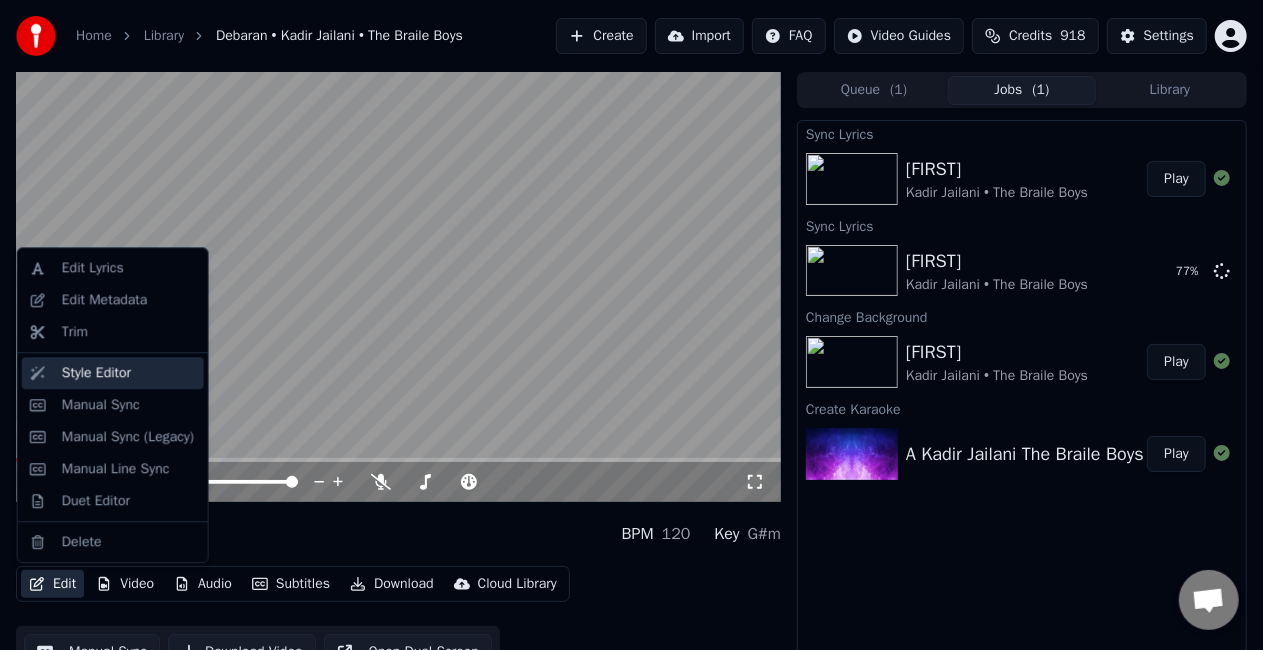click on "Style Editor" at bounding box center (129, 373) 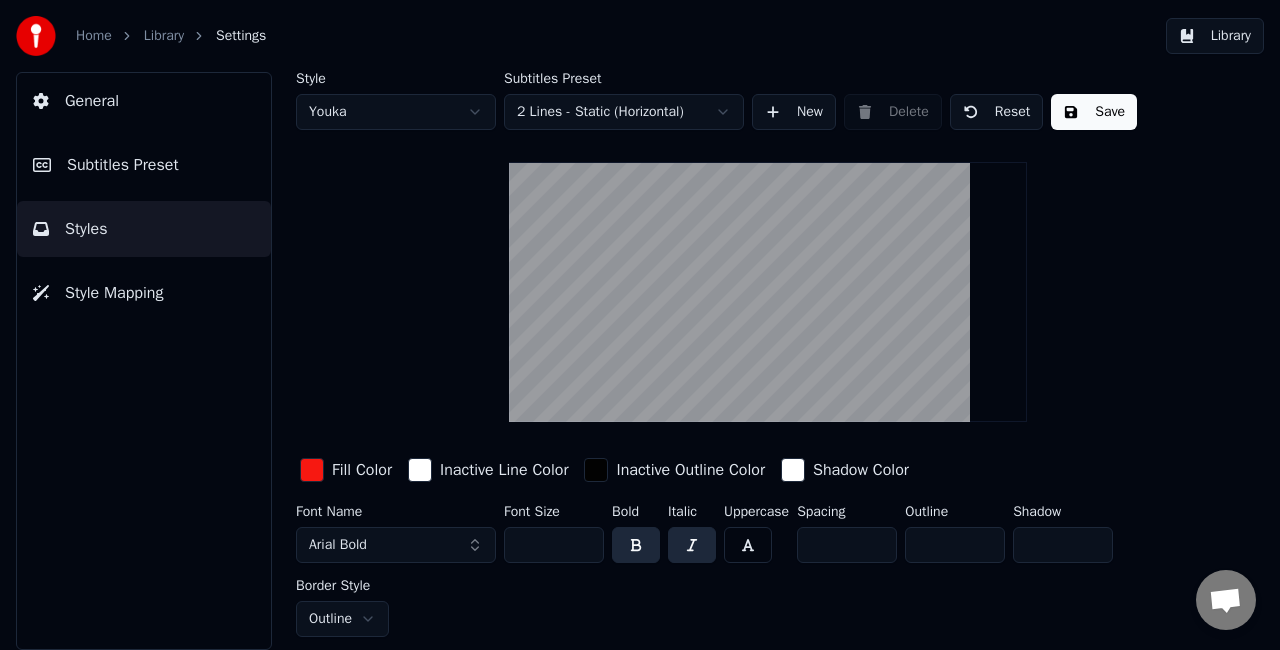 click on "***" at bounding box center [554, 545] 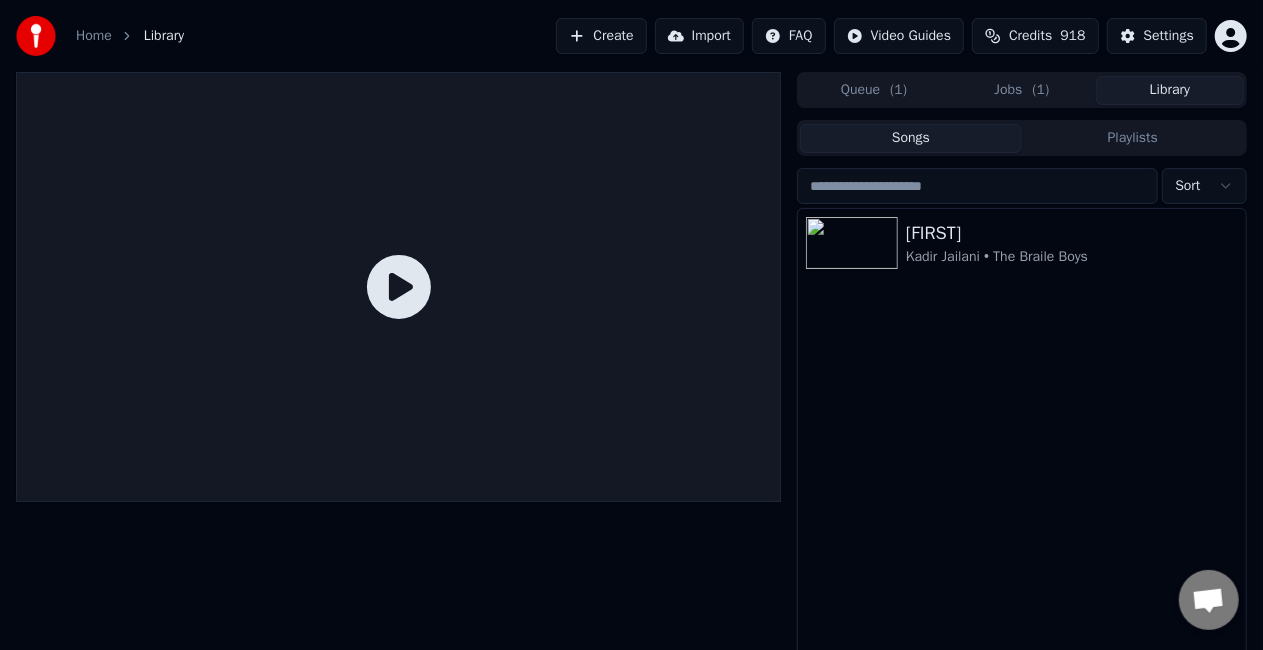 click on "Jobs ( 1 )" at bounding box center (1022, 90) 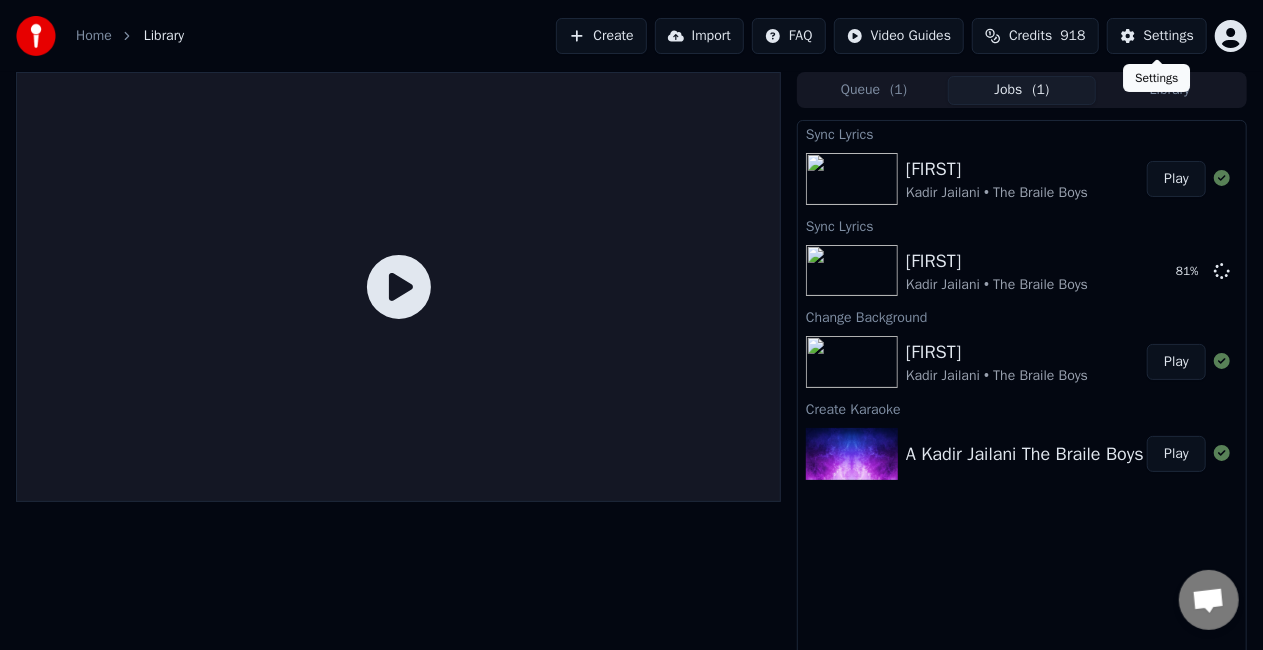 click on "Settings" at bounding box center (1157, 36) 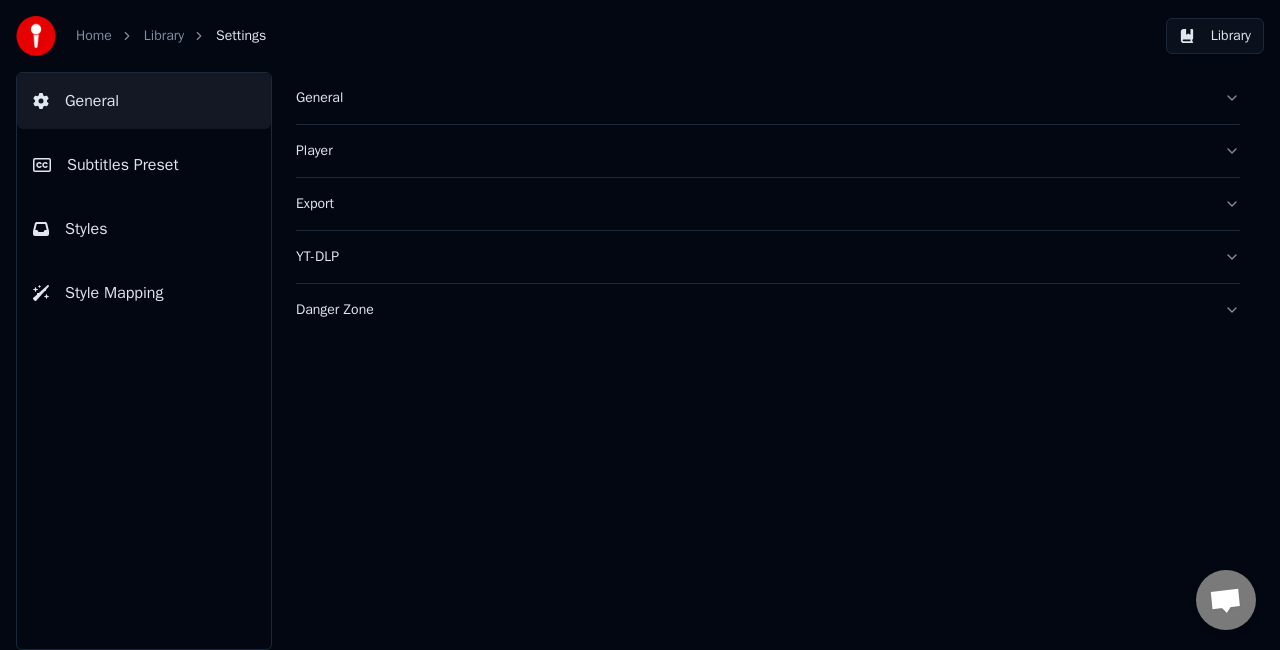 click on "General" at bounding box center [752, 98] 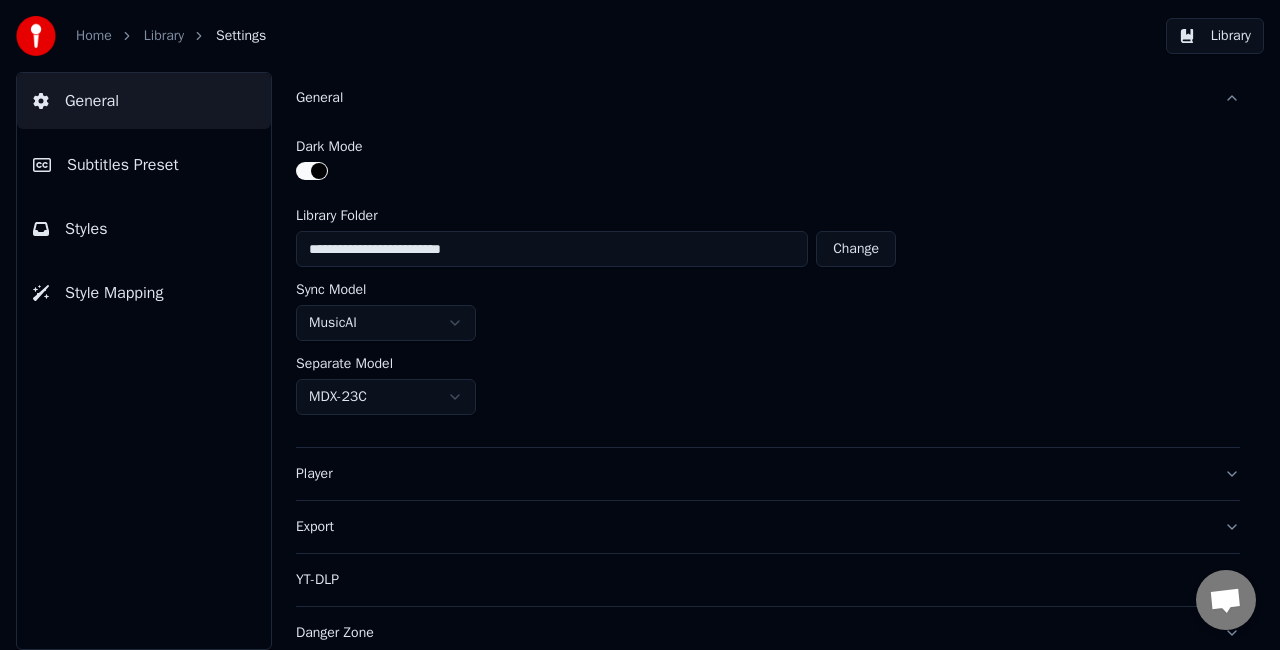 click on "**********" at bounding box center (640, 325) 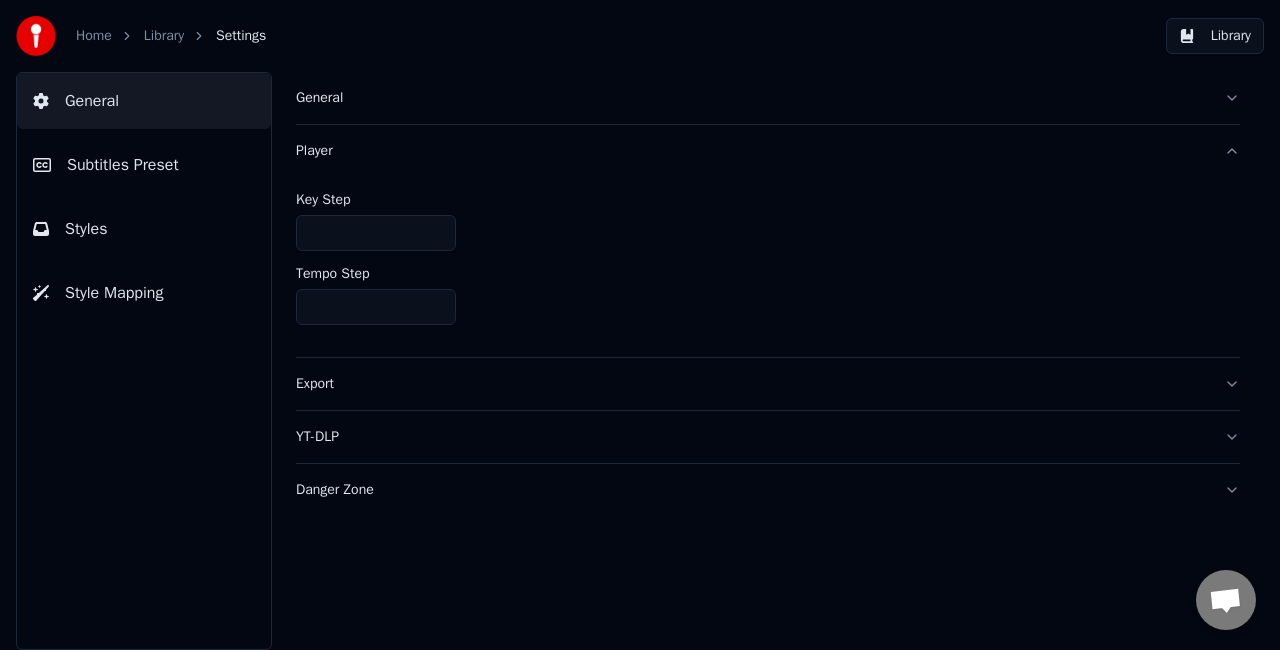 click on "Export" at bounding box center [752, 384] 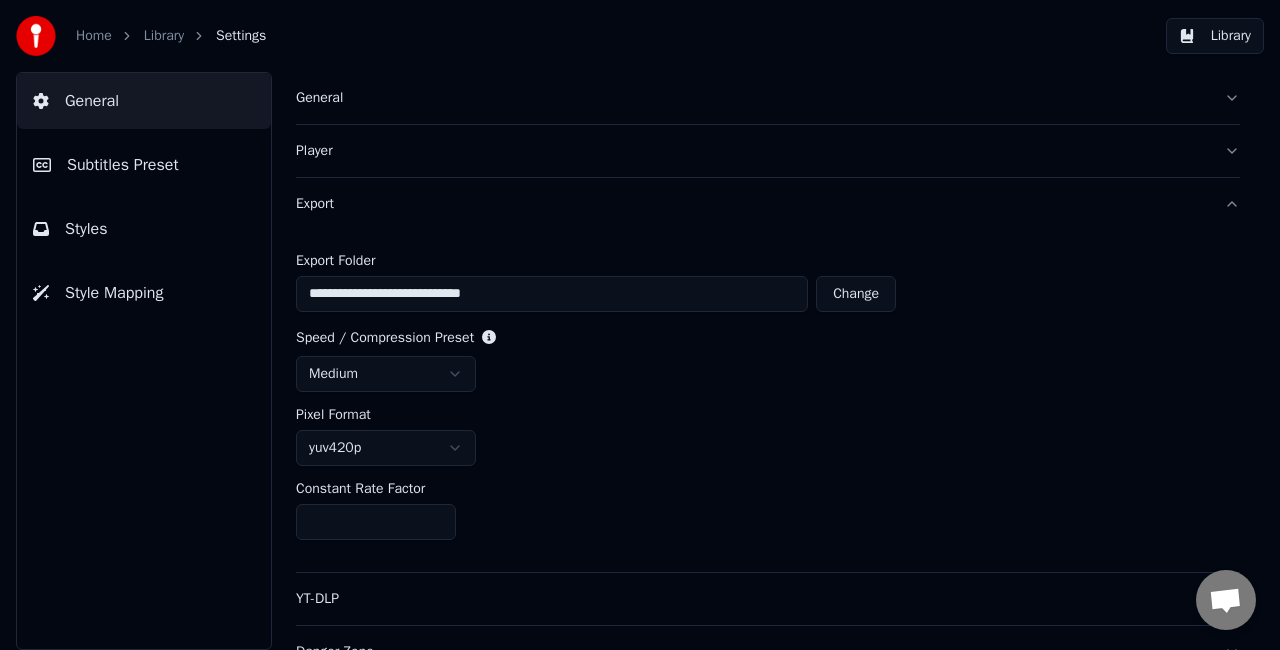 click on "Subtitles Preset" at bounding box center [144, 165] 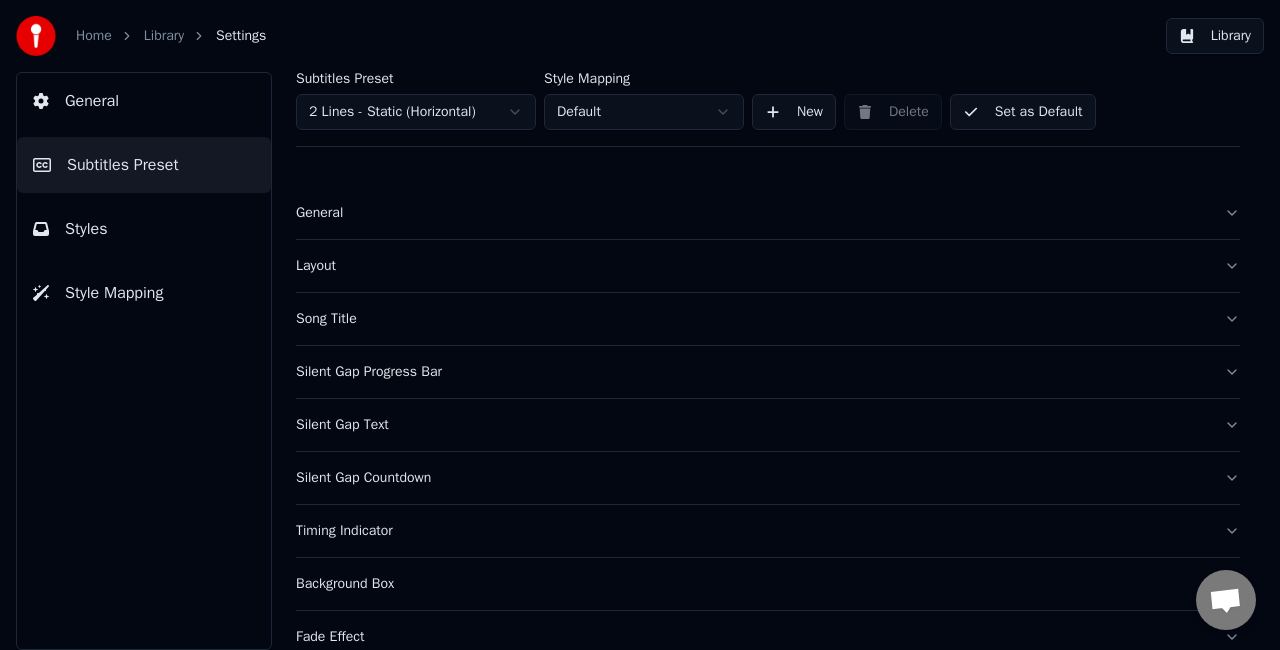 click on "General" at bounding box center [752, 213] 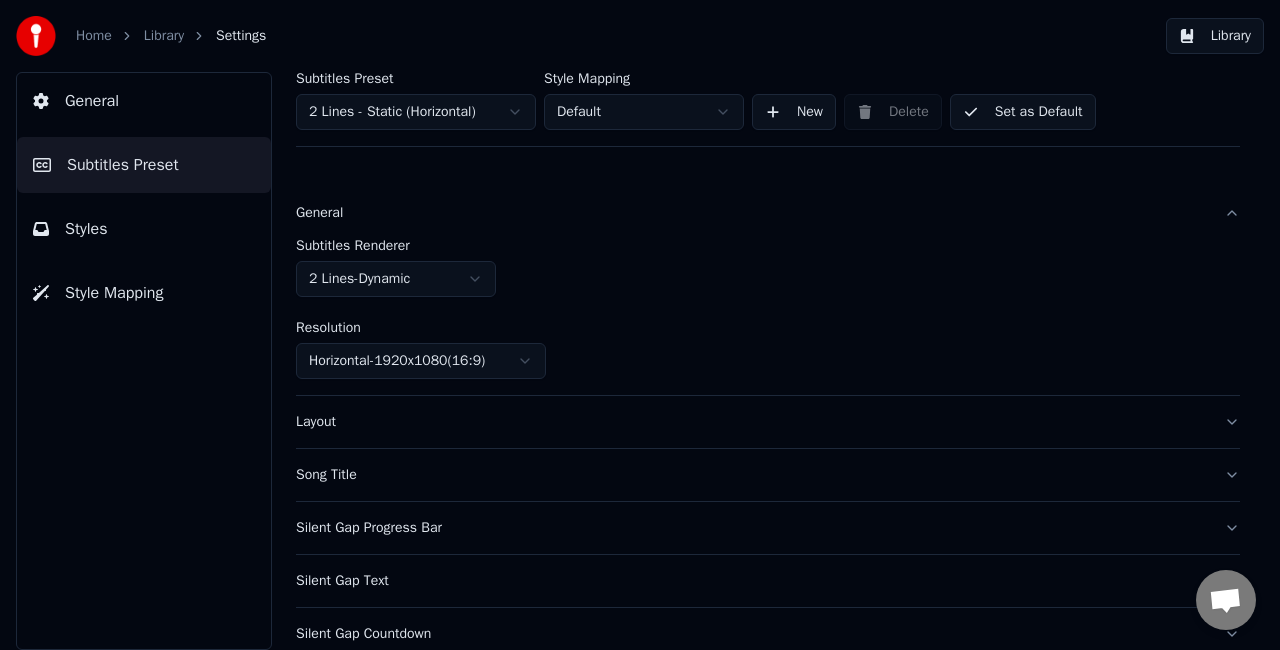 click on "Layout" at bounding box center (752, 422) 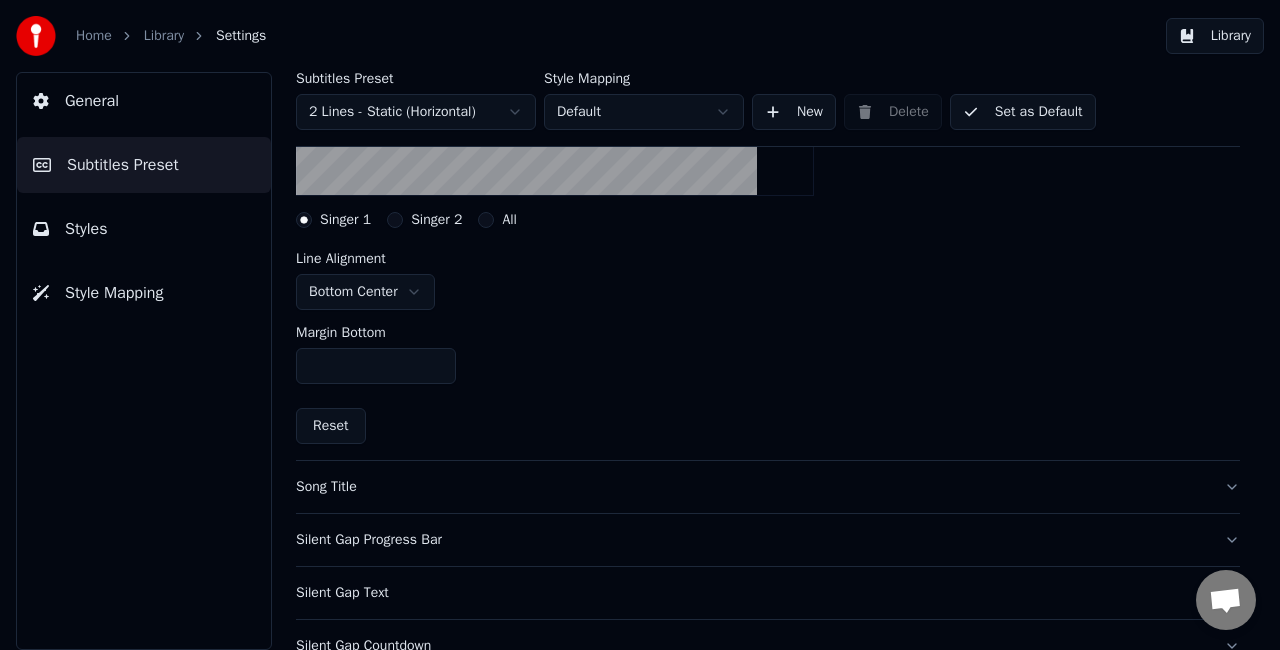 scroll, scrollTop: 500, scrollLeft: 0, axis: vertical 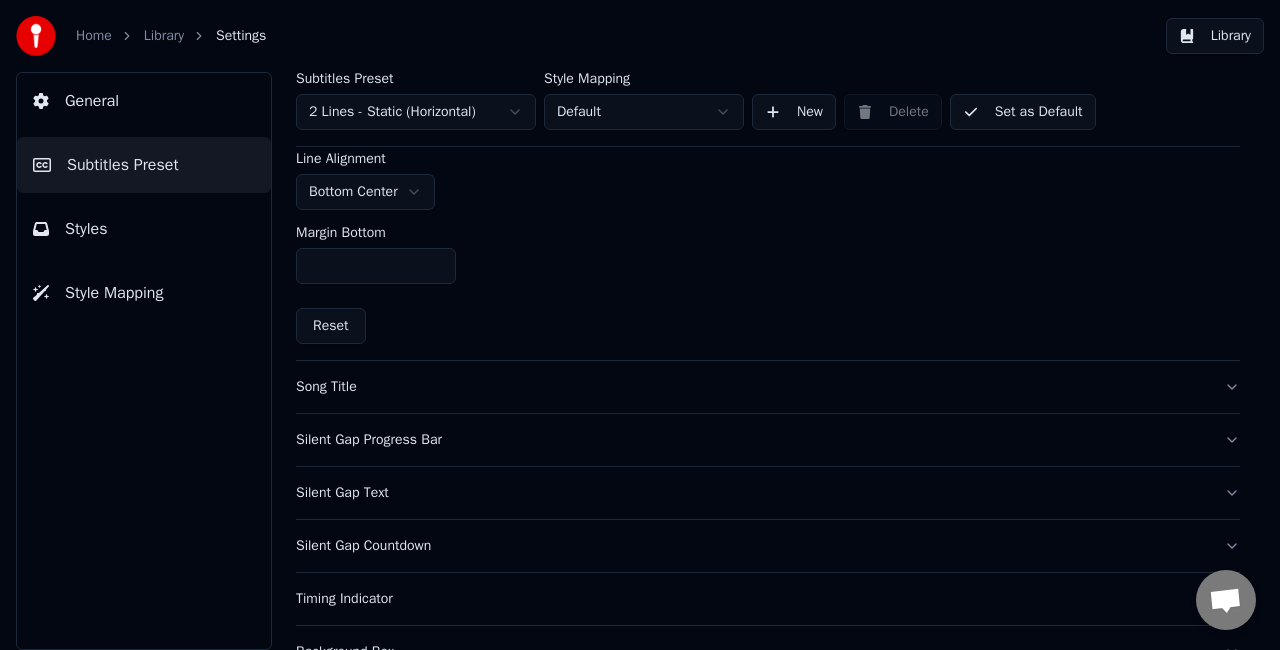 click on "***" at bounding box center [376, 266] 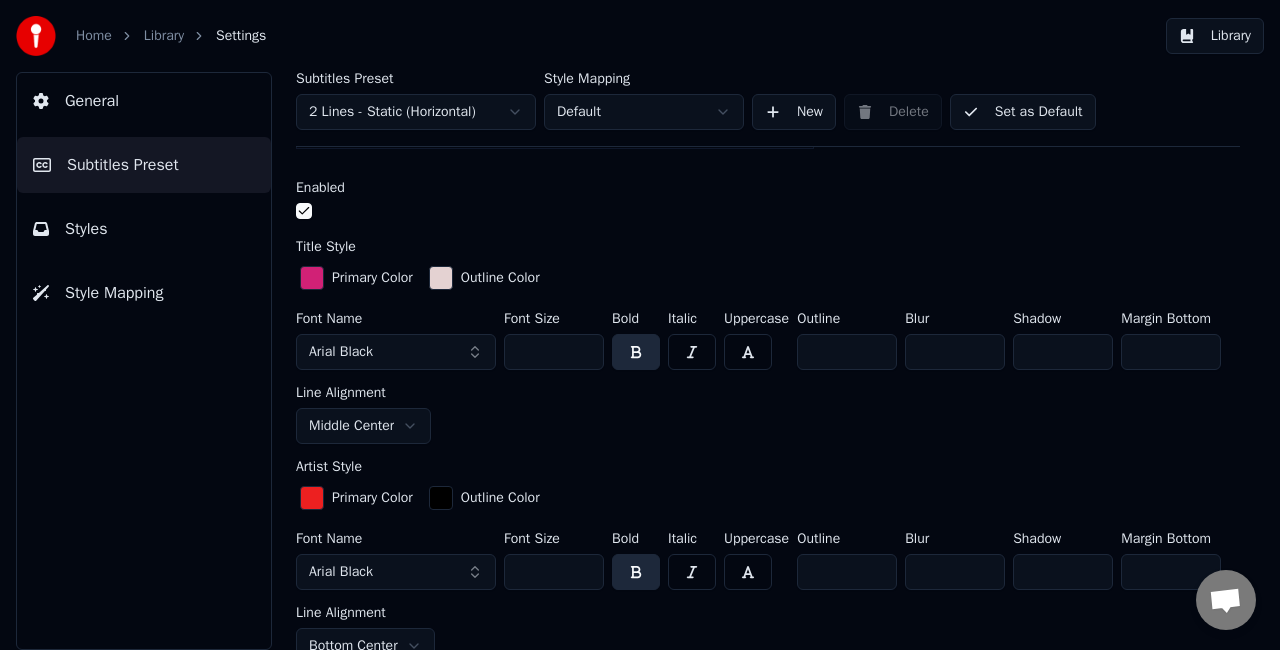 click on "***" at bounding box center [554, 352] 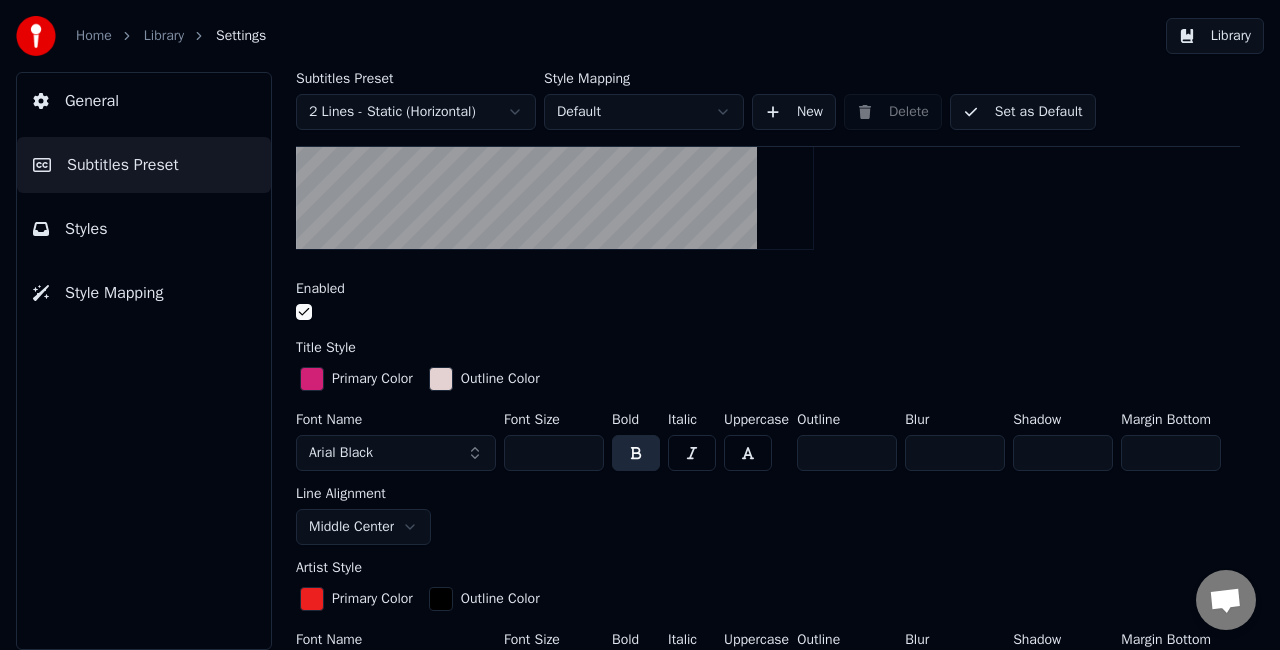 scroll, scrollTop: 500, scrollLeft: 0, axis: vertical 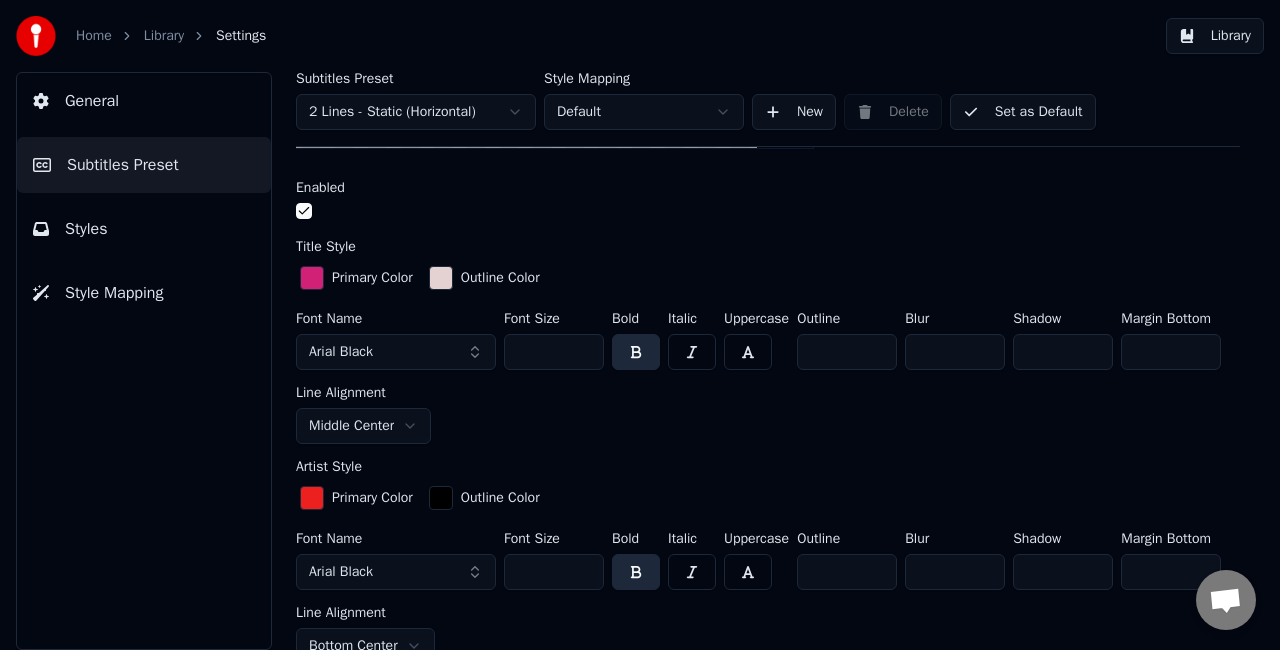 click on "***" at bounding box center [554, 352] 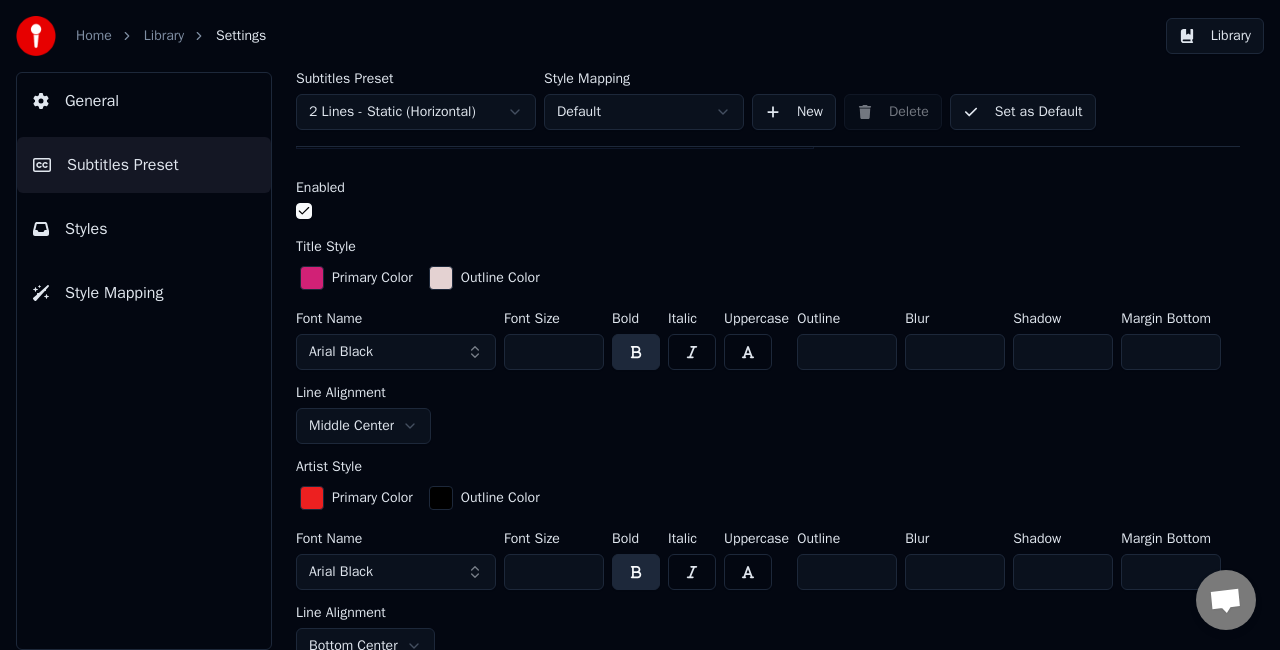 click on "***" at bounding box center (554, 352) 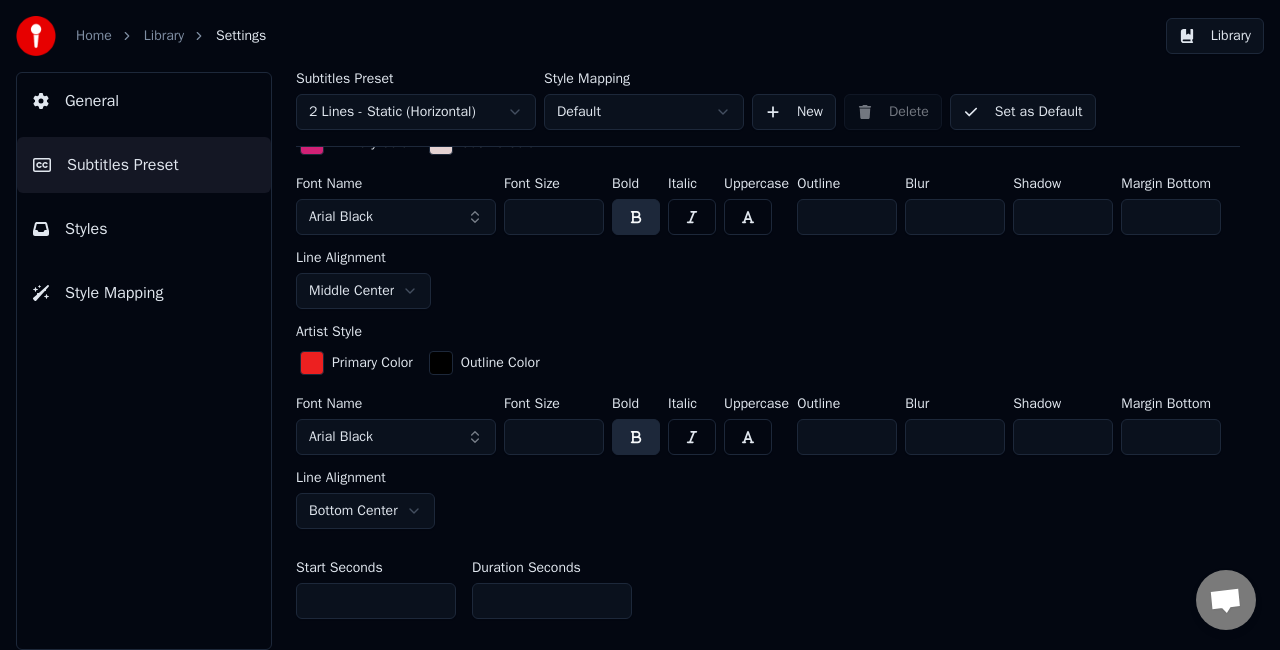 scroll, scrollTop: 700, scrollLeft: 0, axis: vertical 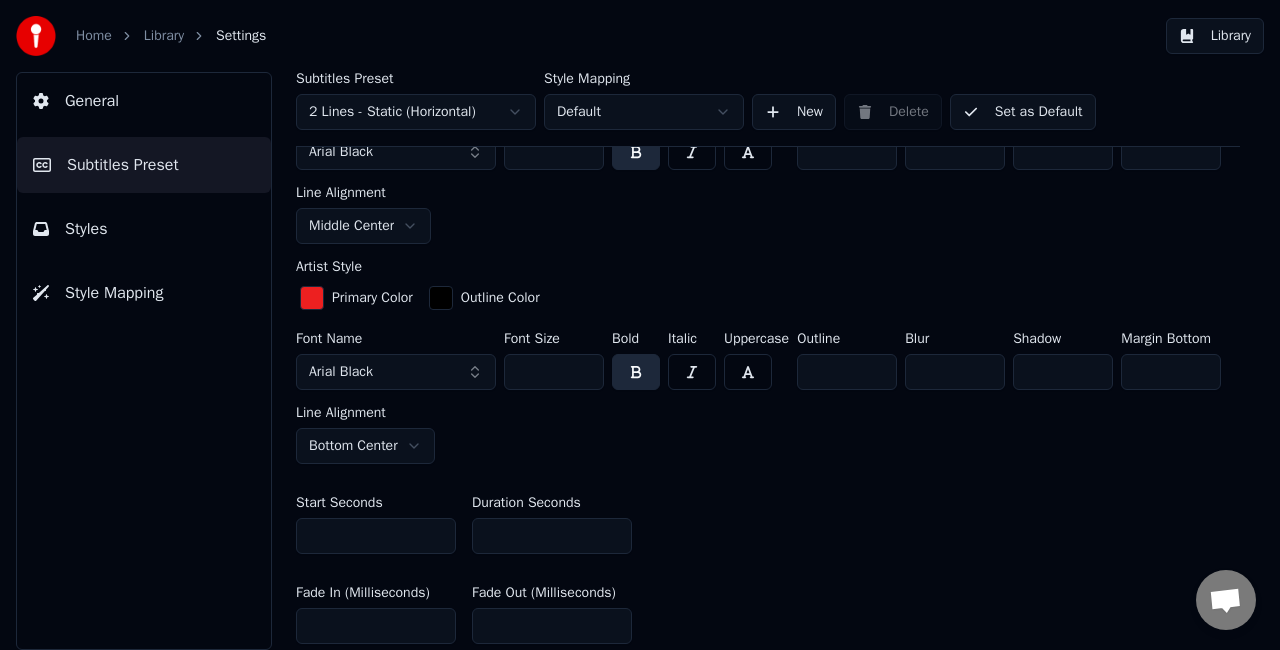 type on "***" 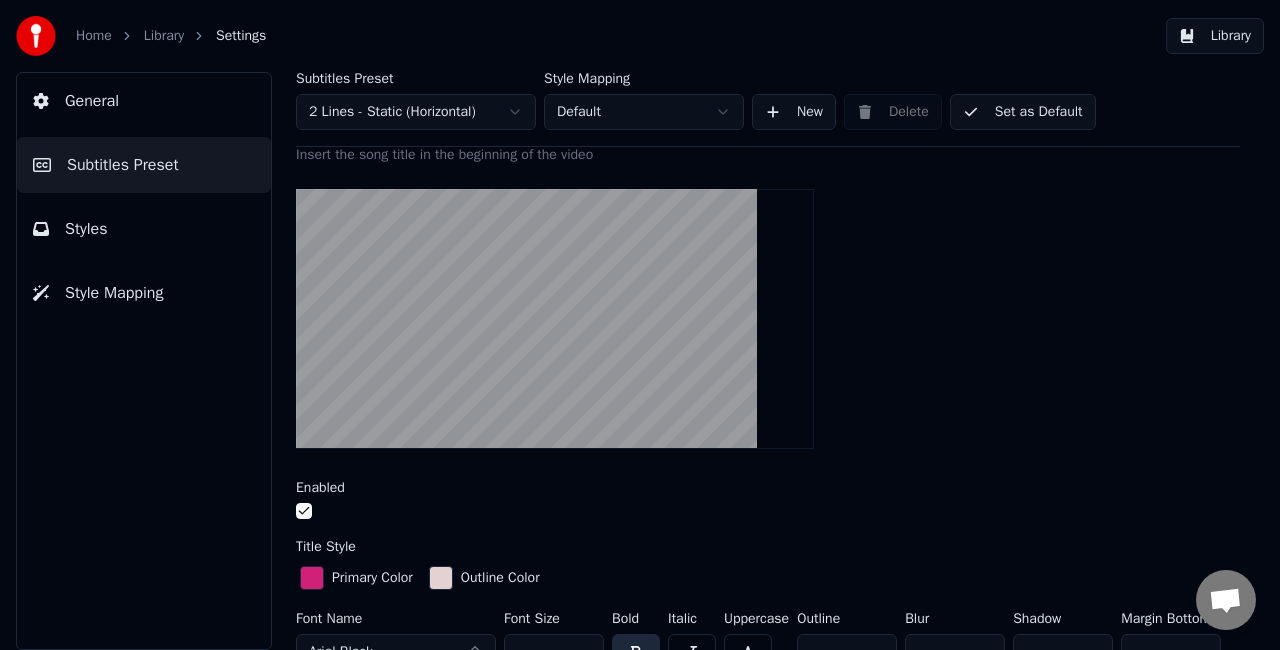 scroll, scrollTop: 0, scrollLeft: 0, axis: both 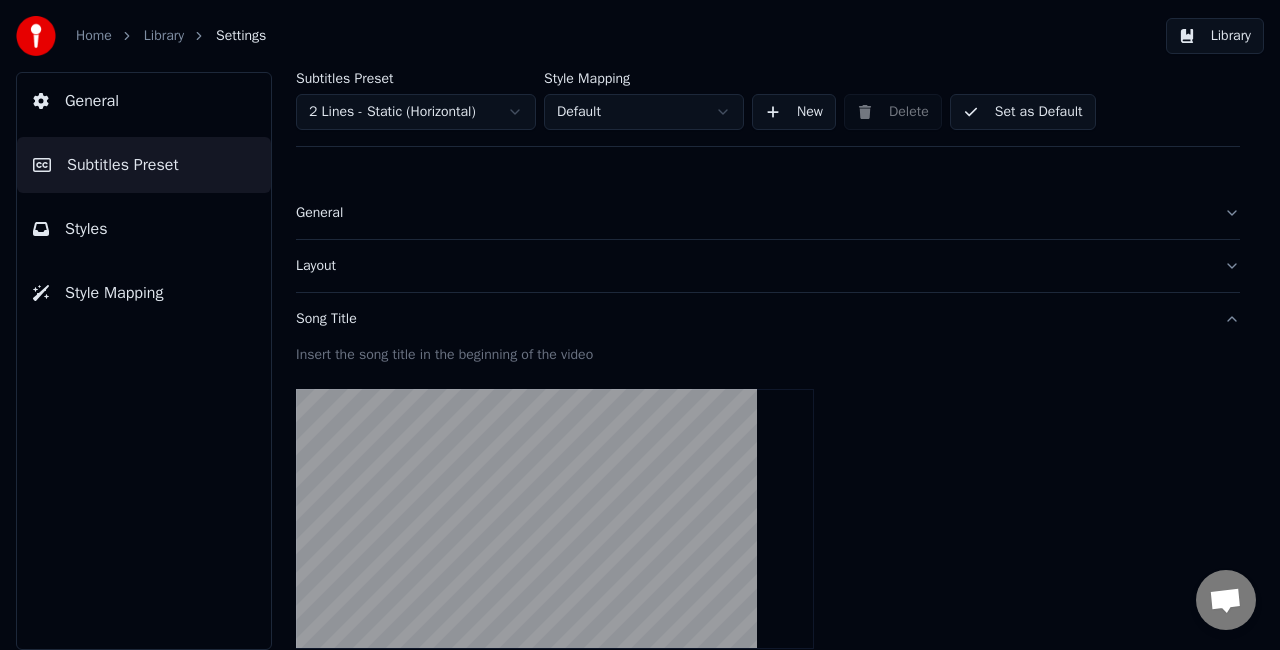 click on "Set as Default" at bounding box center [1023, 112] 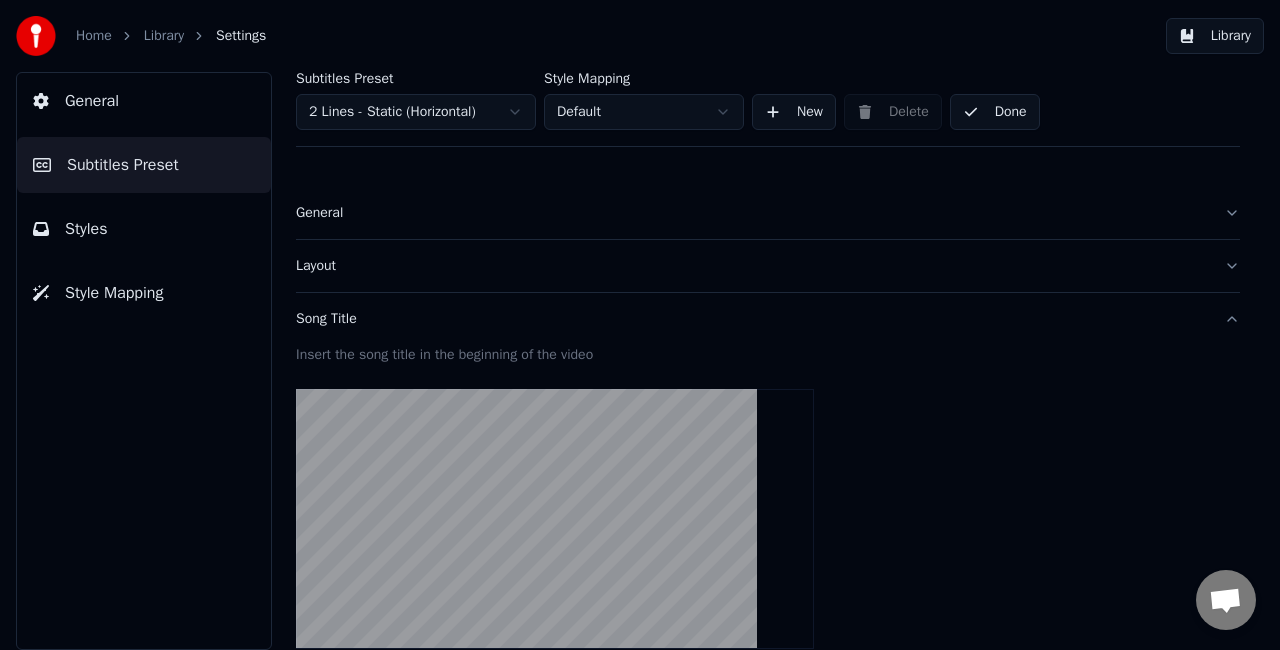 click on "Done" at bounding box center (995, 112) 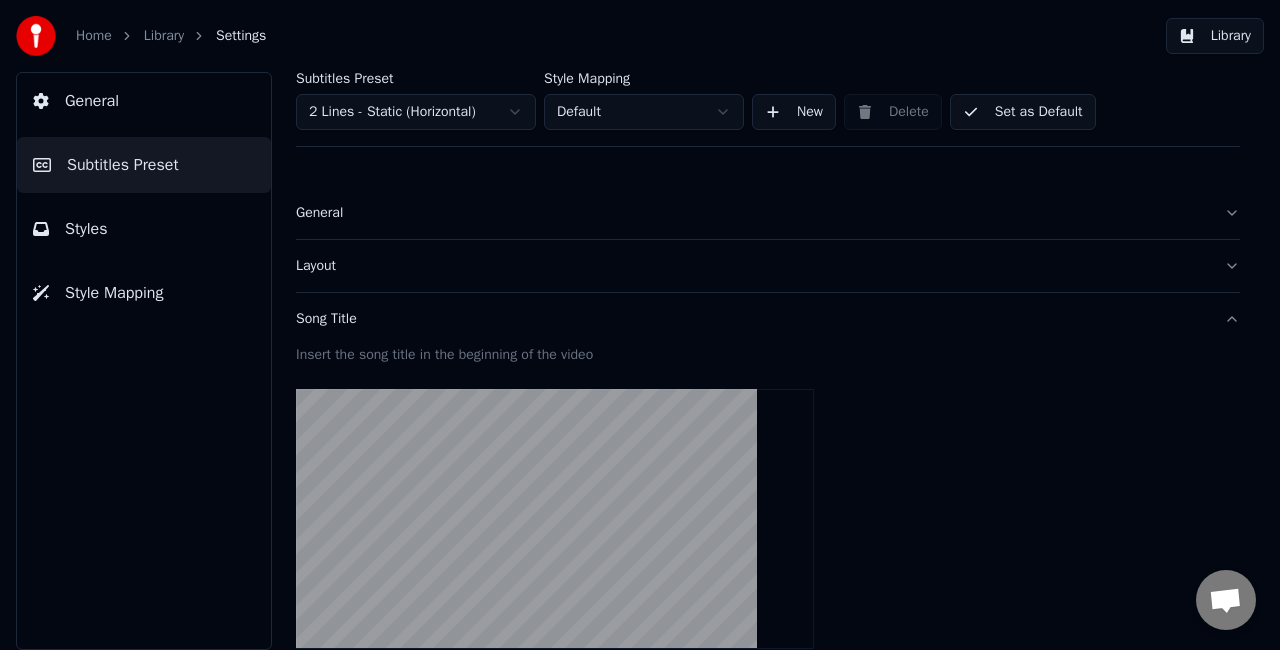 click on "Library" at bounding box center [1215, 36] 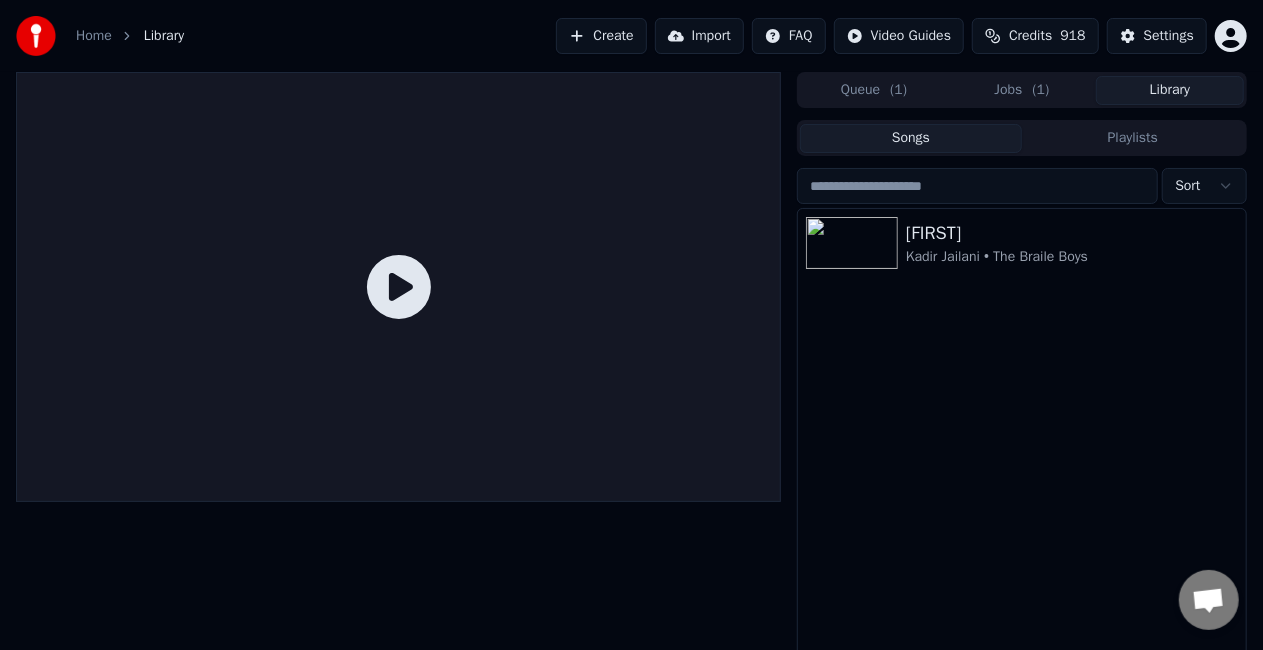 click on "Jobs ( 1 )" at bounding box center (1022, 90) 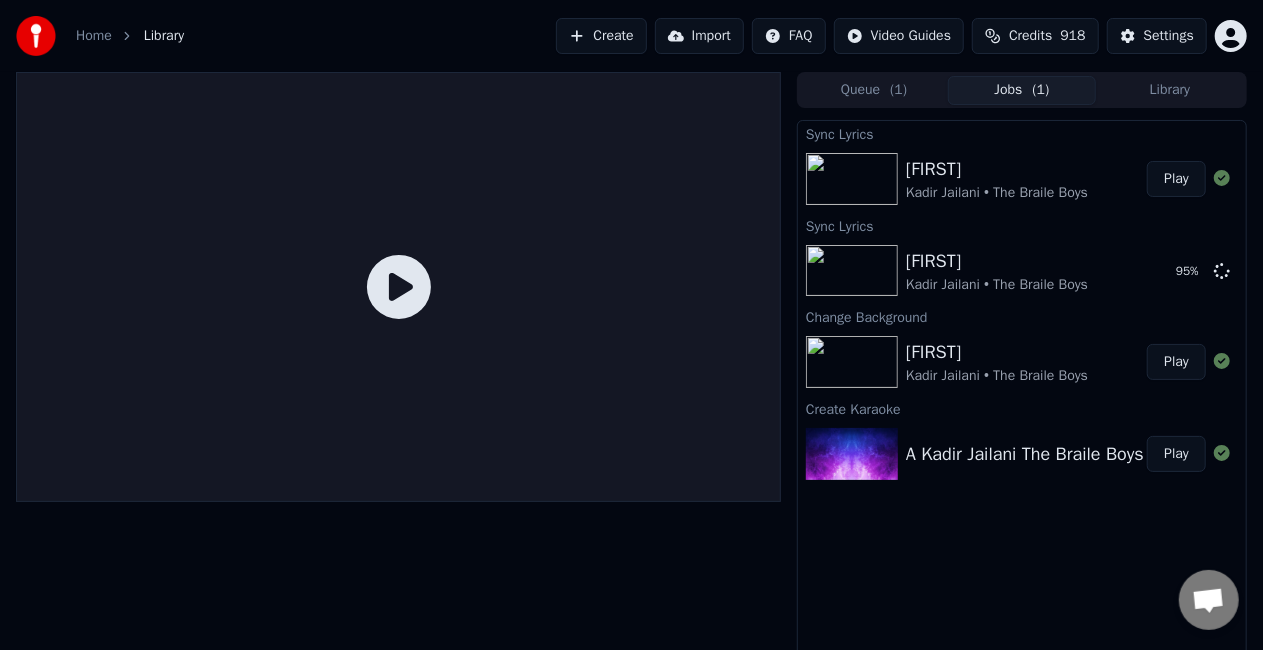 click on "Play" at bounding box center [1176, 179] 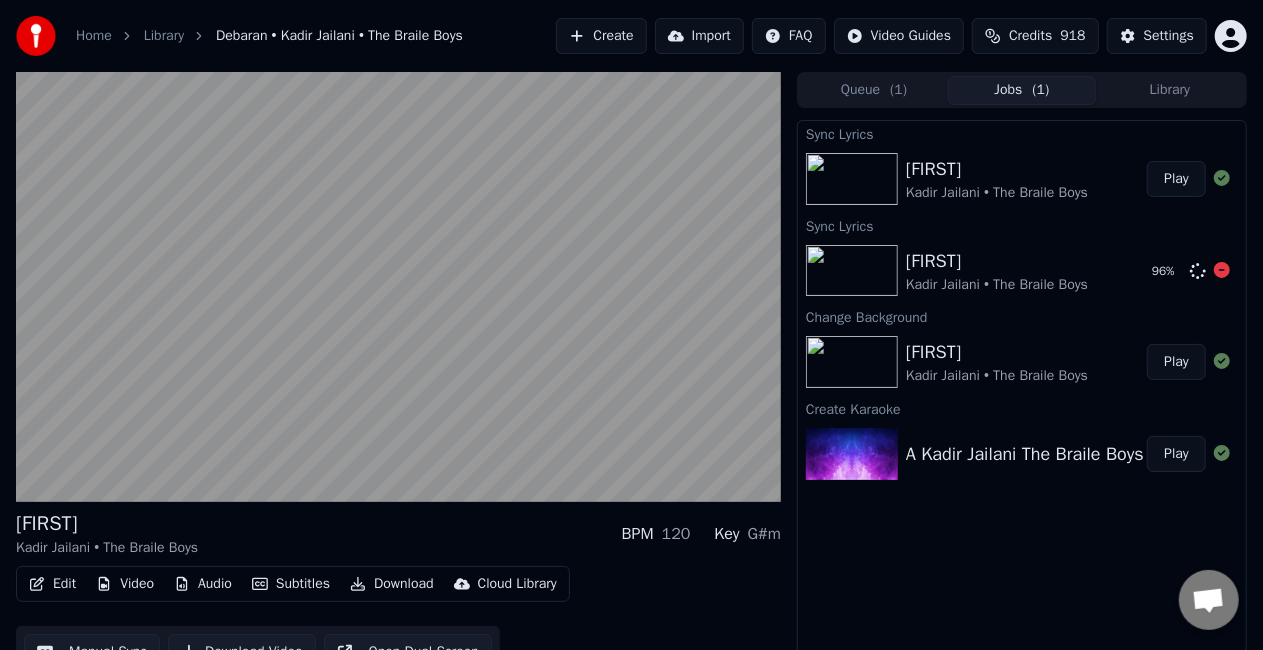 click 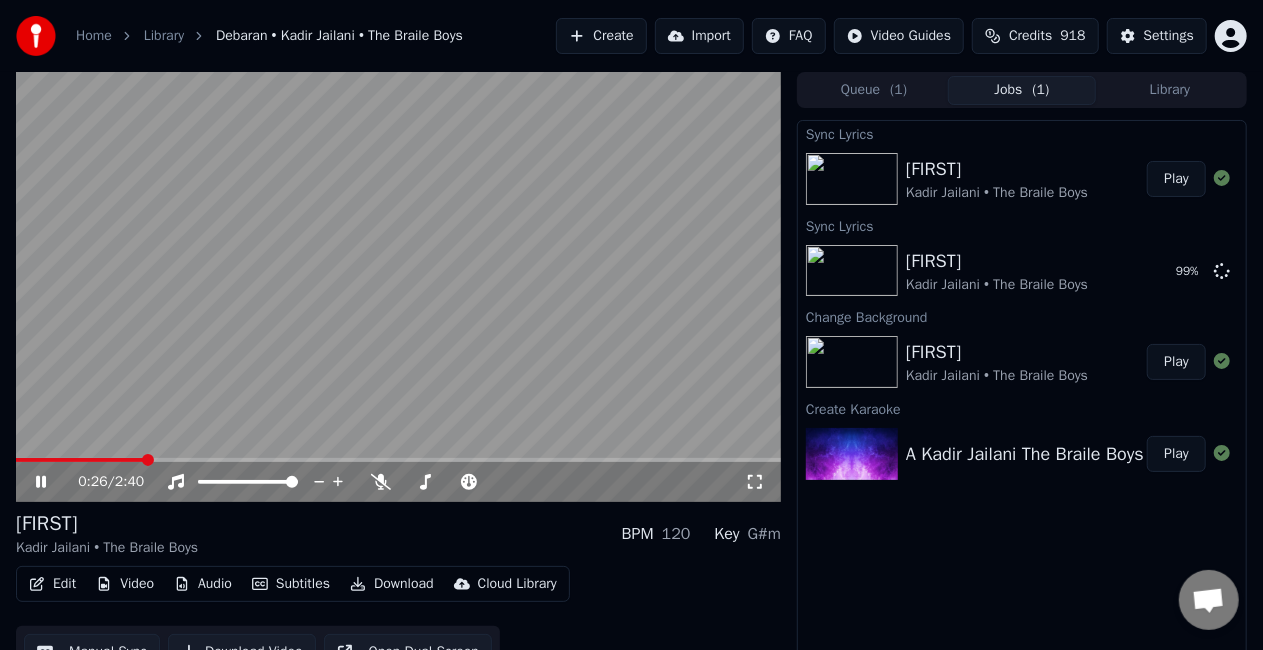 click 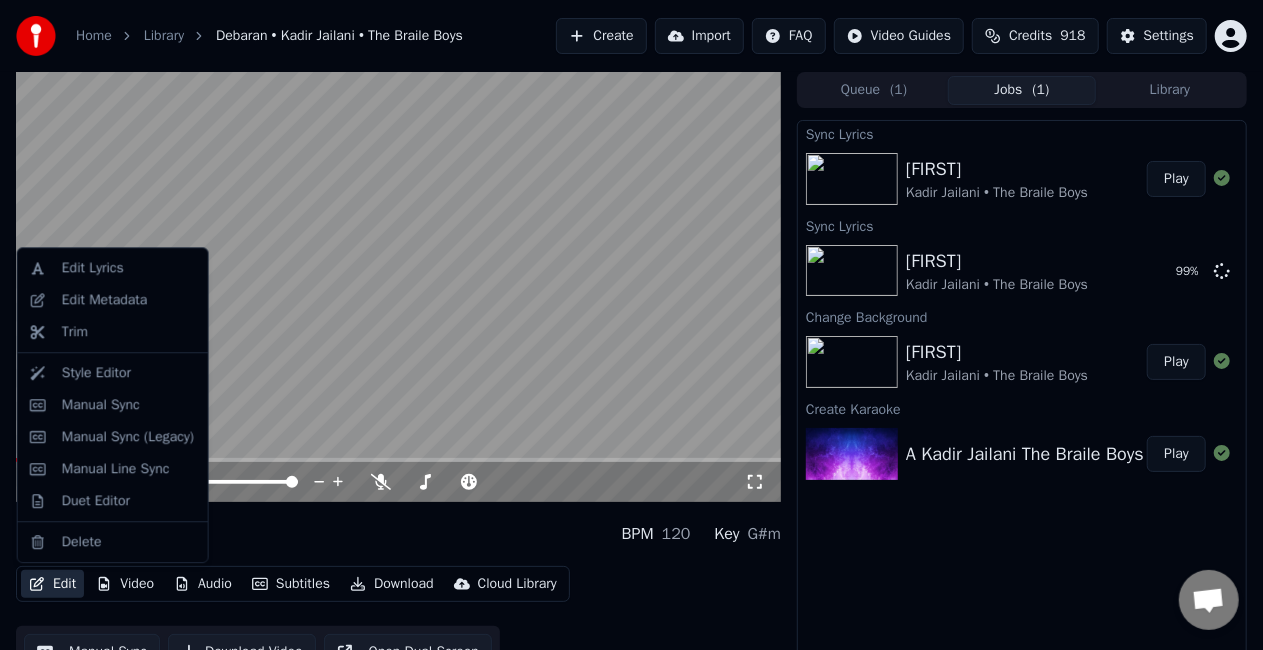 click on "Edit" at bounding box center (52, 584) 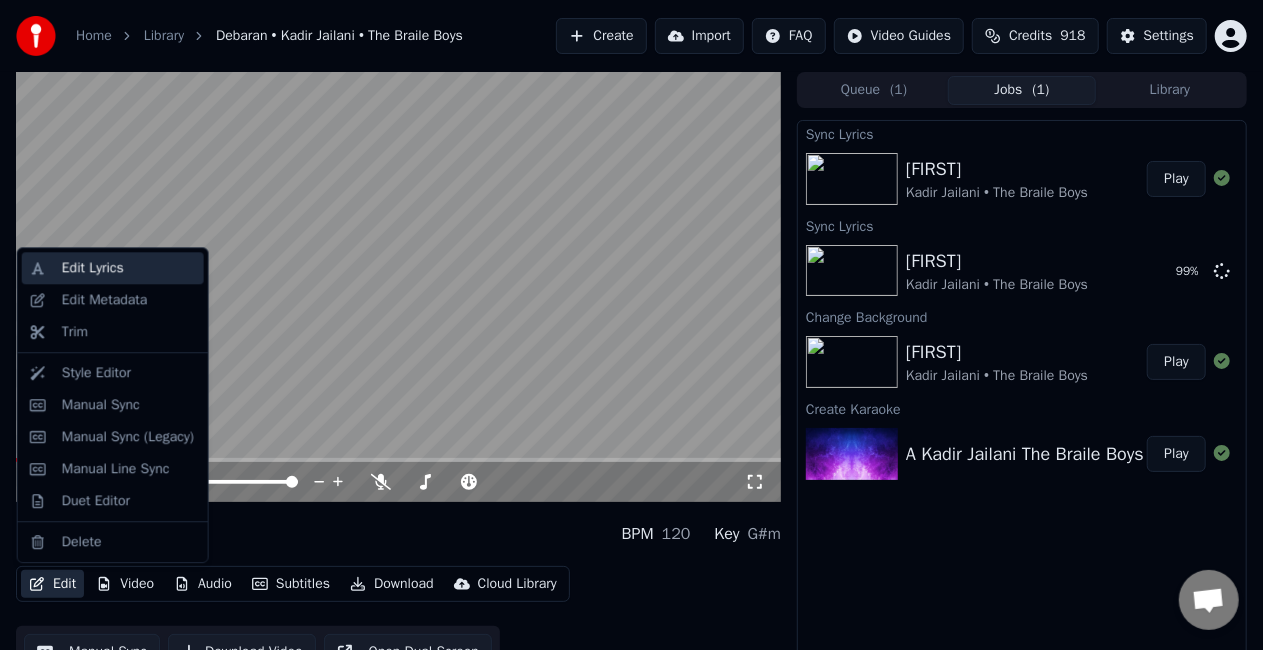 click on "Edit Lyrics" at bounding box center [129, 268] 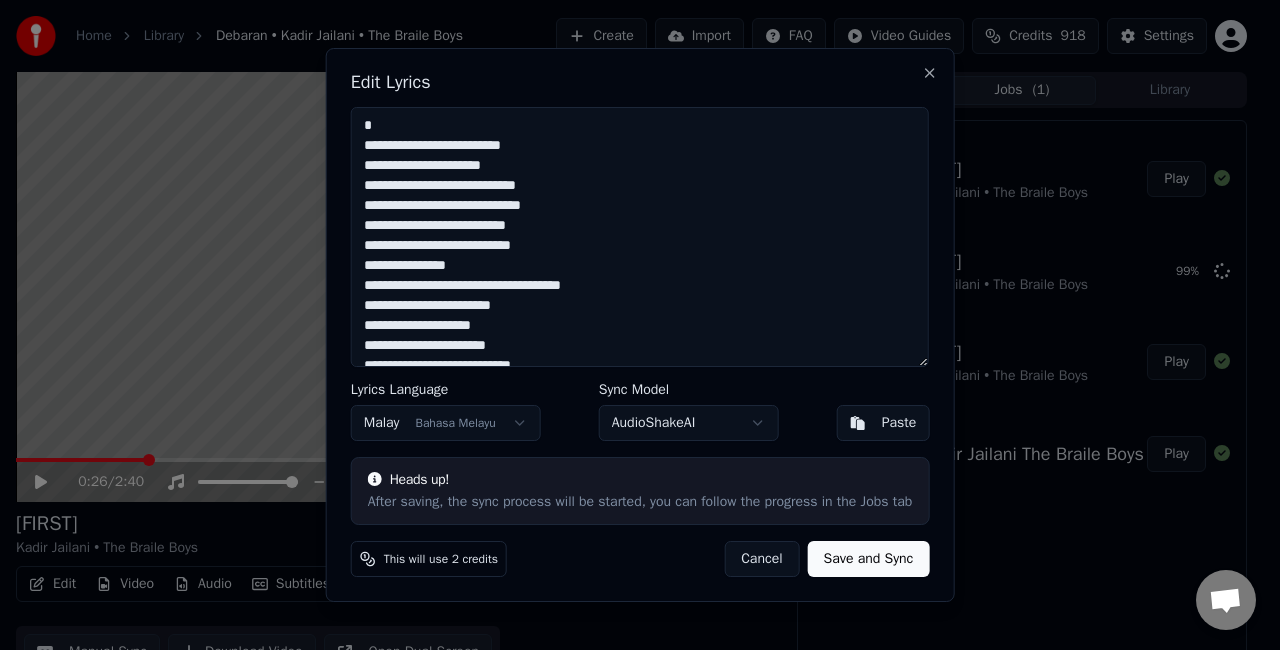 click on "**********" at bounding box center (640, 237) 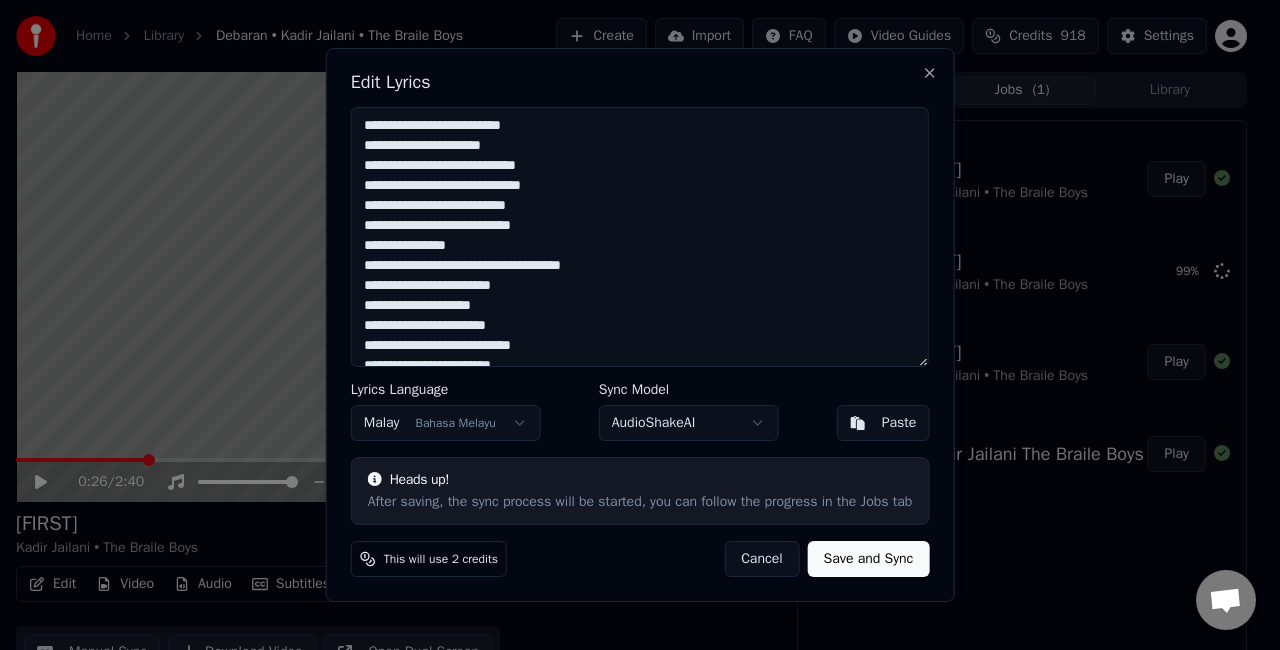 type on "**********" 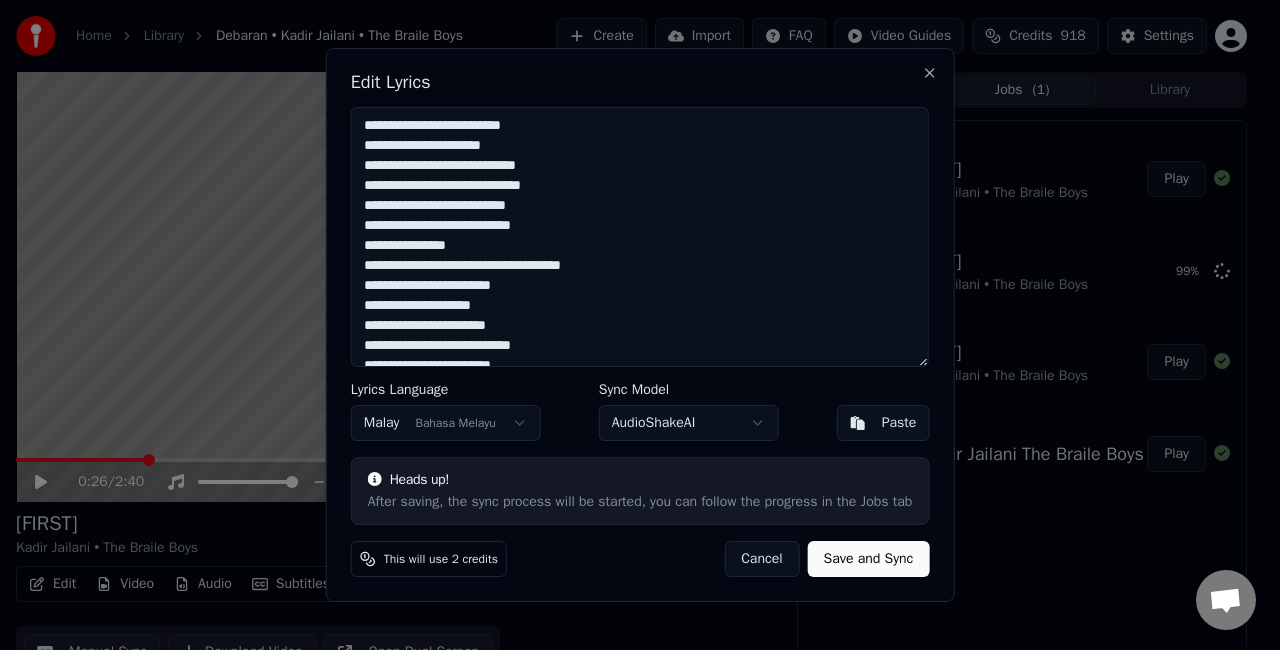 click on "Save and Sync" at bounding box center (869, 559) 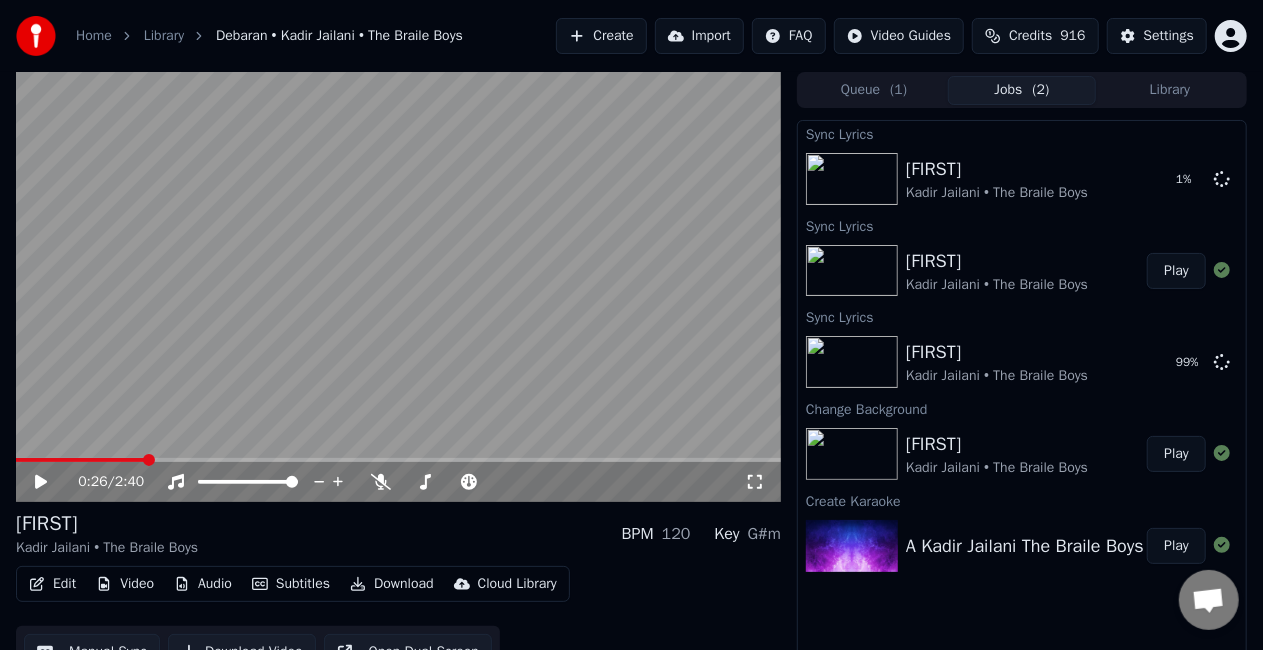 click on "Play" at bounding box center (1176, 271) 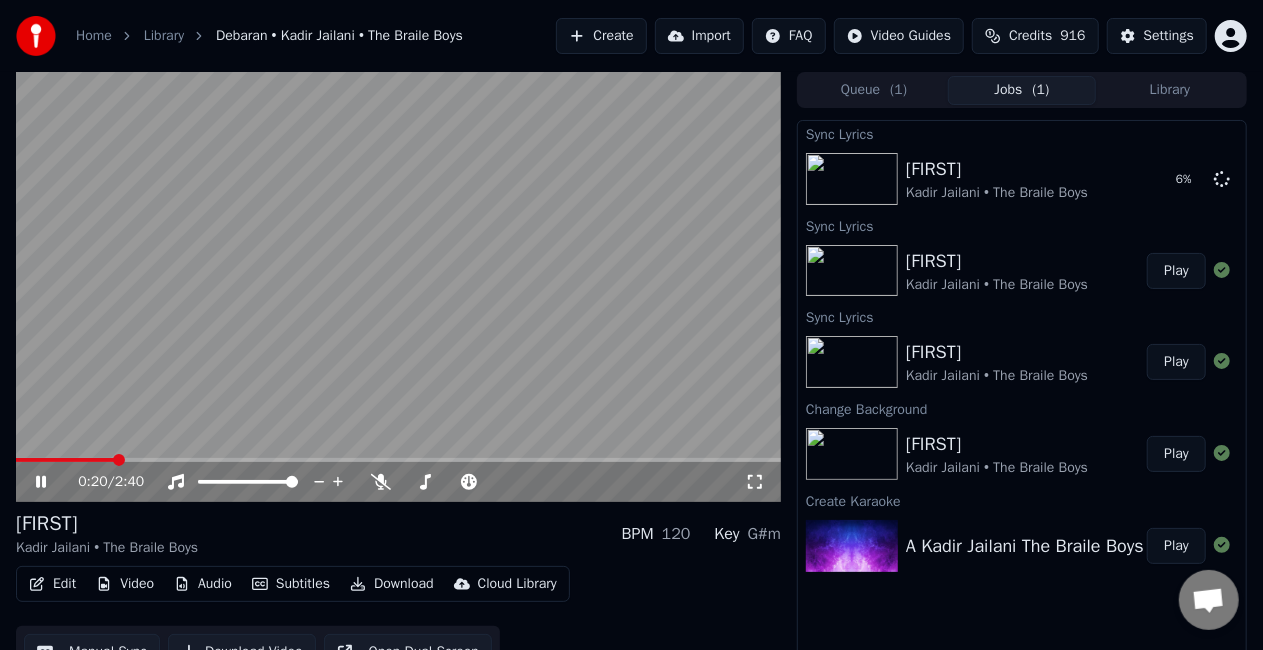 click on "0:20  /  2:40" at bounding box center (398, 482) 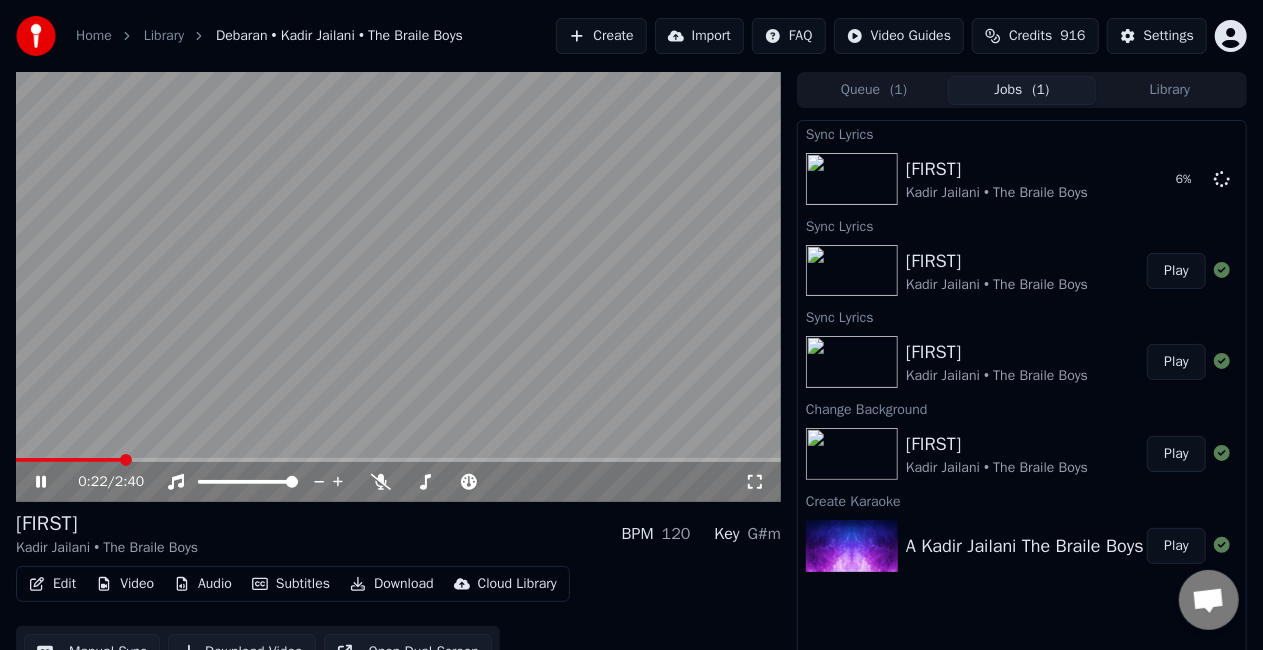 click on "0:22  /  2:40" at bounding box center [398, 482] 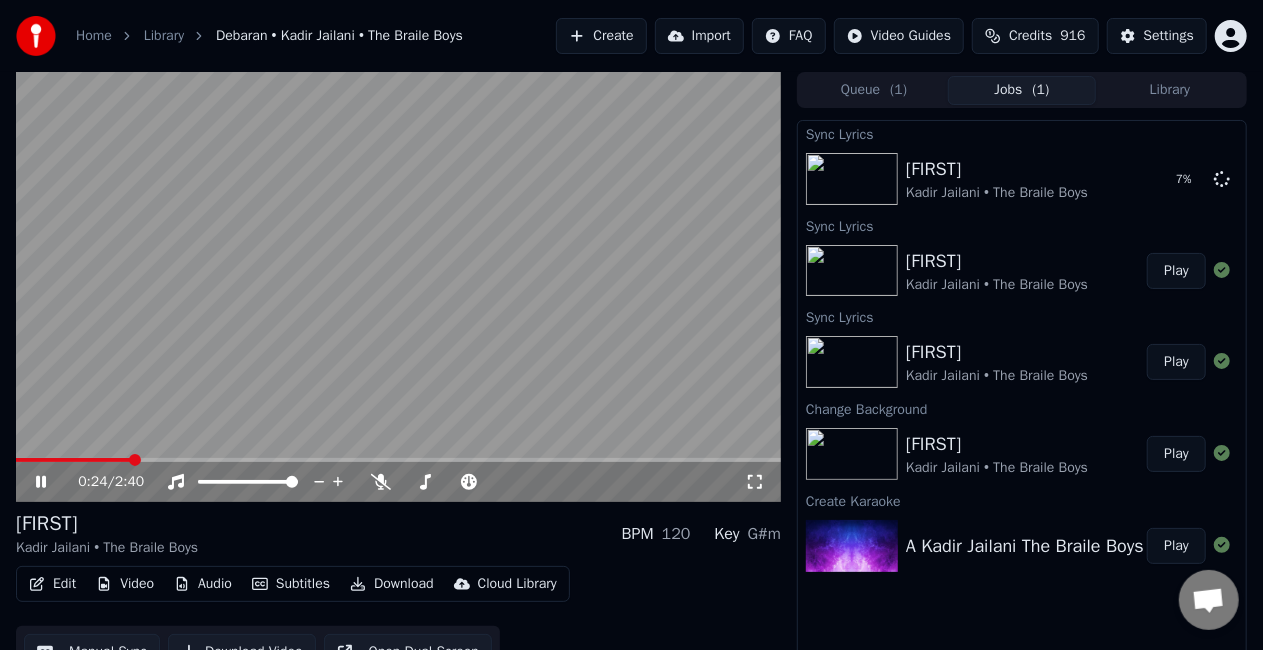 click 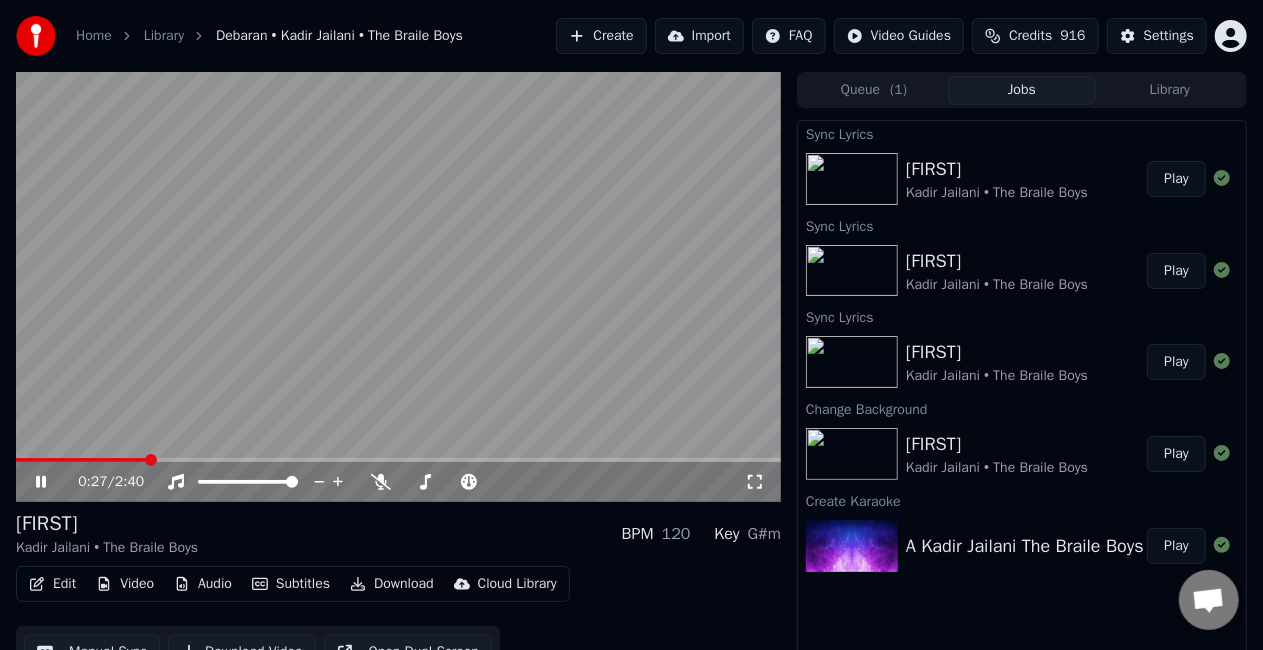 click at bounding box center [398, 287] 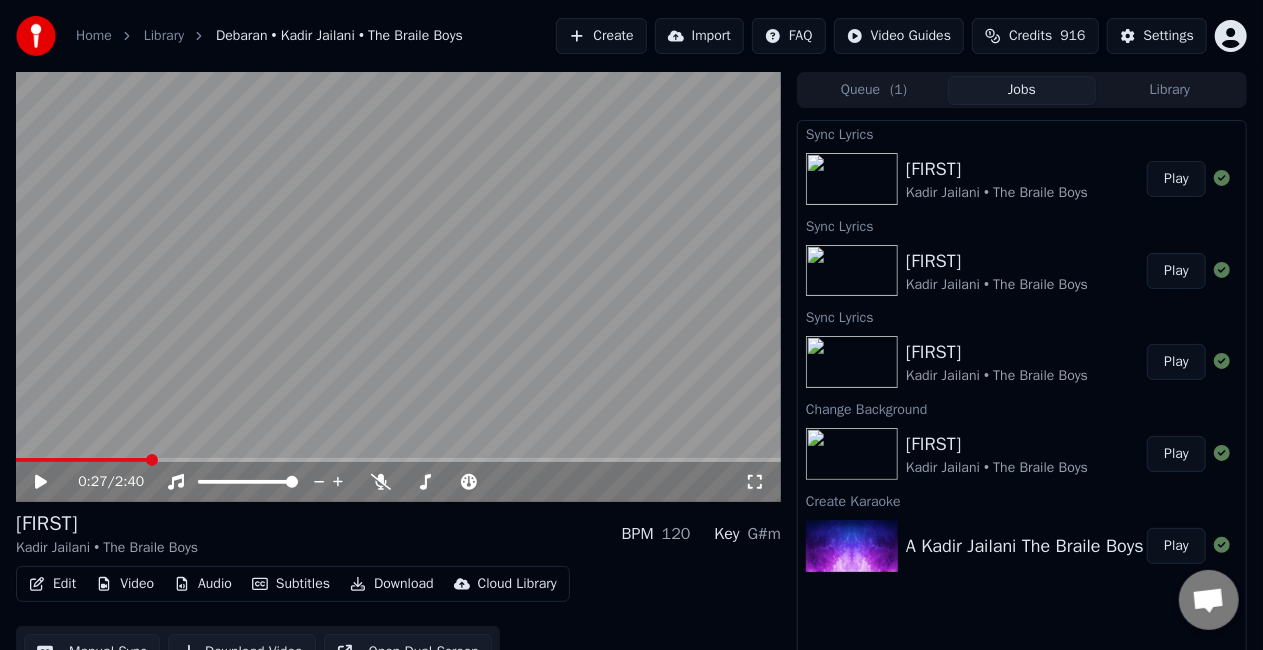 click on "Play" at bounding box center [1176, 179] 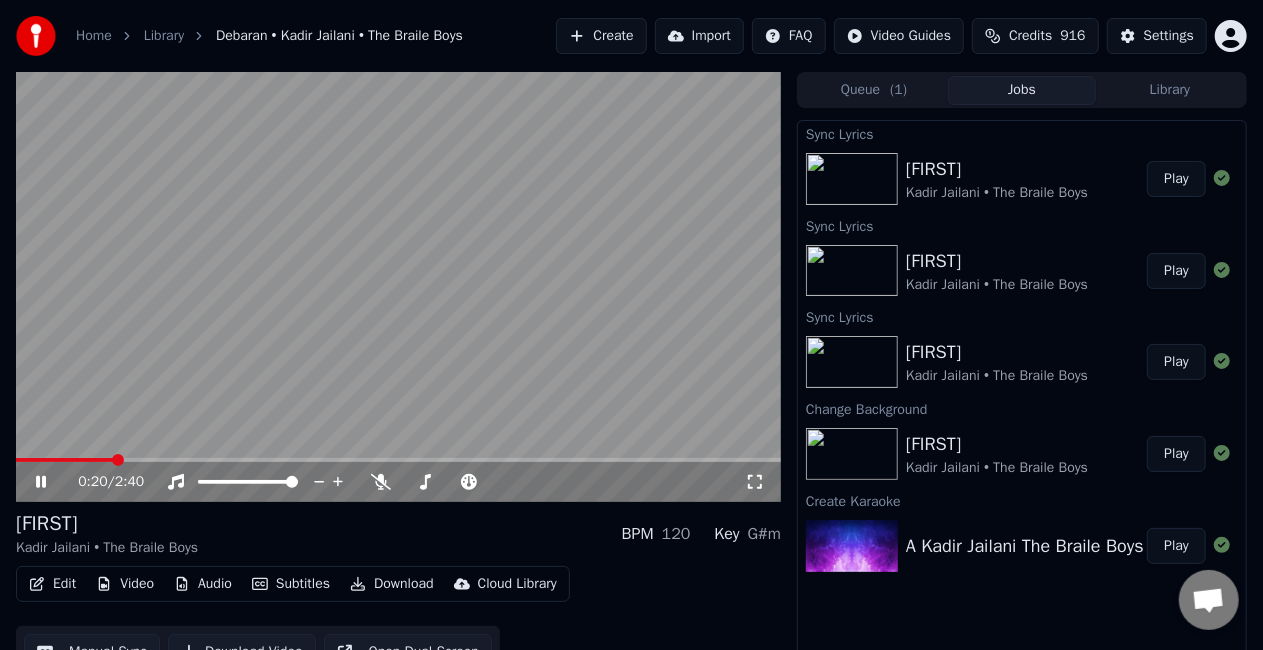 click 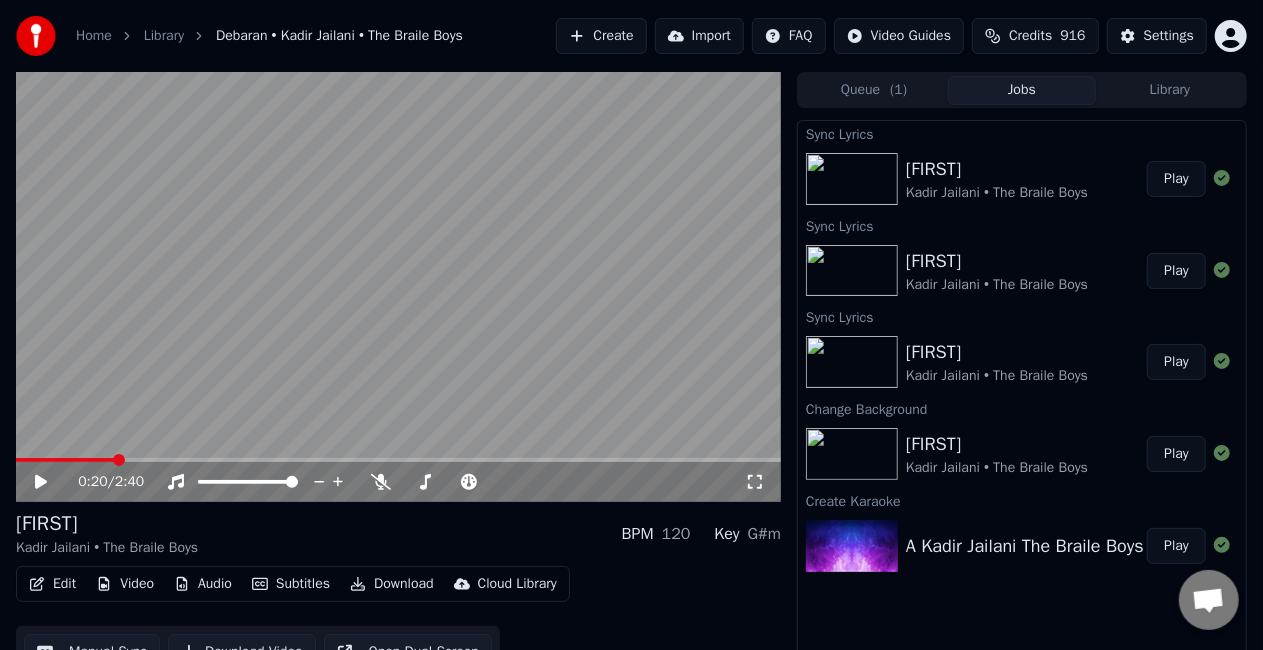 click on "Edit" at bounding box center [52, 584] 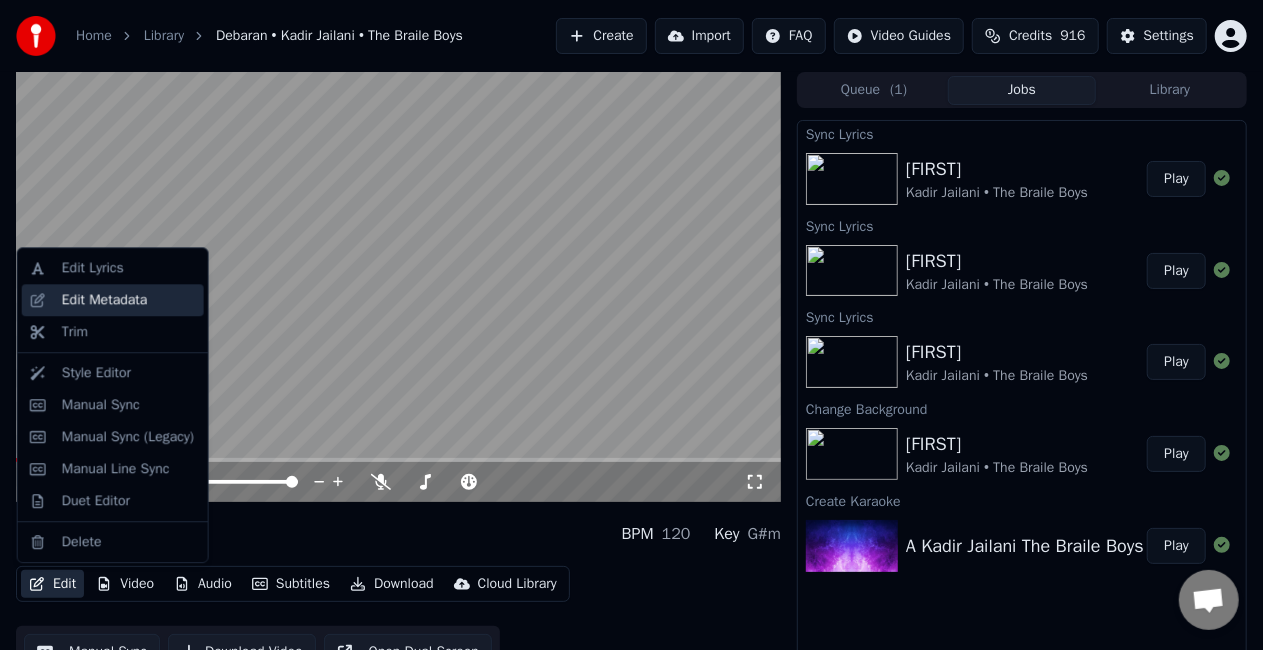 click on "Edit Metadata" at bounding box center (105, 300) 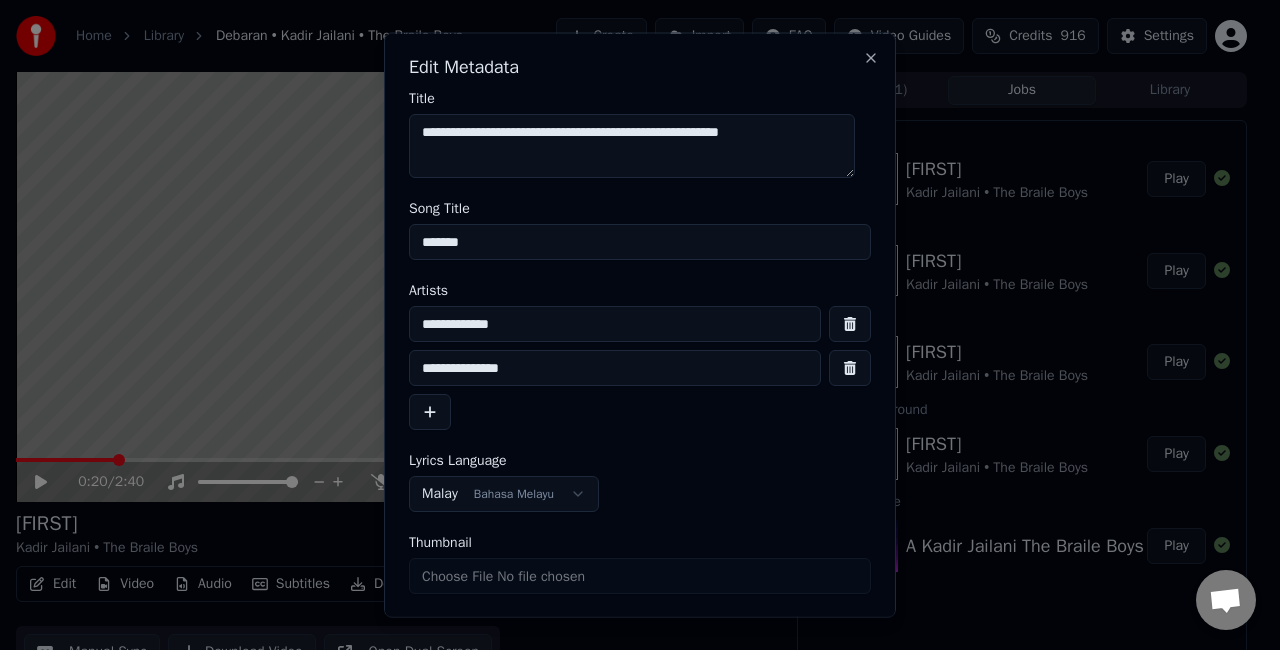 click on "*******" at bounding box center (640, 242) 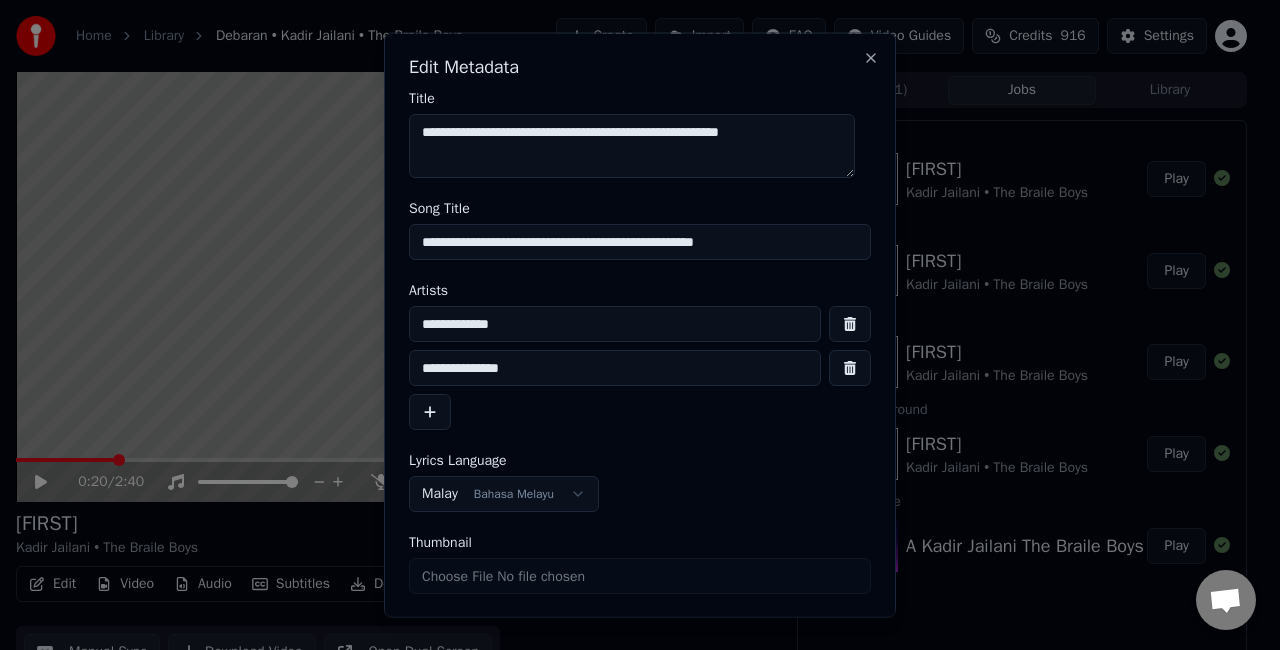 type on "**********" 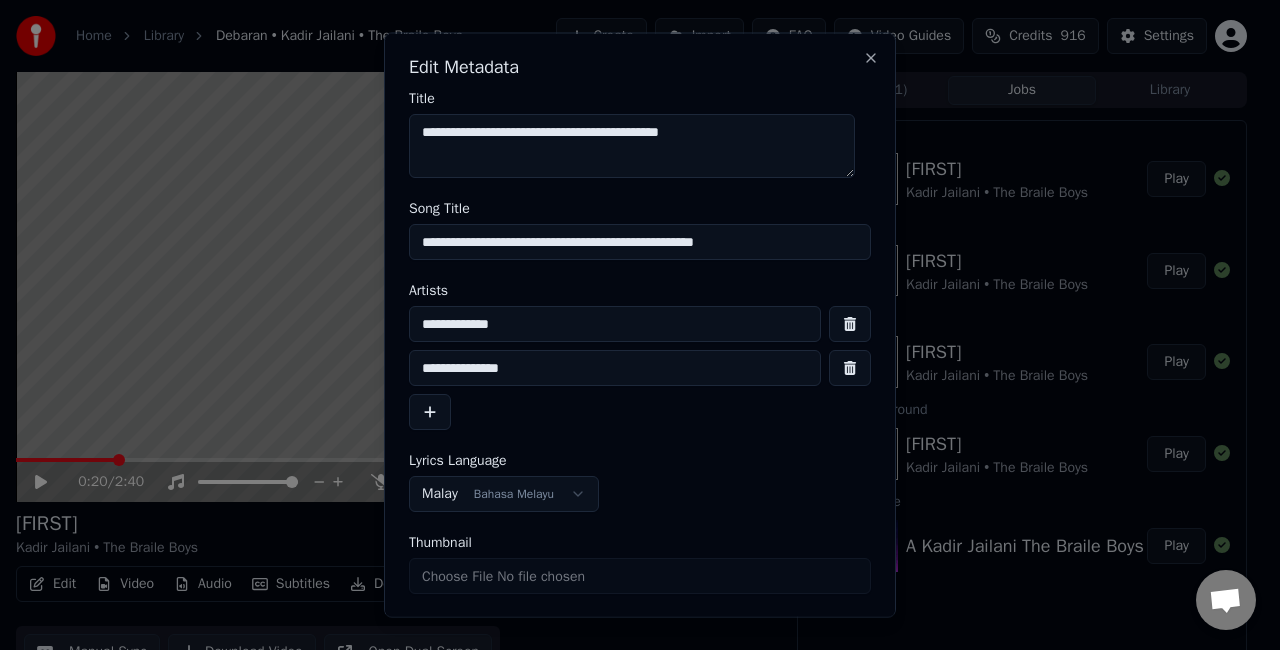scroll, scrollTop: 60, scrollLeft: 0, axis: vertical 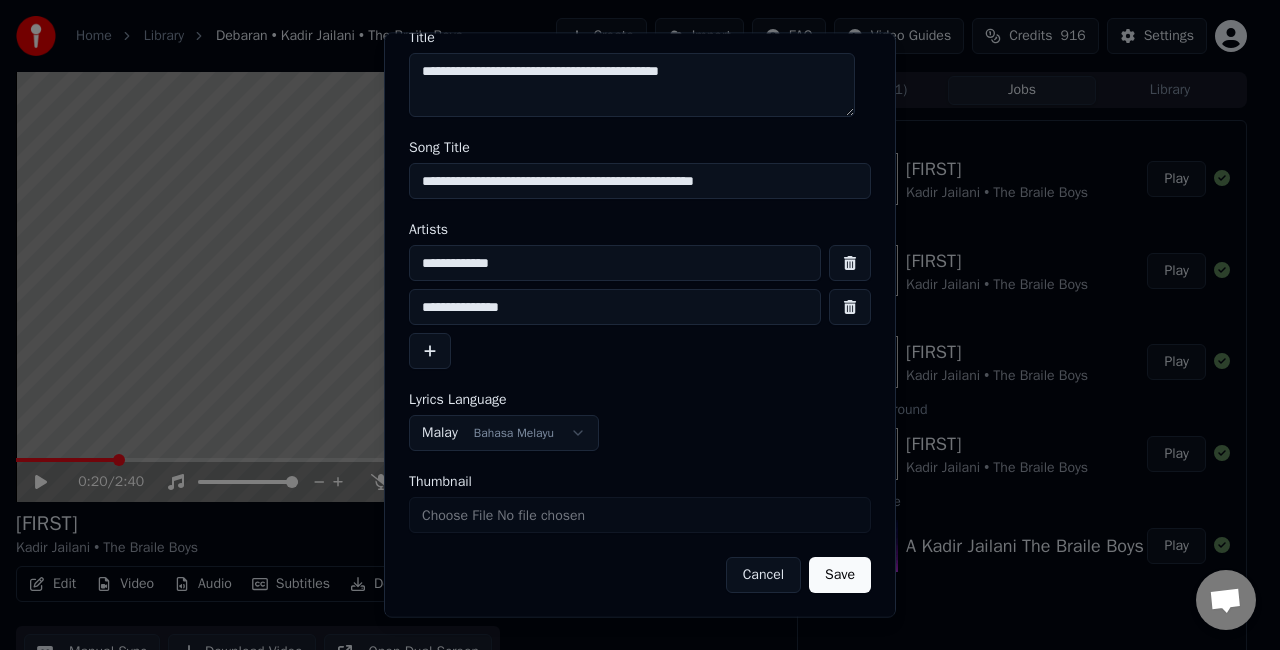 type on "**********" 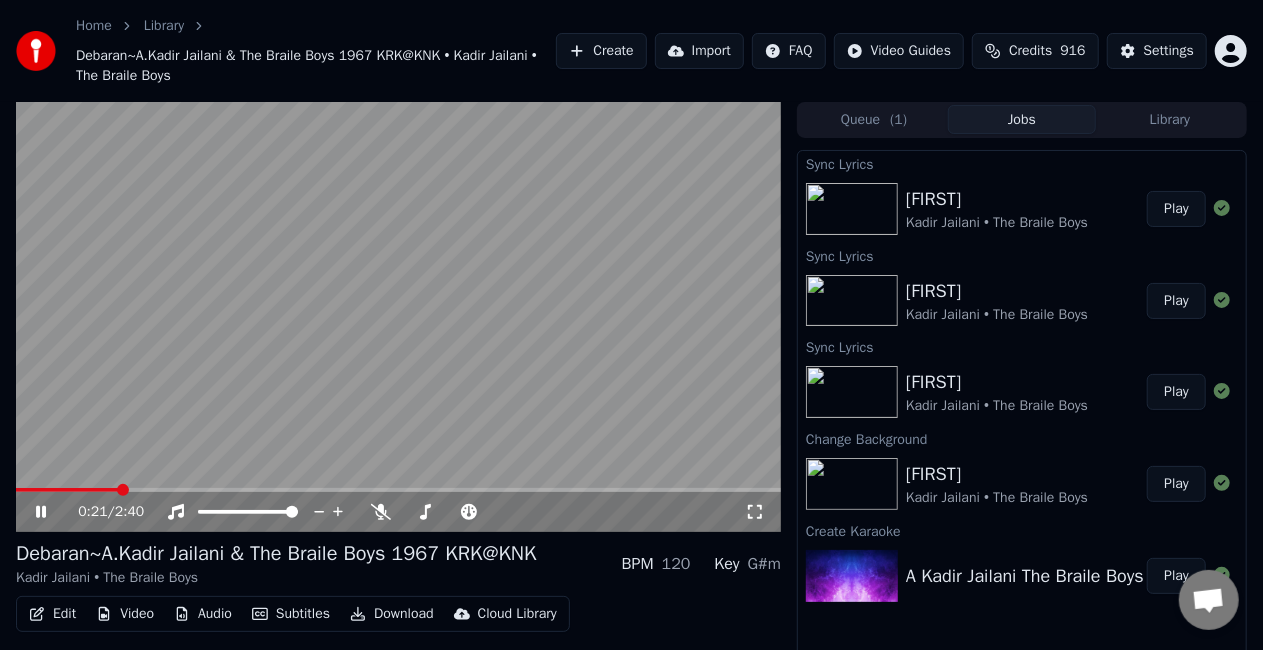 click on "Play" at bounding box center (1176, 209) 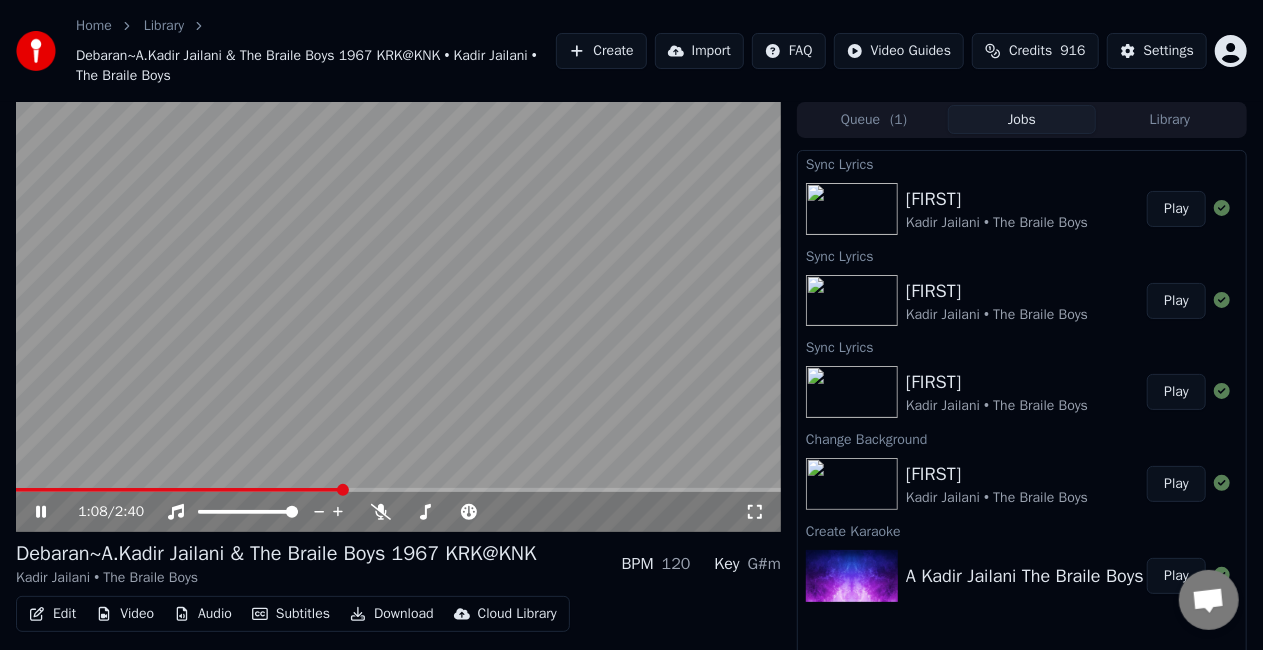 click at bounding box center [398, 317] 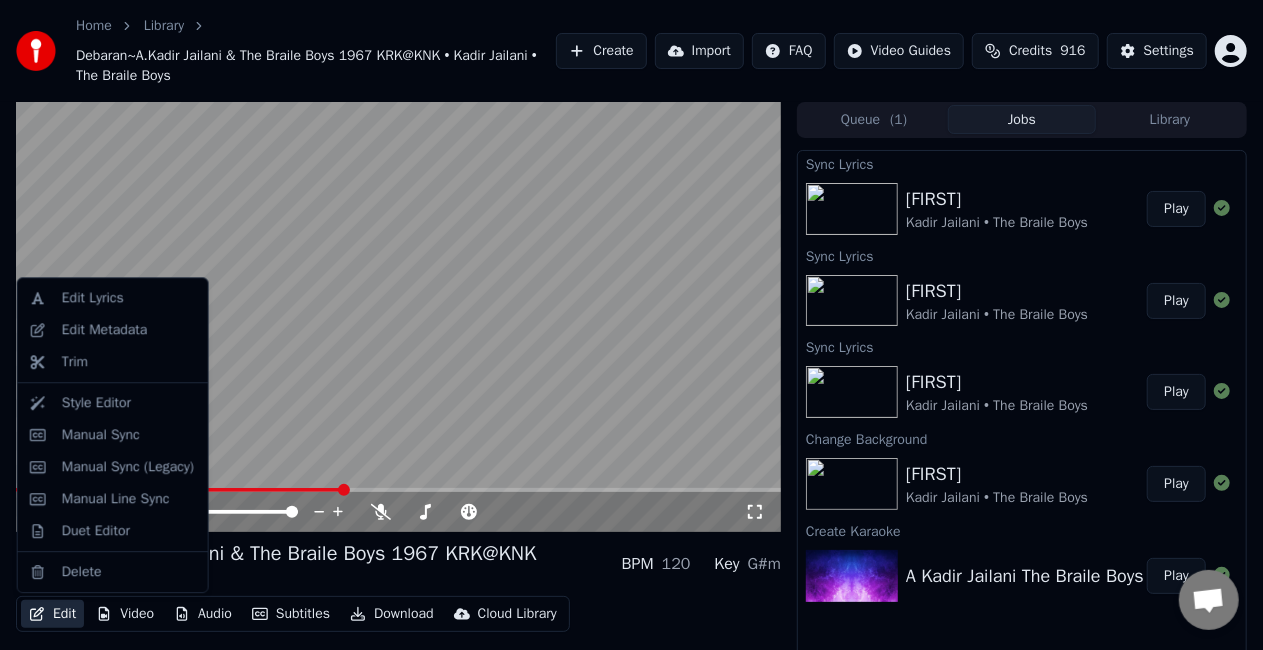 click on "Edit" at bounding box center [52, 614] 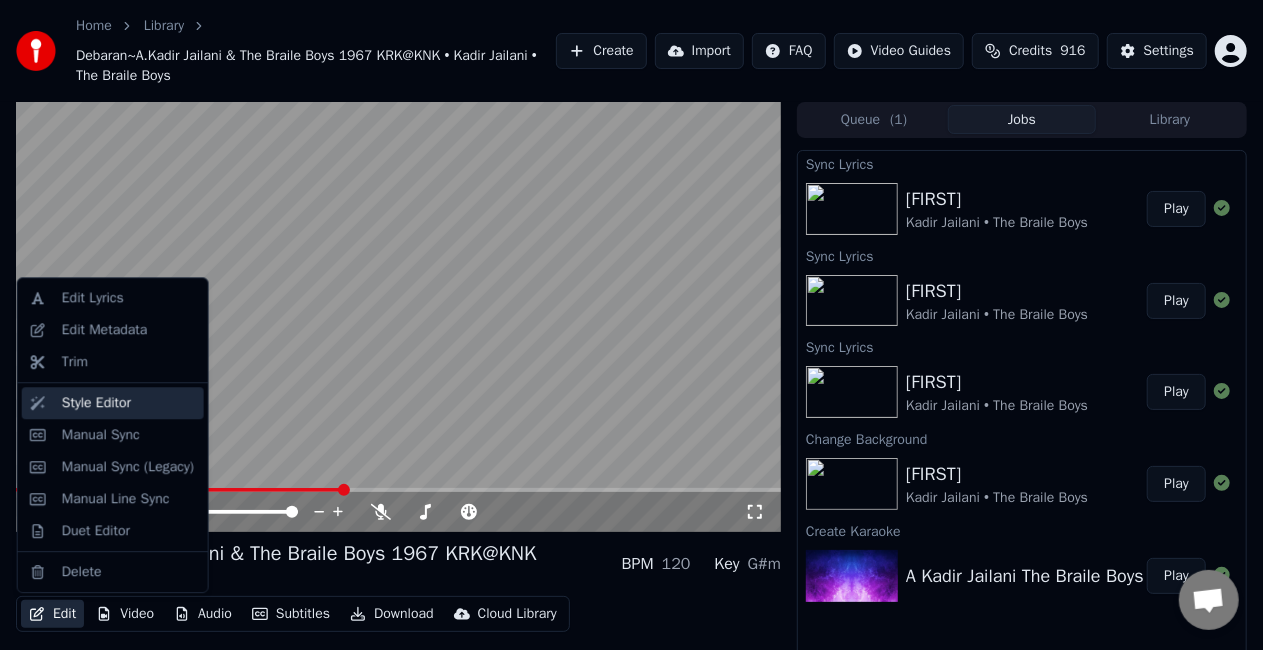 click on "Style Editor" at bounding box center (96, 403) 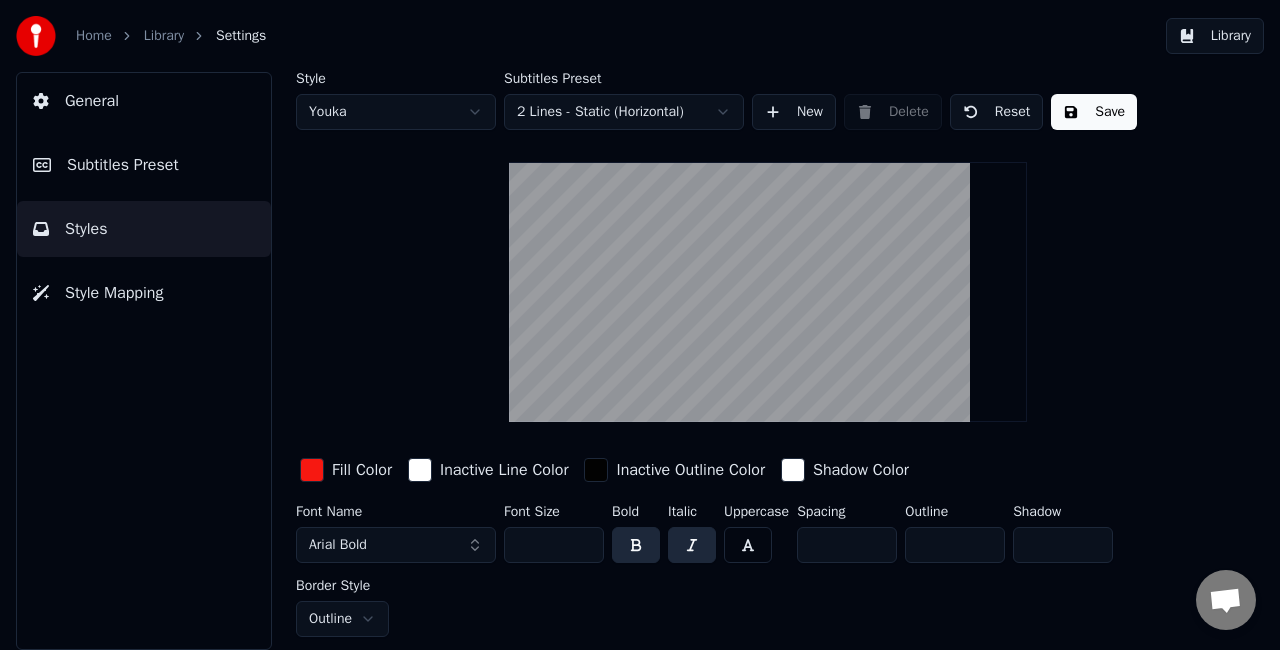 click at bounding box center [312, 470] 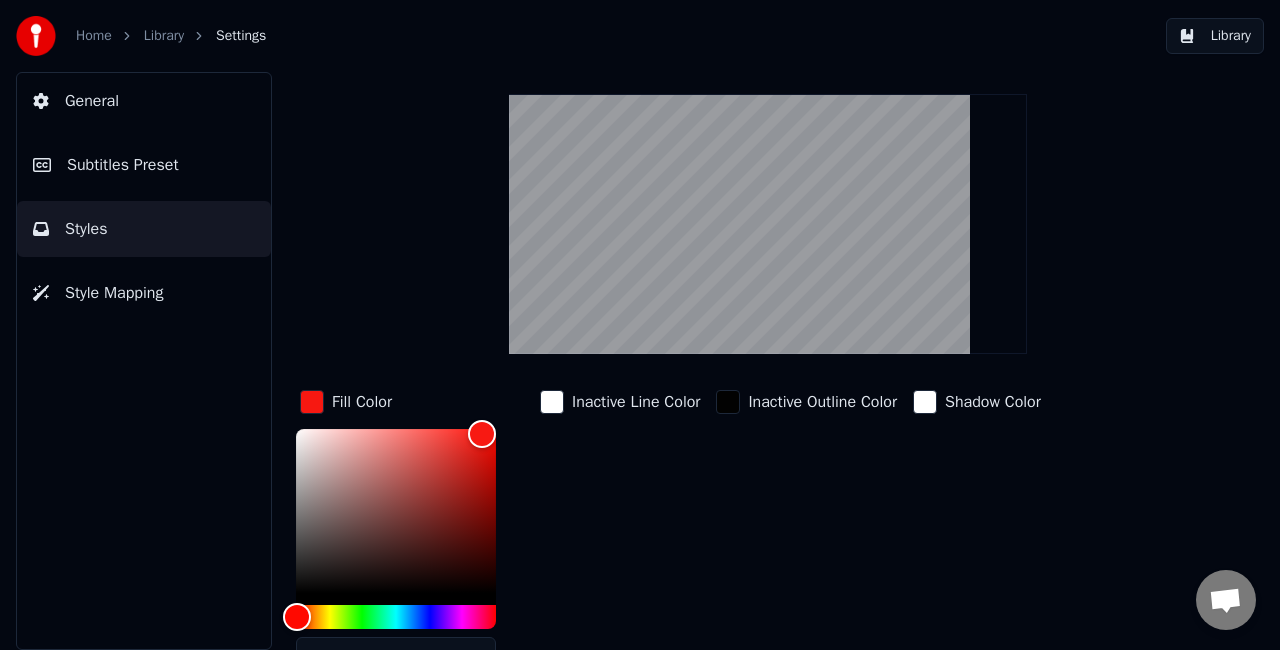 scroll, scrollTop: 100, scrollLeft: 0, axis: vertical 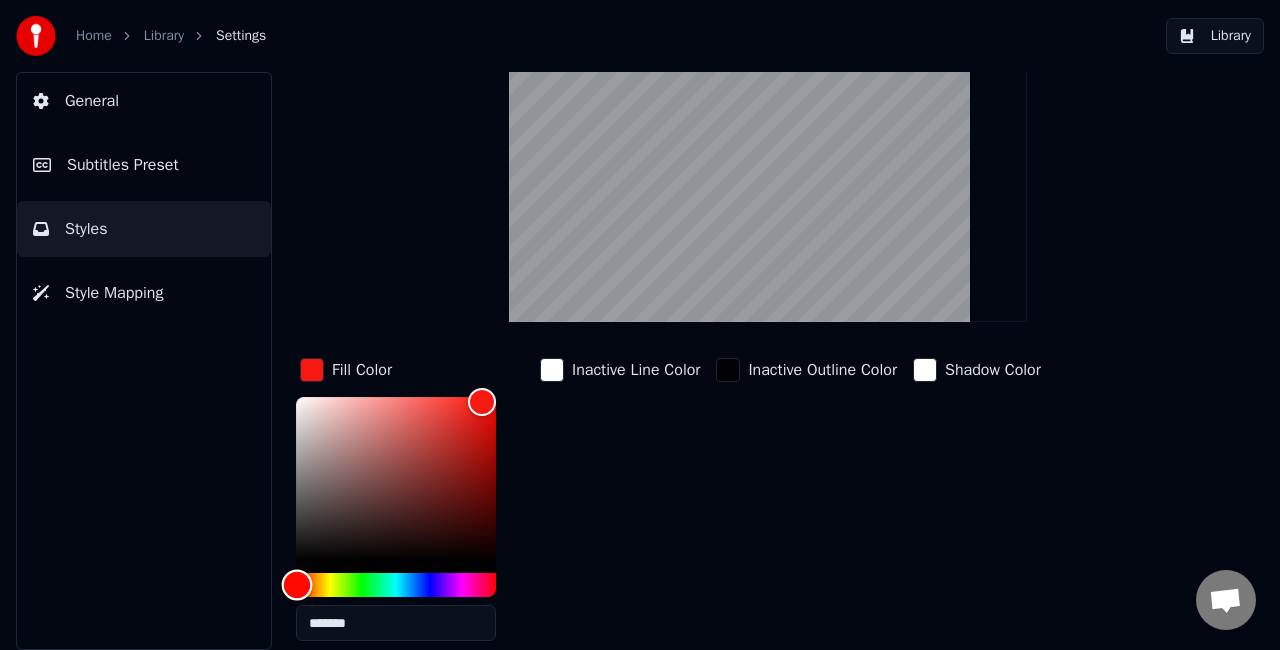 type on "*******" 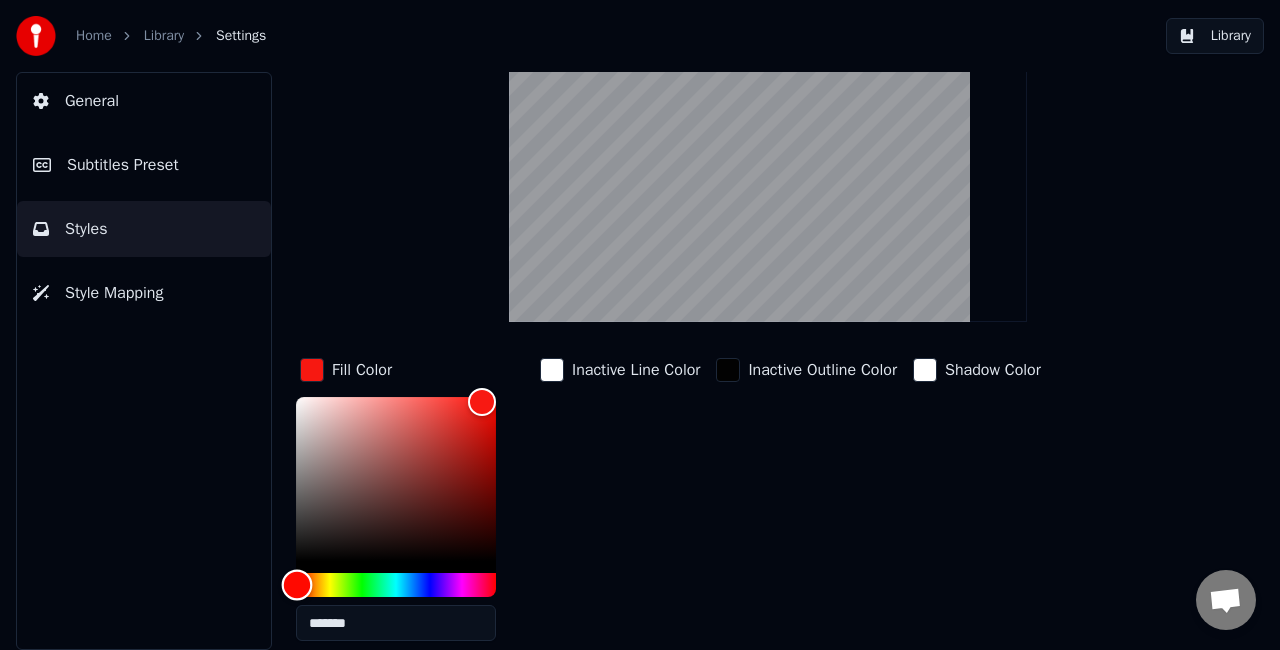 click at bounding box center [396, 585] 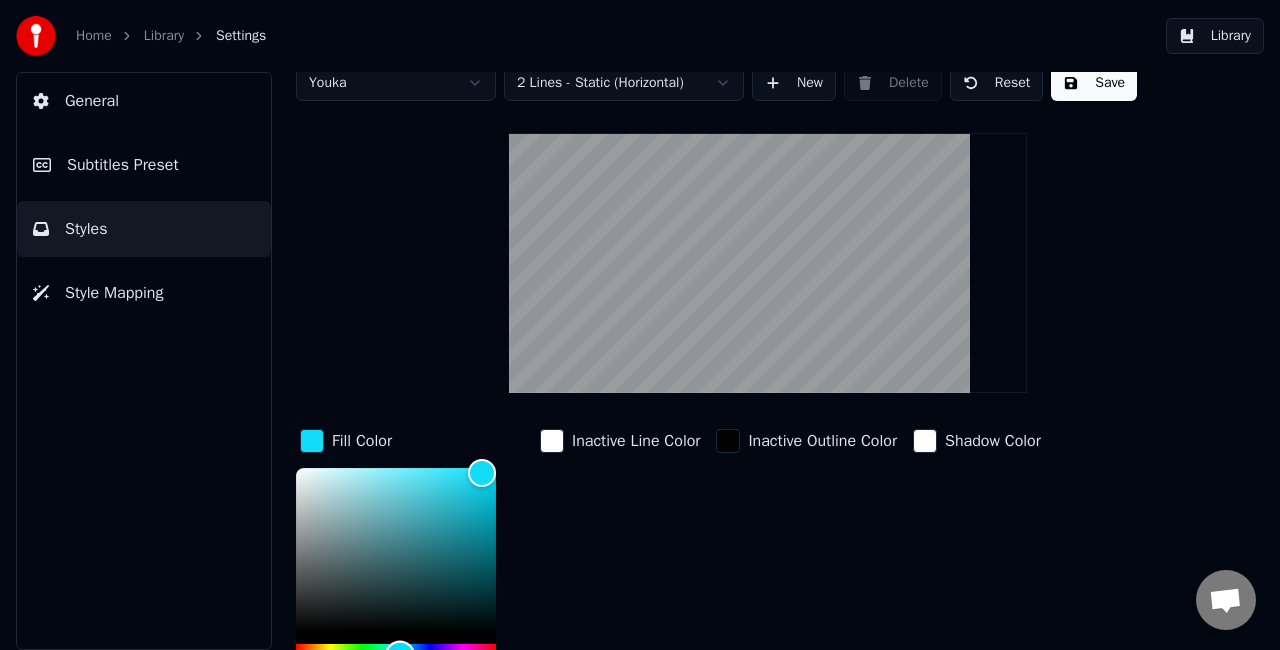scroll, scrollTop: 0, scrollLeft: 0, axis: both 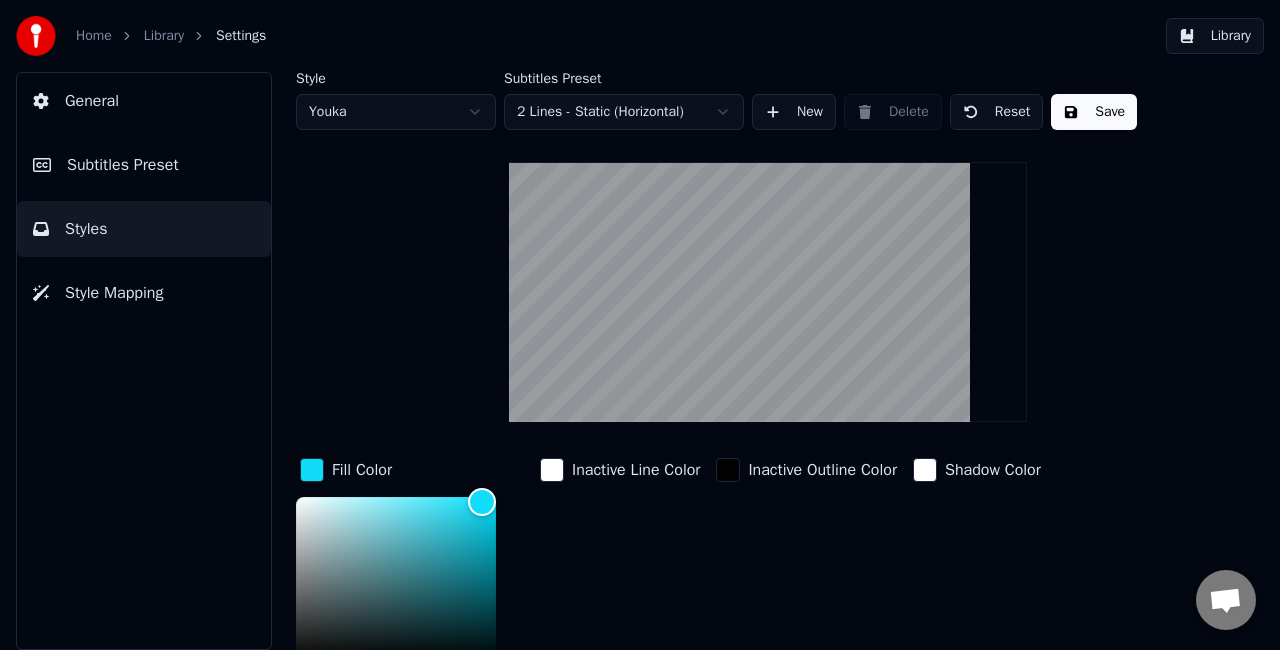 click on "Save" at bounding box center [1094, 112] 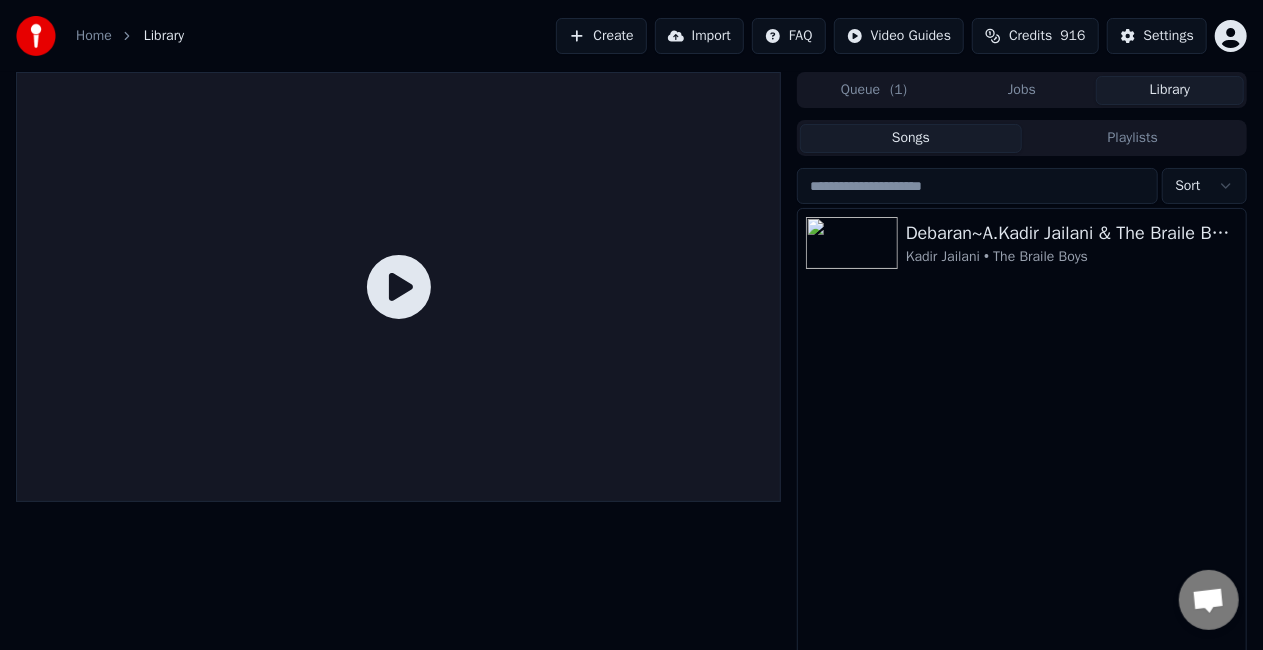 click on "Jobs" at bounding box center [1022, 90] 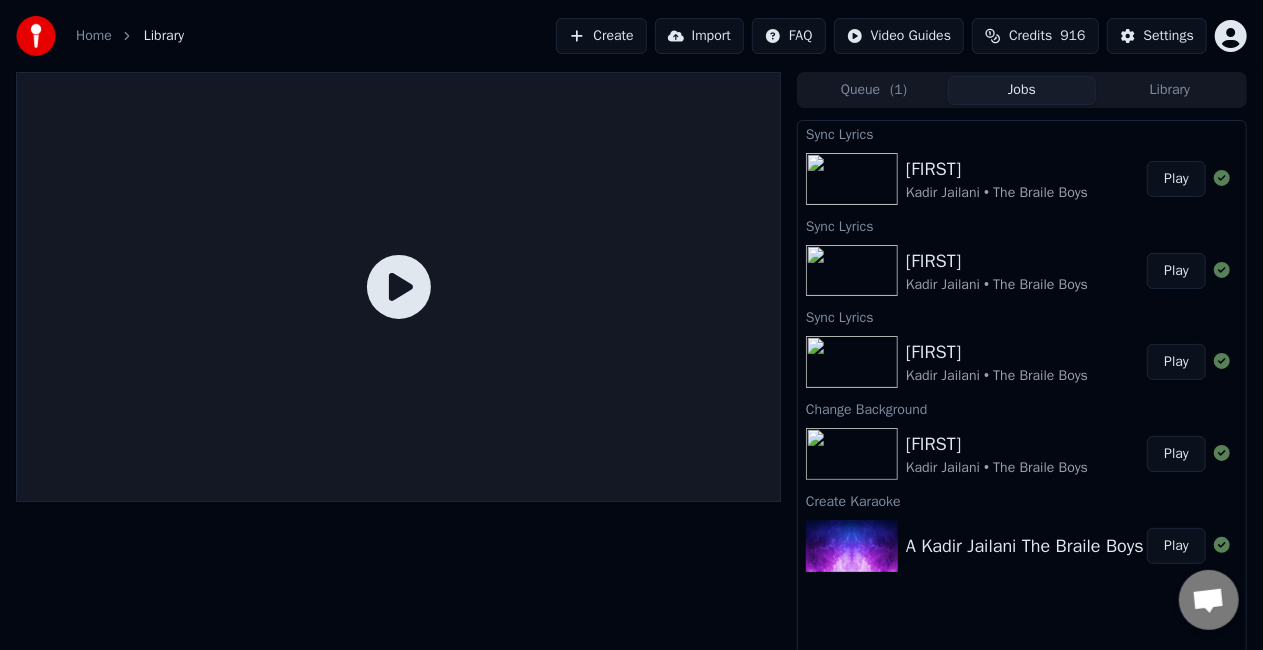 click on "Play" at bounding box center [1176, 179] 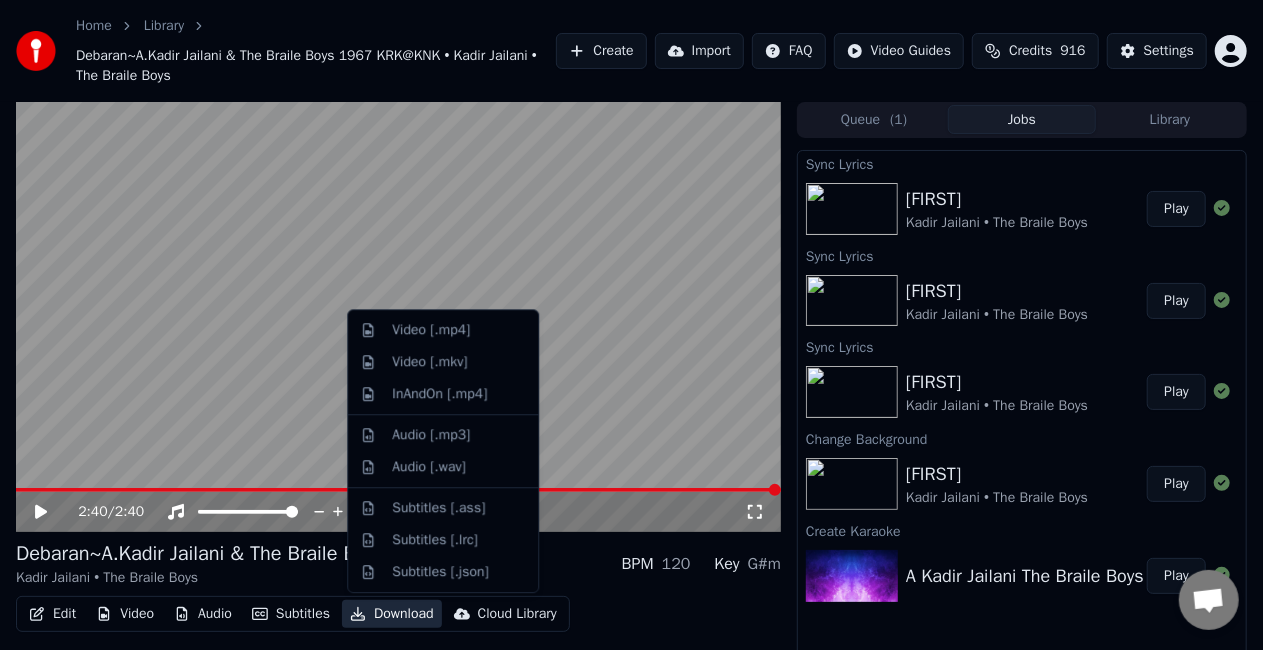 click on "Download" at bounding box center [392, 614] 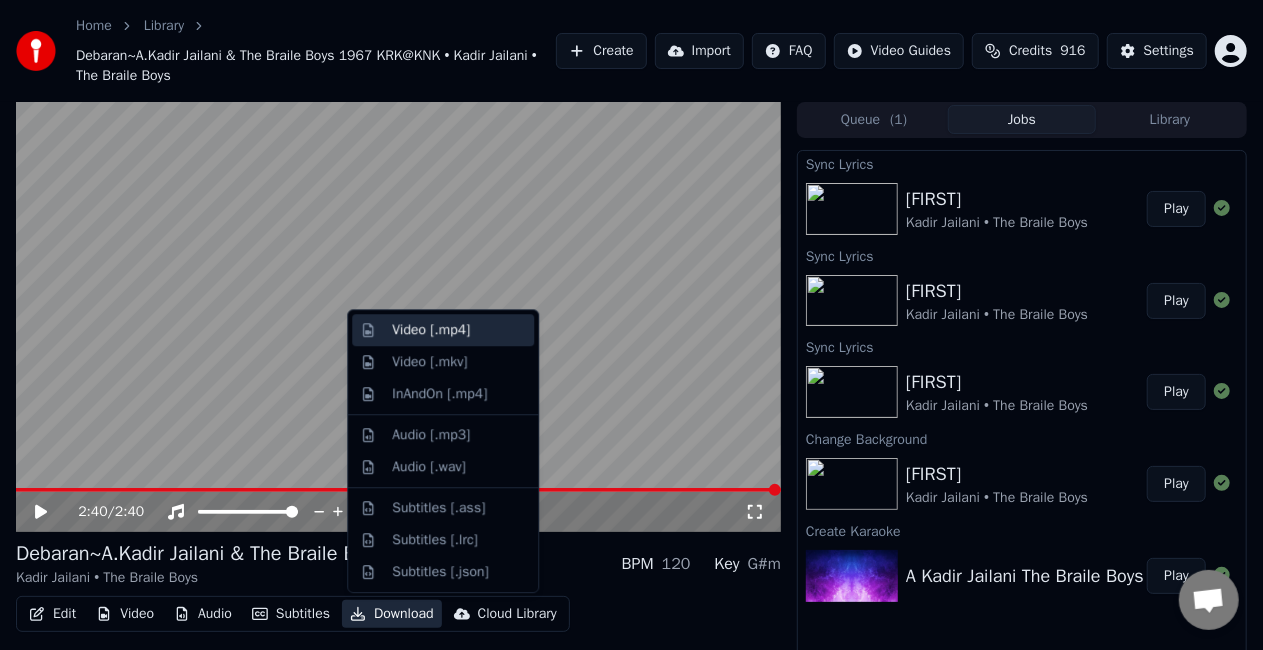 click on "Video [.mp4]" at bounding box center [431, 330] 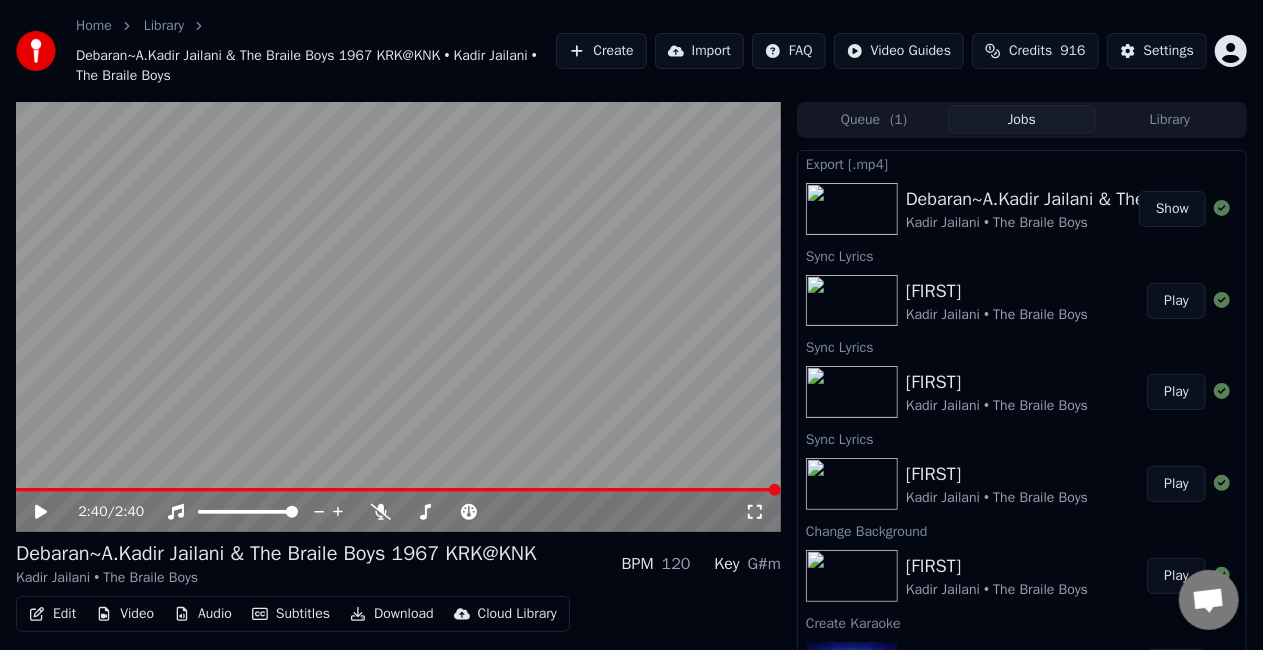 click on "Show" at bounding box center (1172, 209) 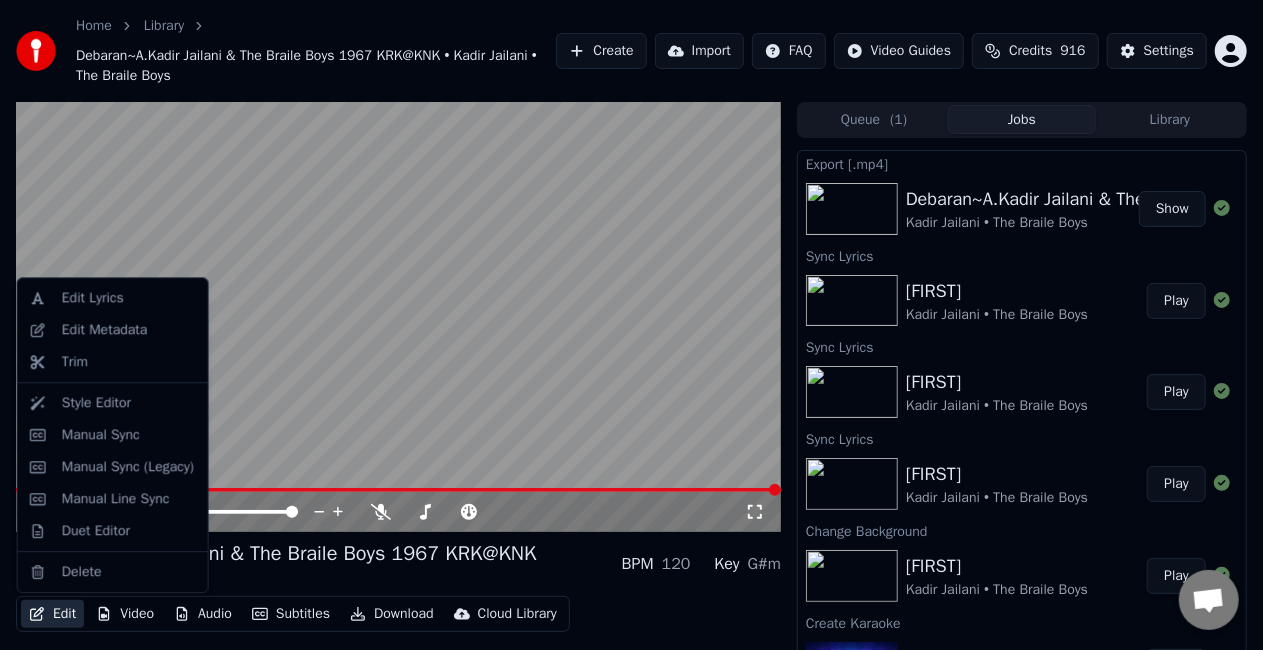 click on "Edit" at bounding box center [52, 614] 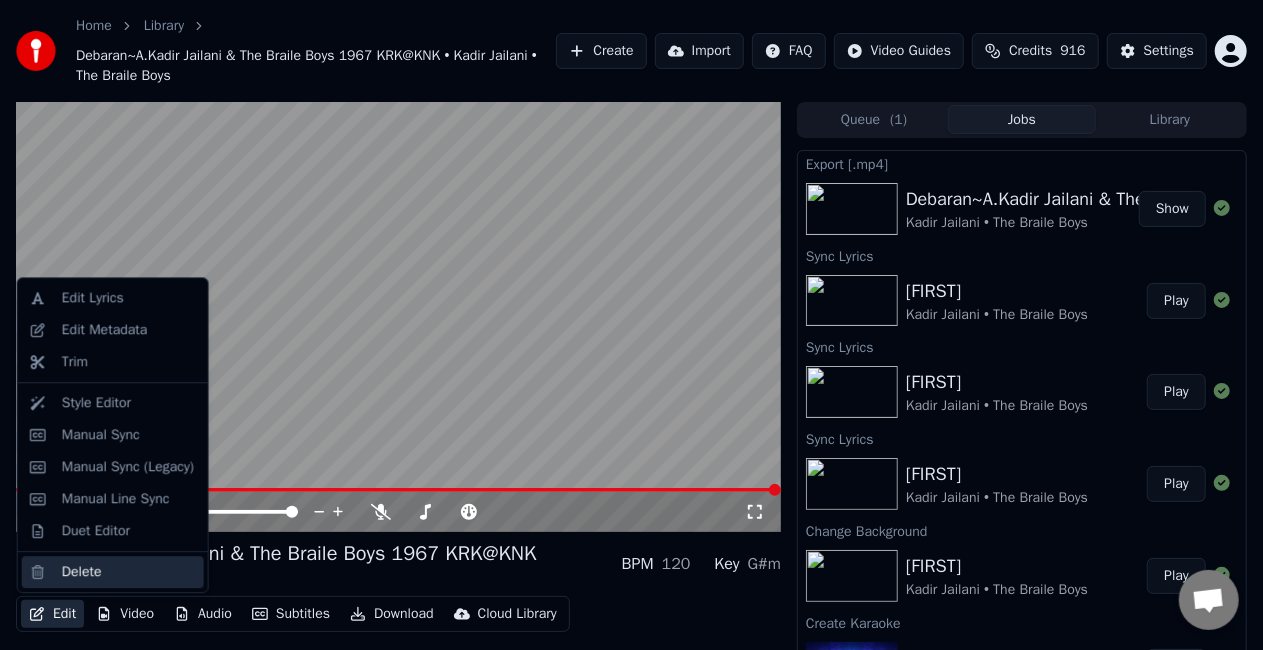 click on "Delete" at bounding box center [129, 572] 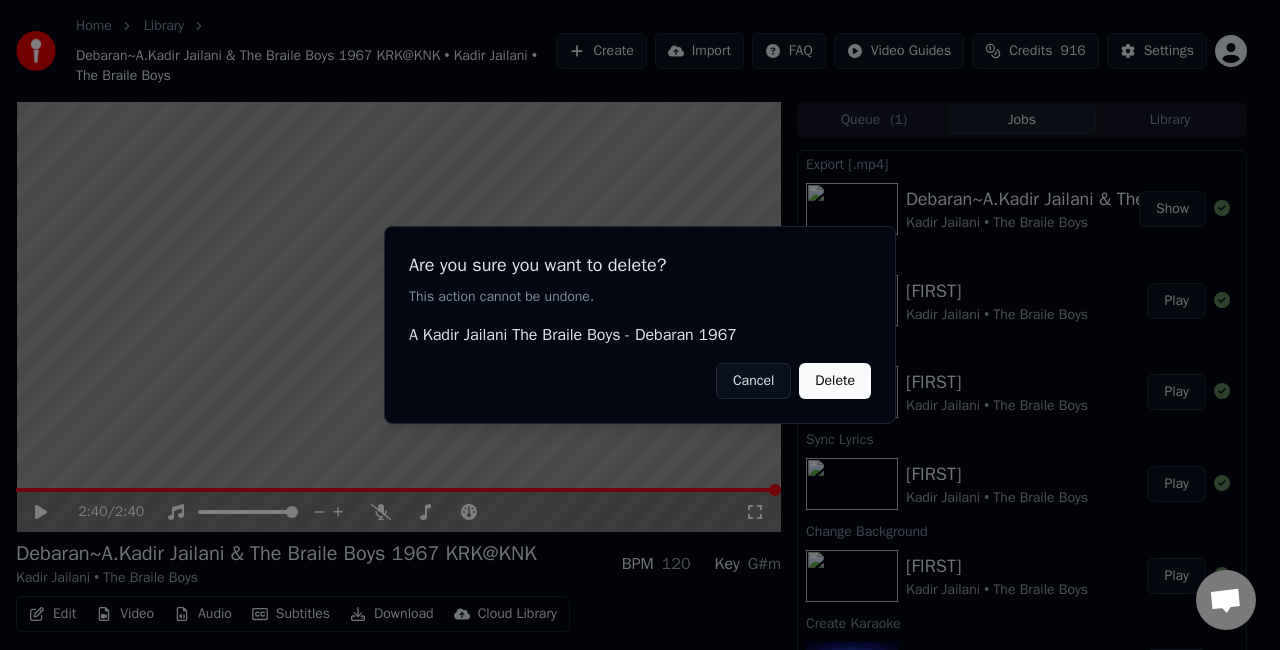 click on "Delete" at bounding box center (835, 381) 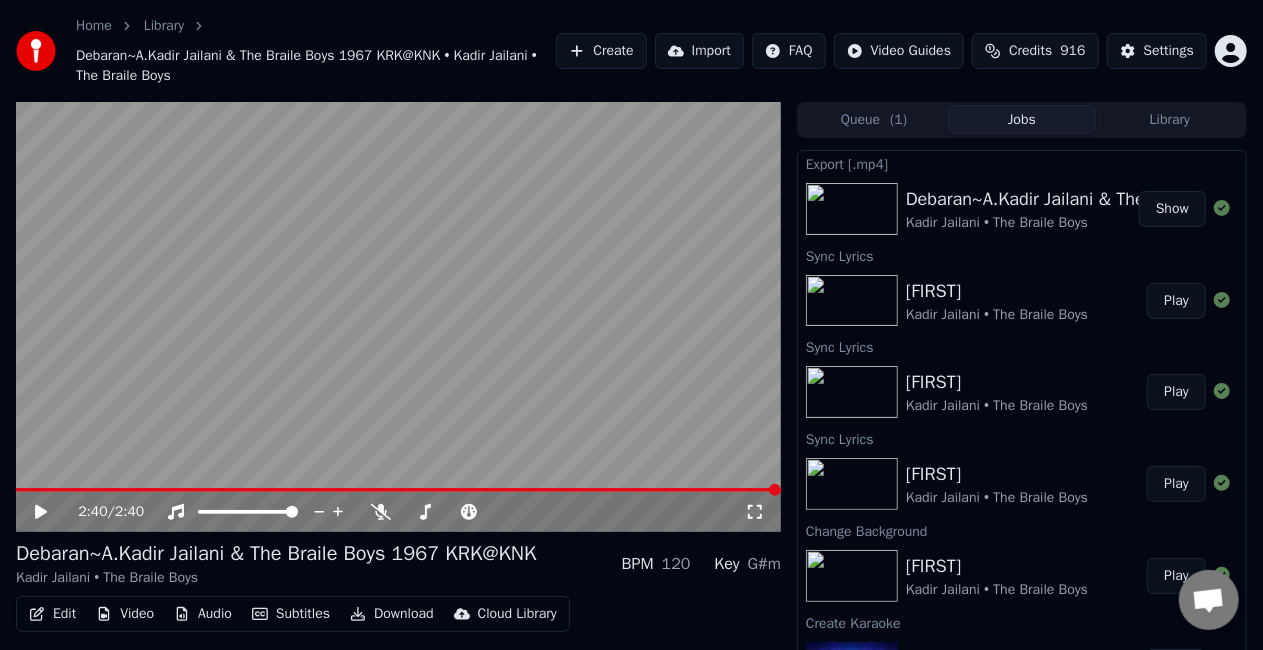 click on "Create" at bounding box center [601, 51] 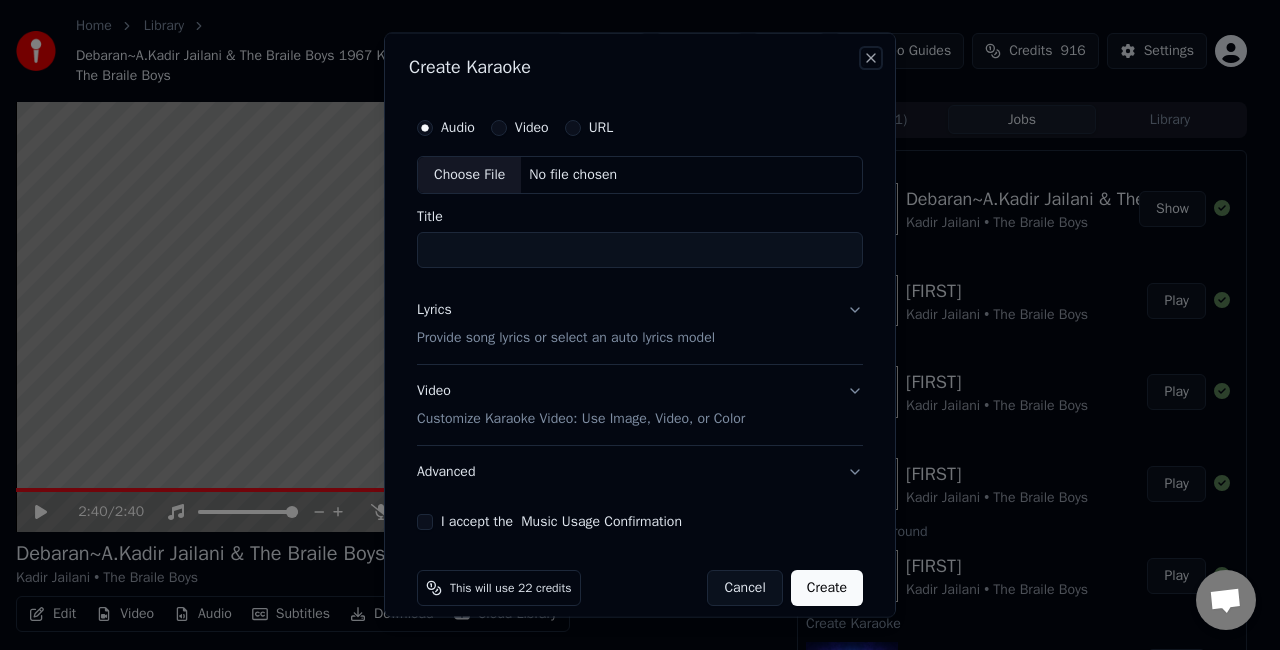 click on "Close" at bounding box center [871, 58] 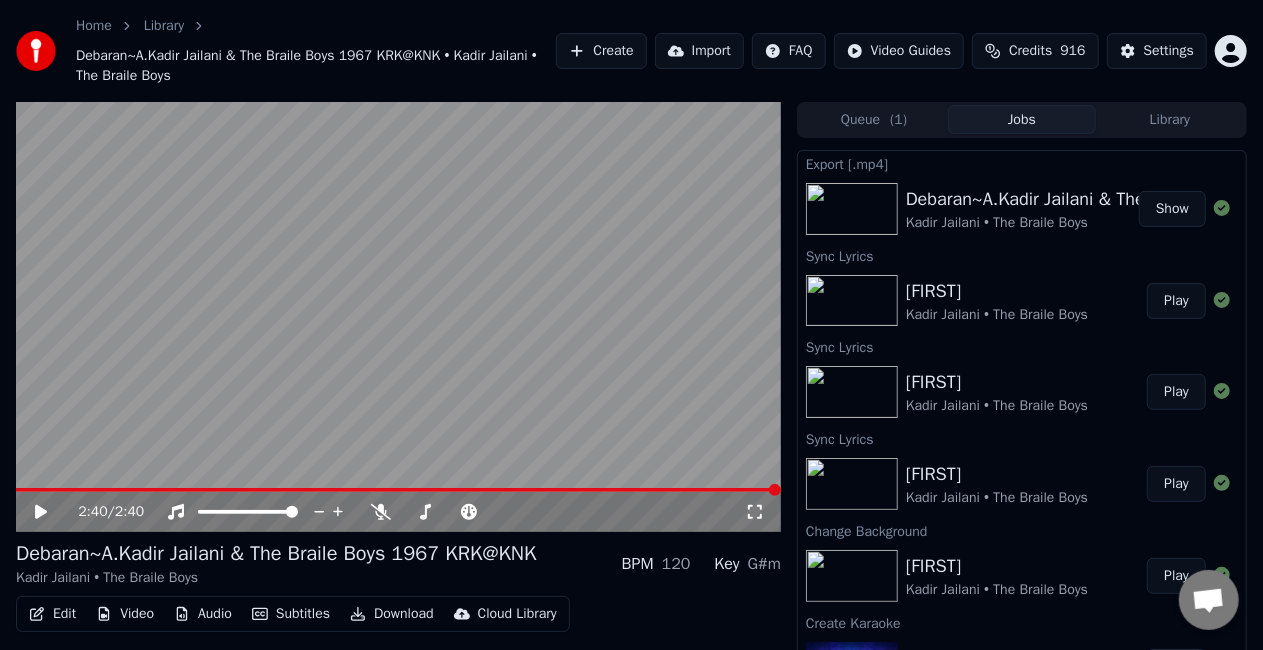 click on "Create" at bounding box center (601, 51) 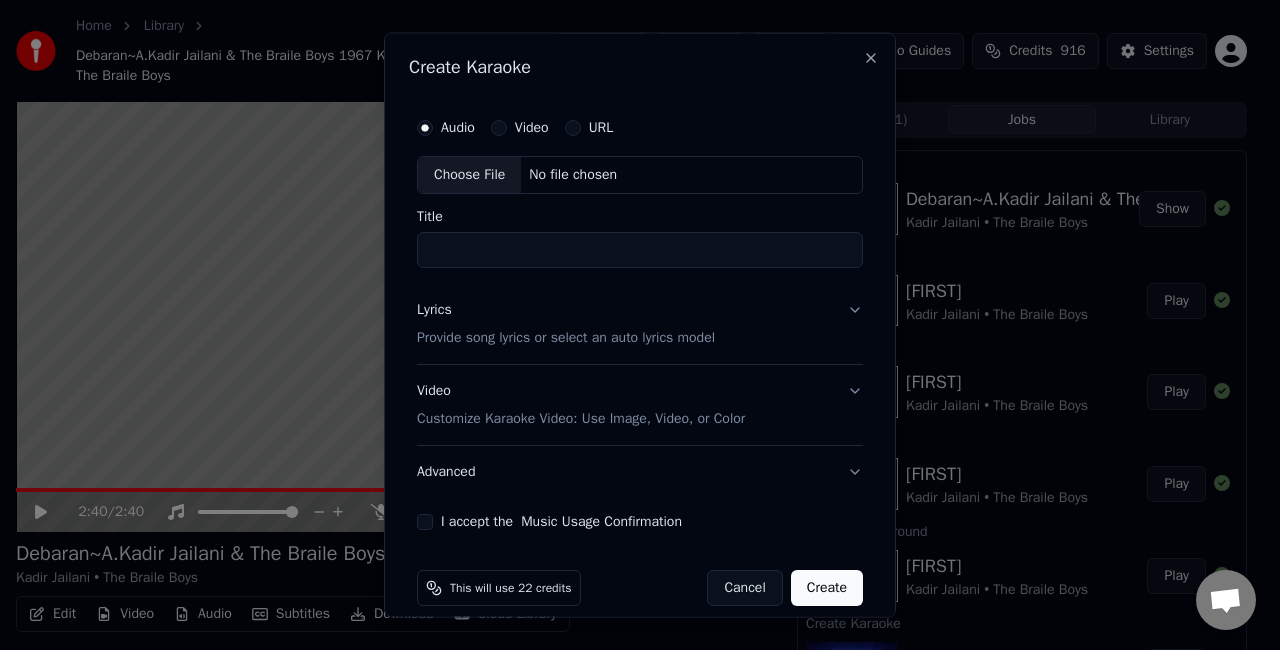click on "URL" at bounding box center (573, 128) 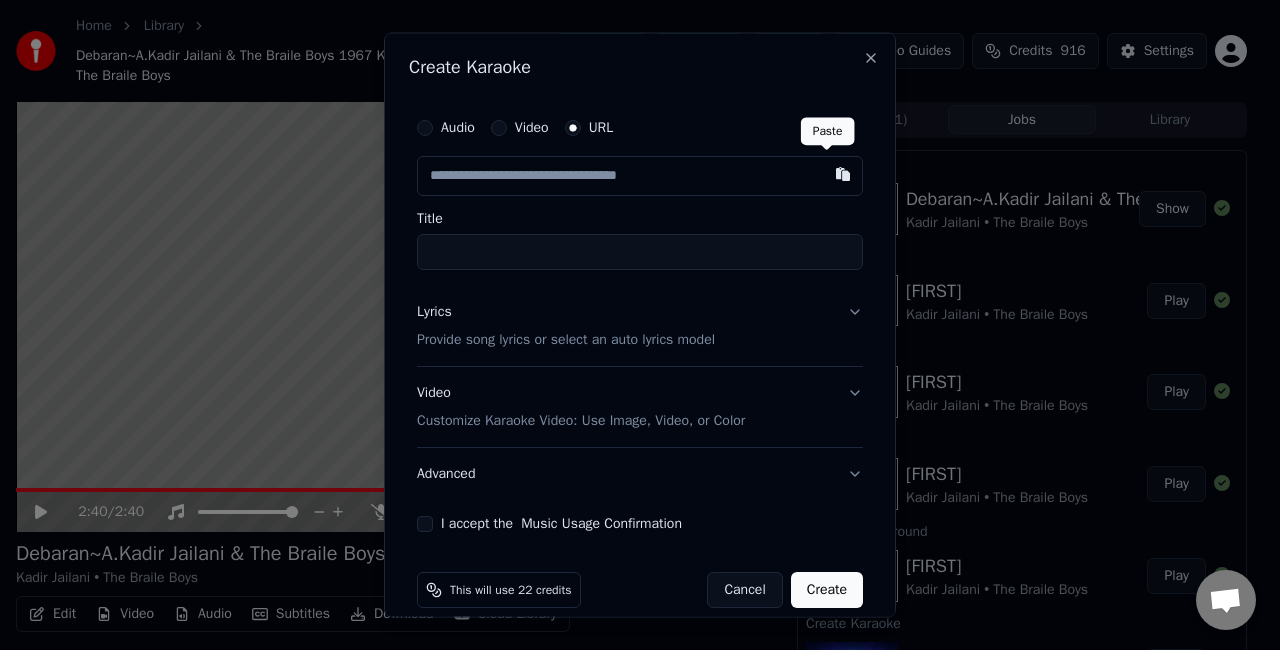 click at bounding box center (843, 174) 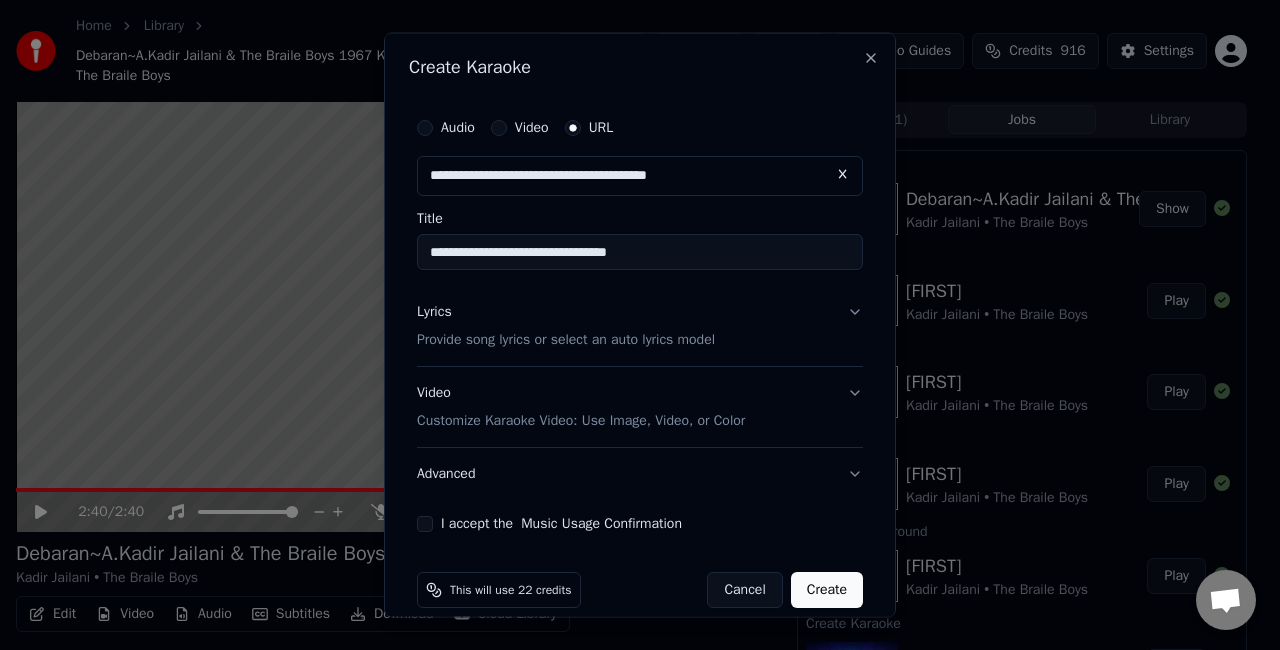 type on "**********" 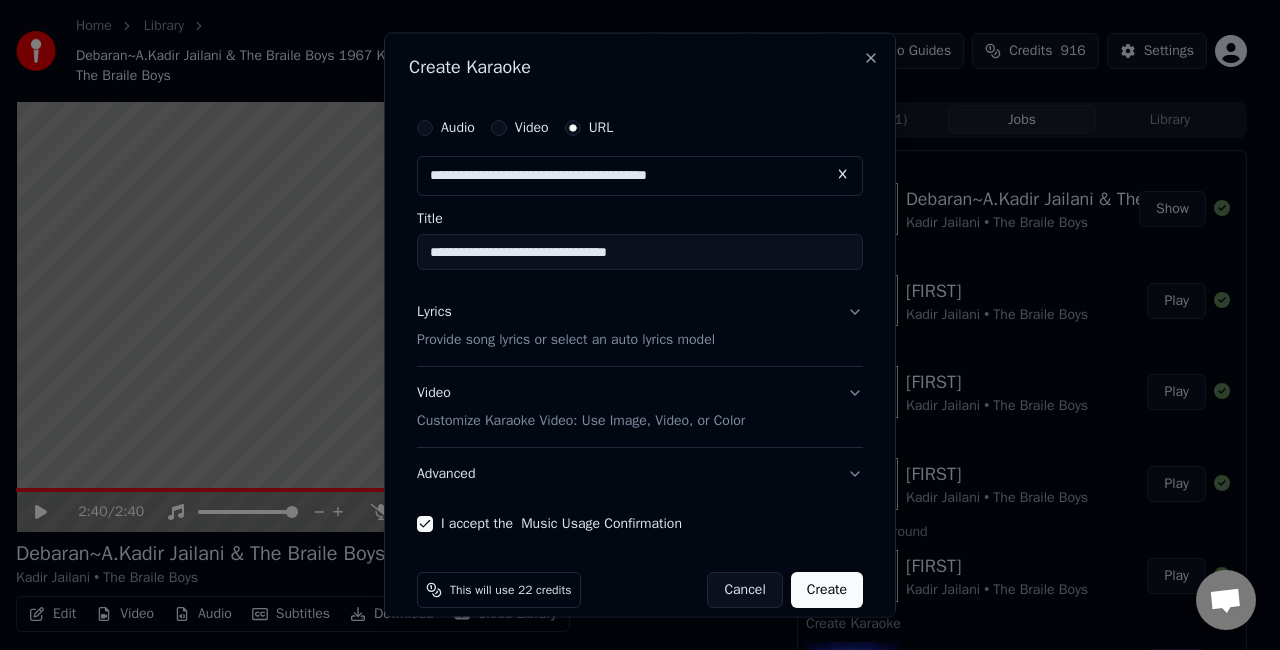 click on "Create" at bounding box center (827, 589) 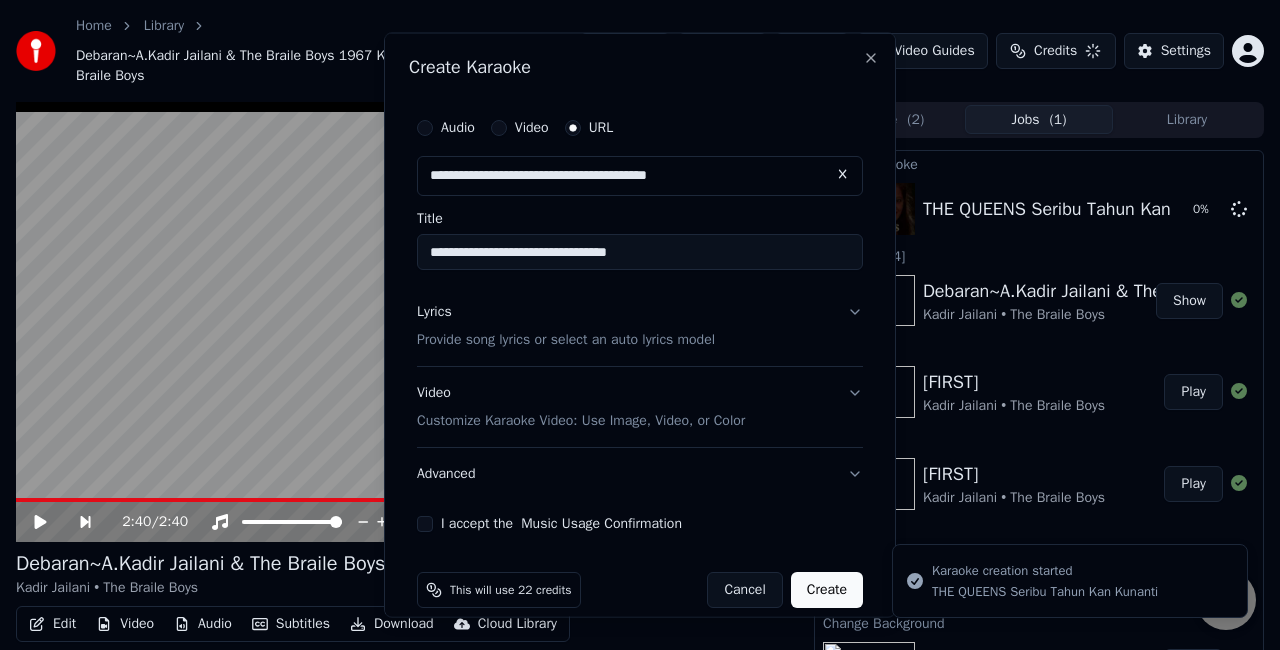 type 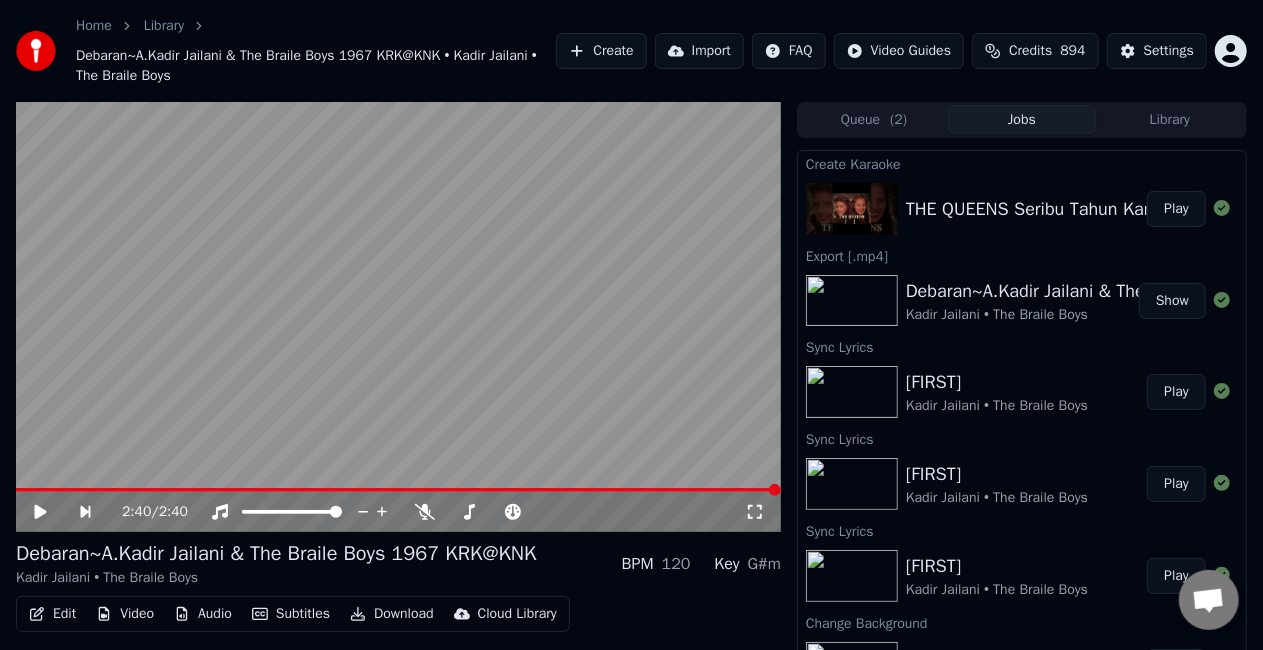 click on "Play" at bounding box center [1176, 209] 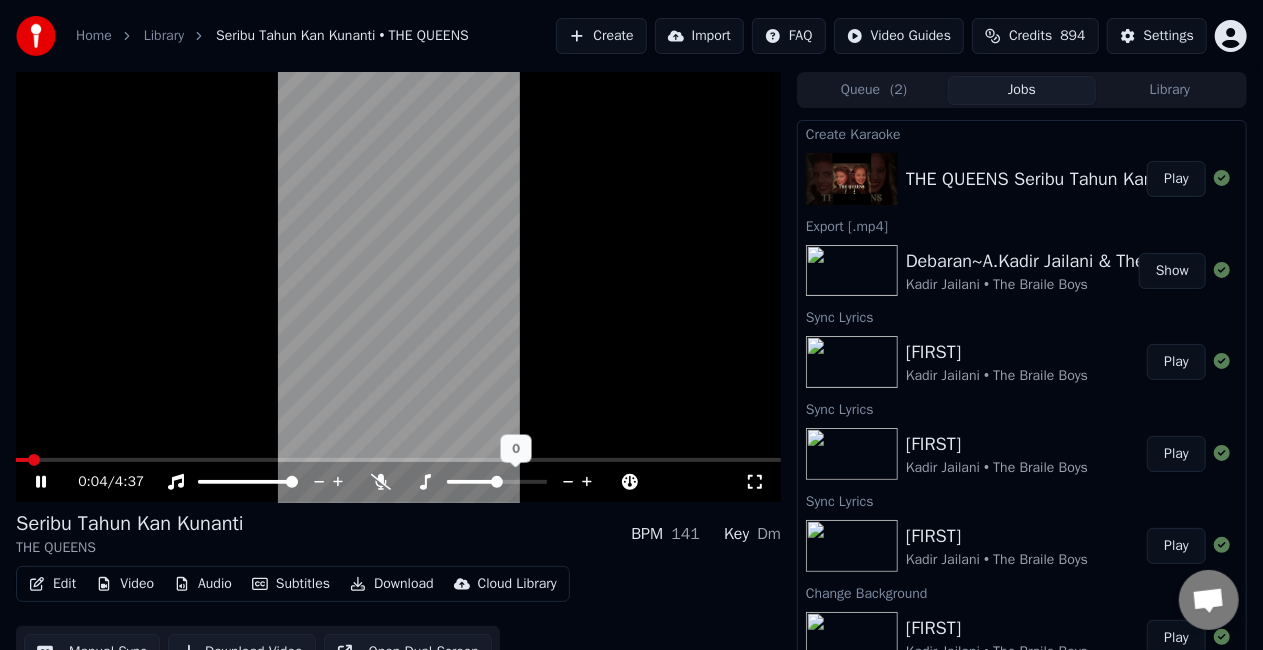 click 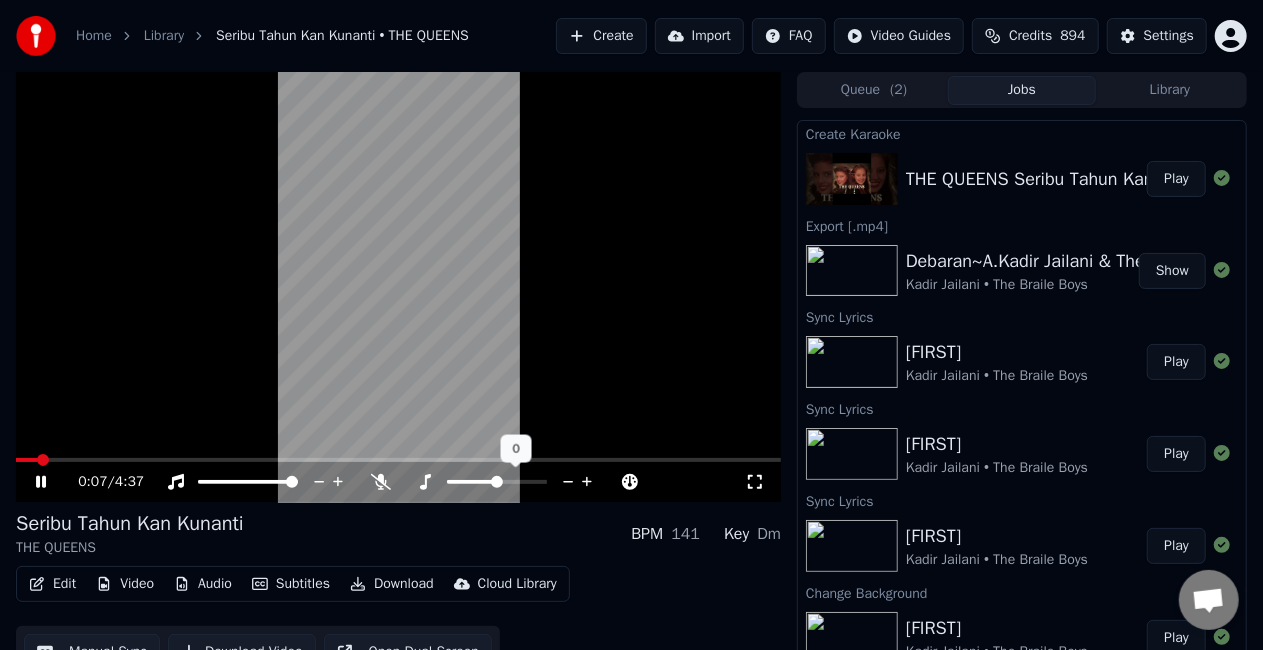 click at bounding box center [497, 482] 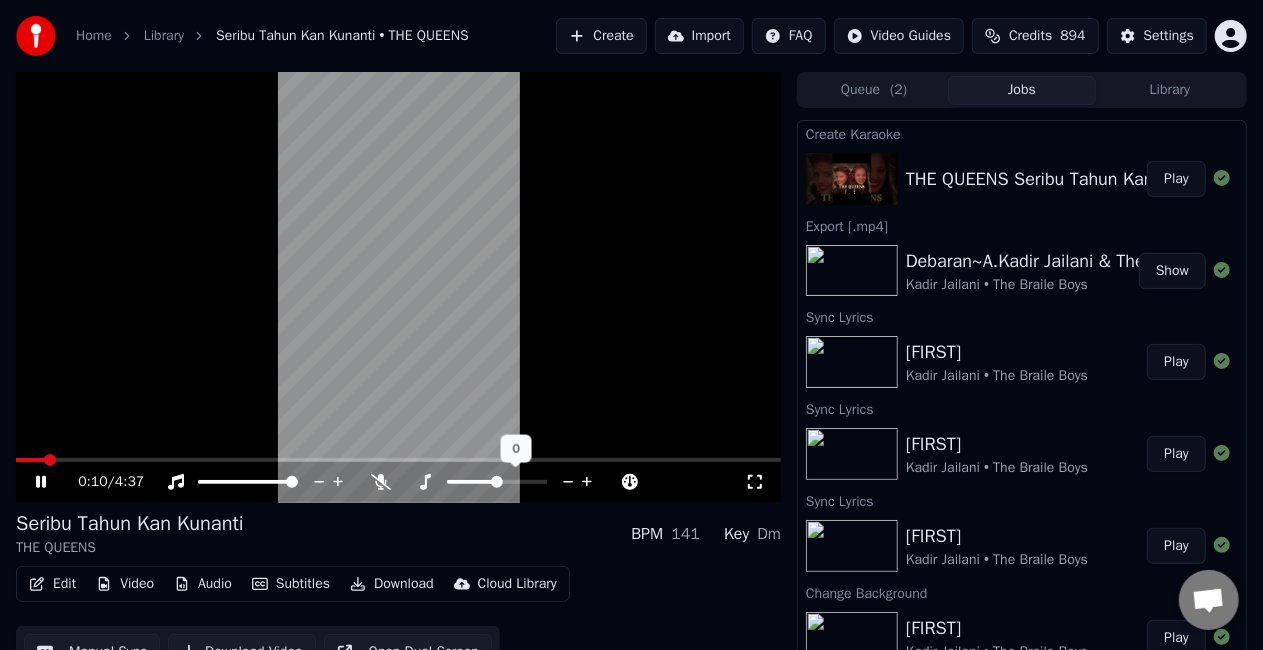 click at bounding box center (497, 482) 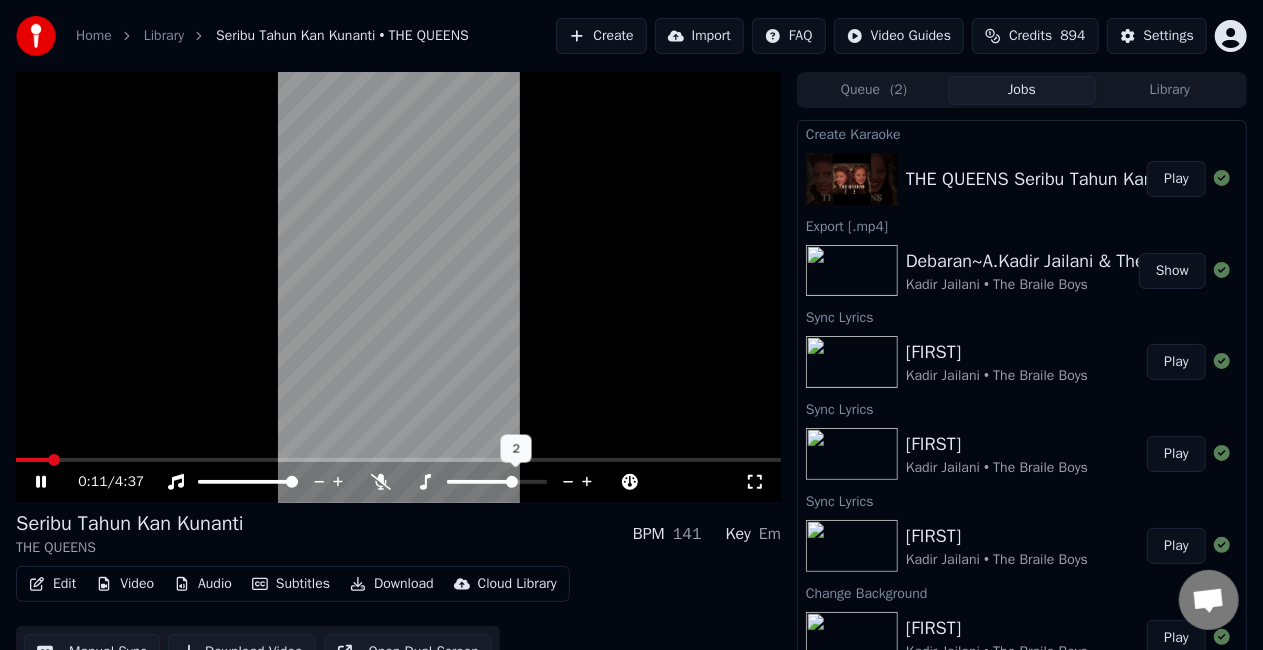 click at bounding box center (497, 482) 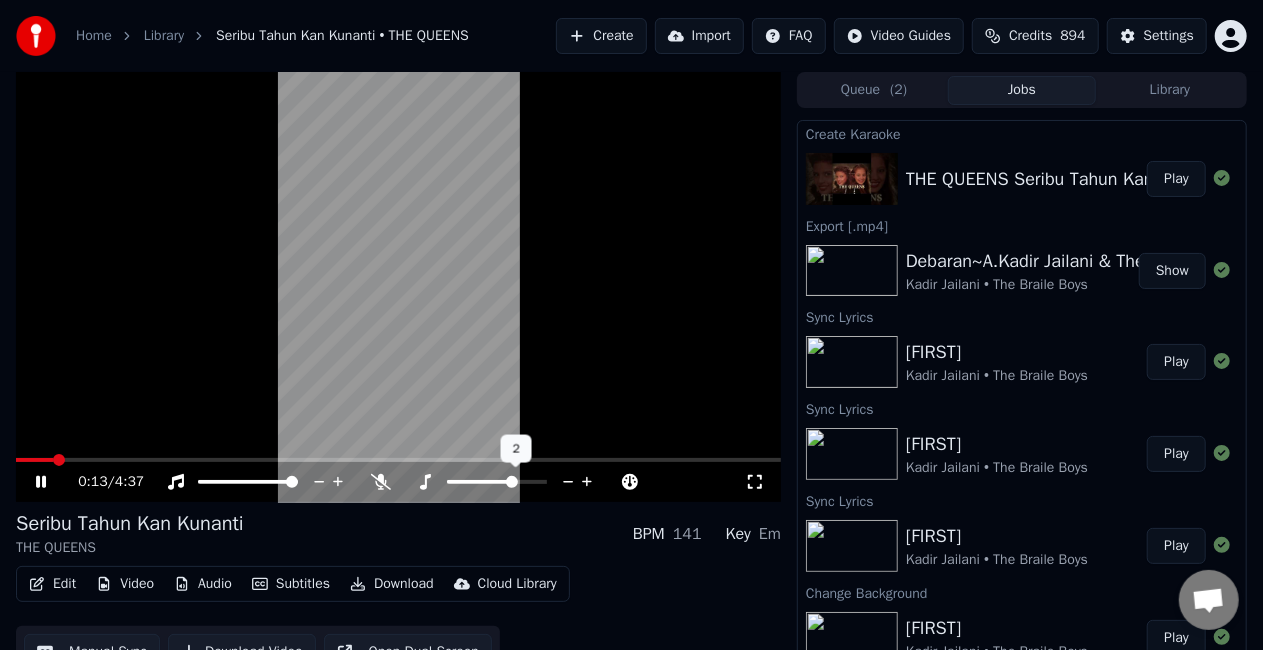 click at bounding box center (512, 482) 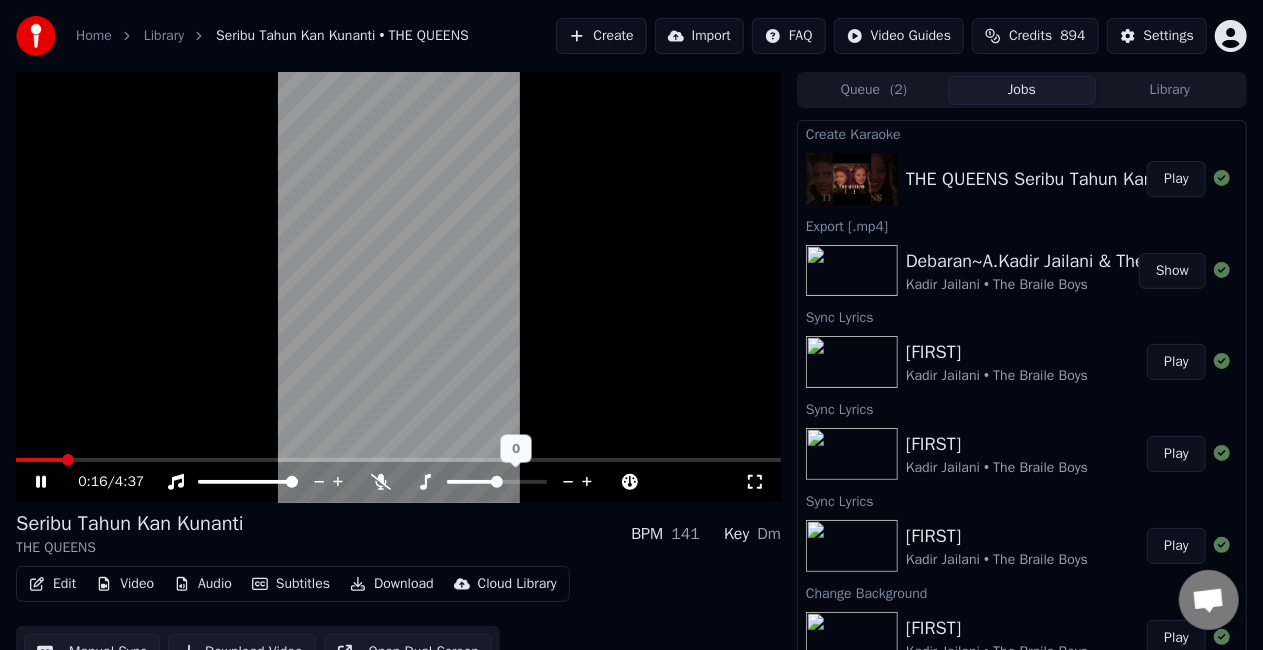 click at bounding box center [497, 482] 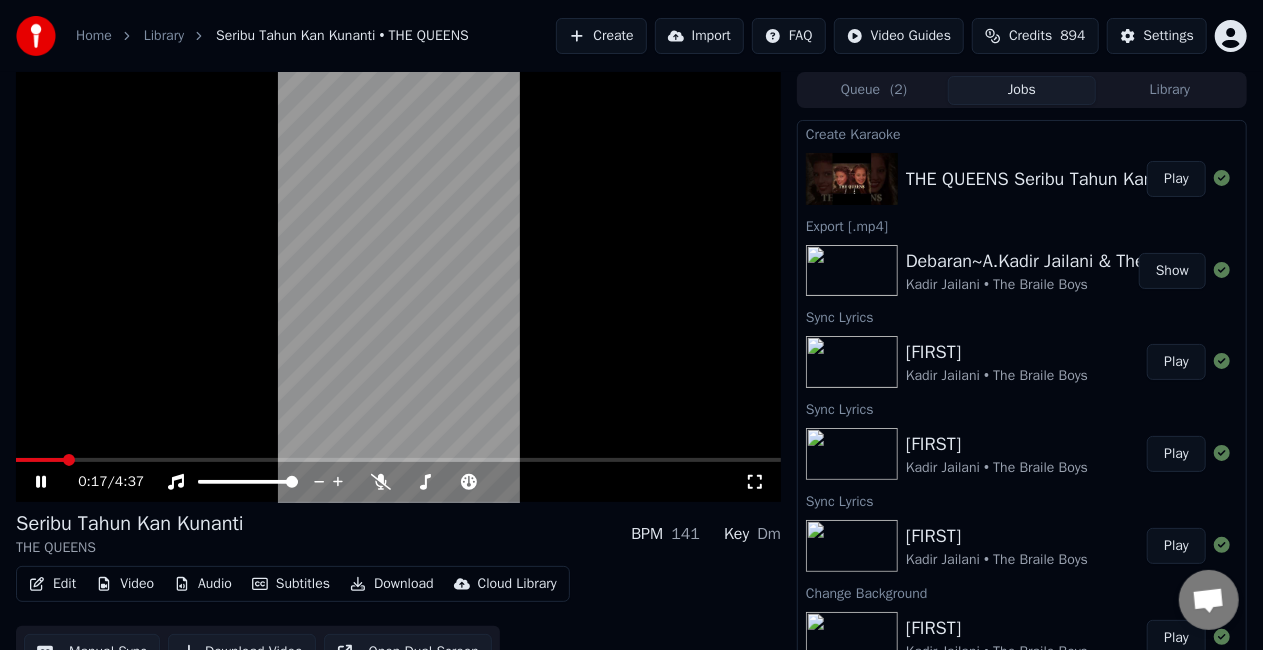 click 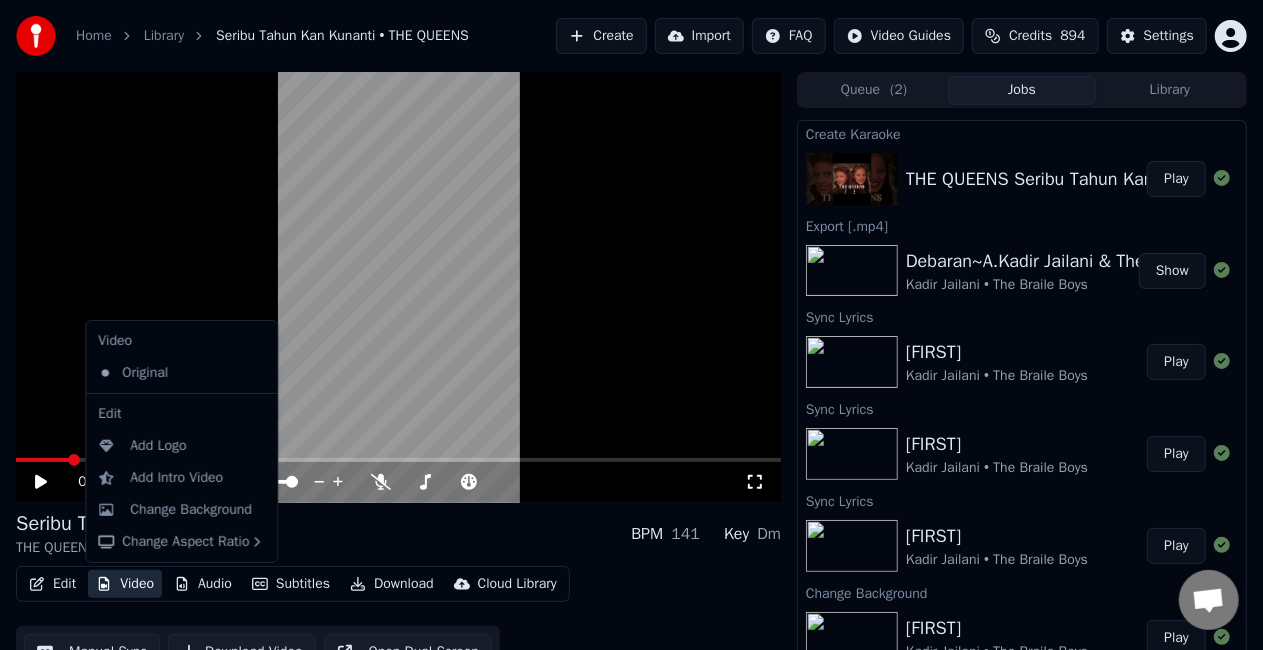 click on "Video" at bounding box center [125, 584] 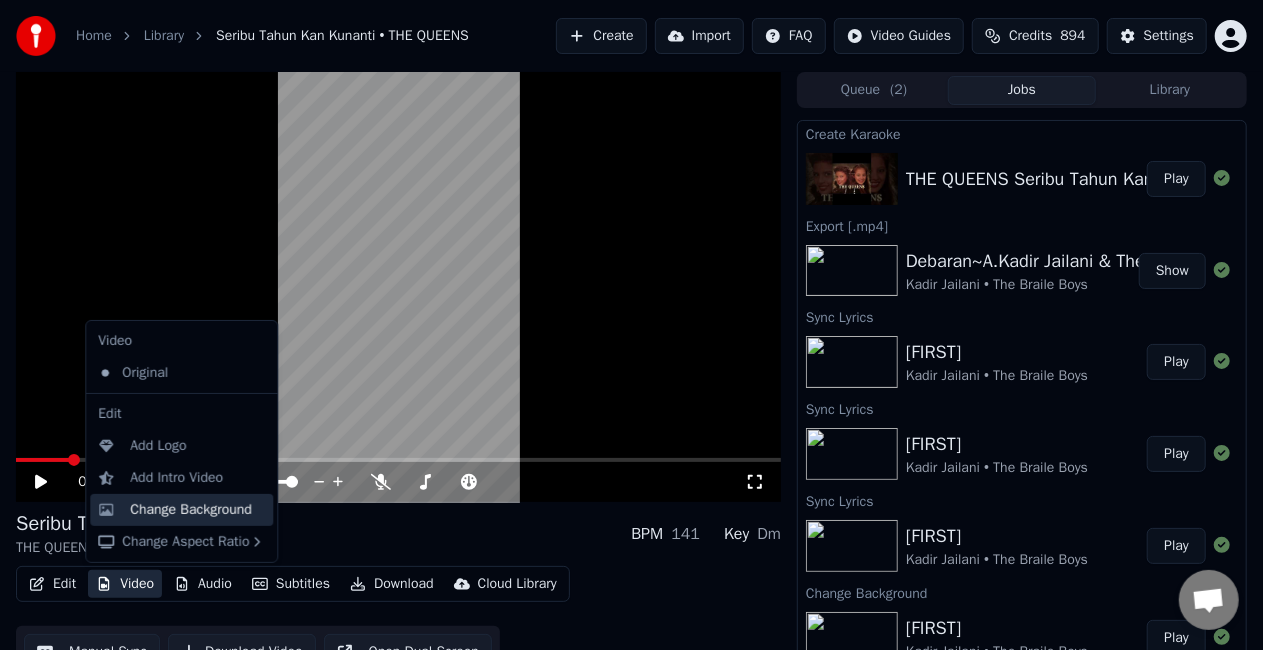 click on "Change Background" at bounding box center [191, 510] 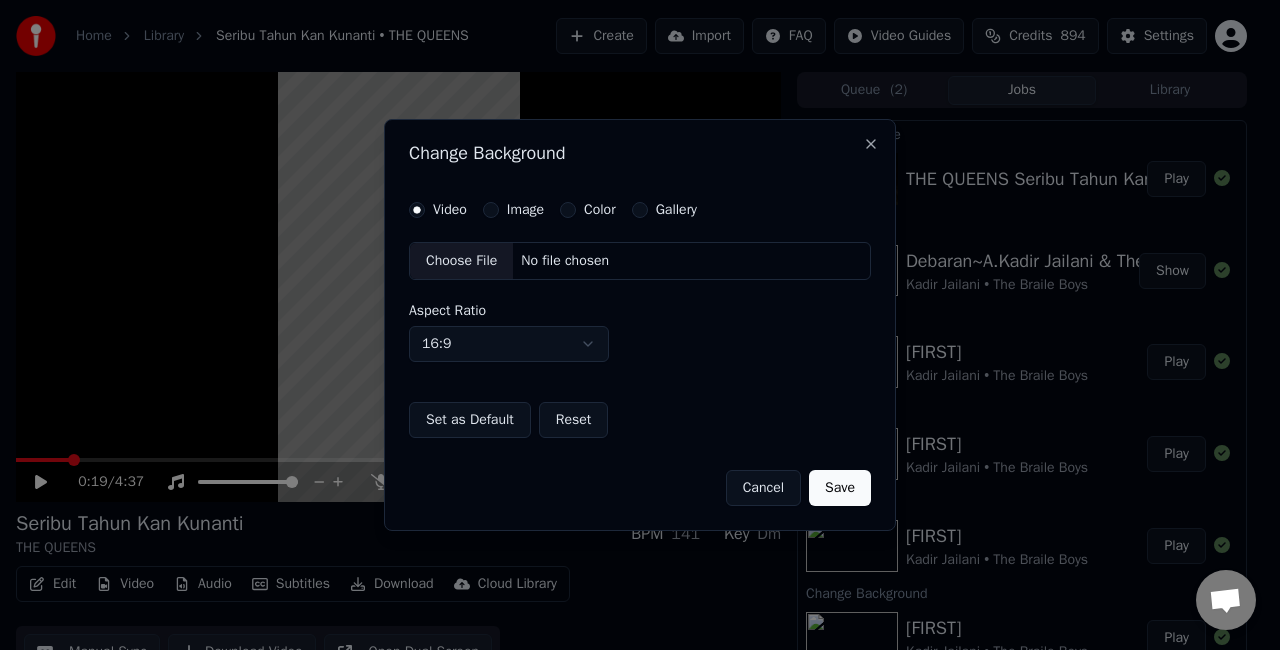 click on "Choose File" at bounding box center [461, 261] 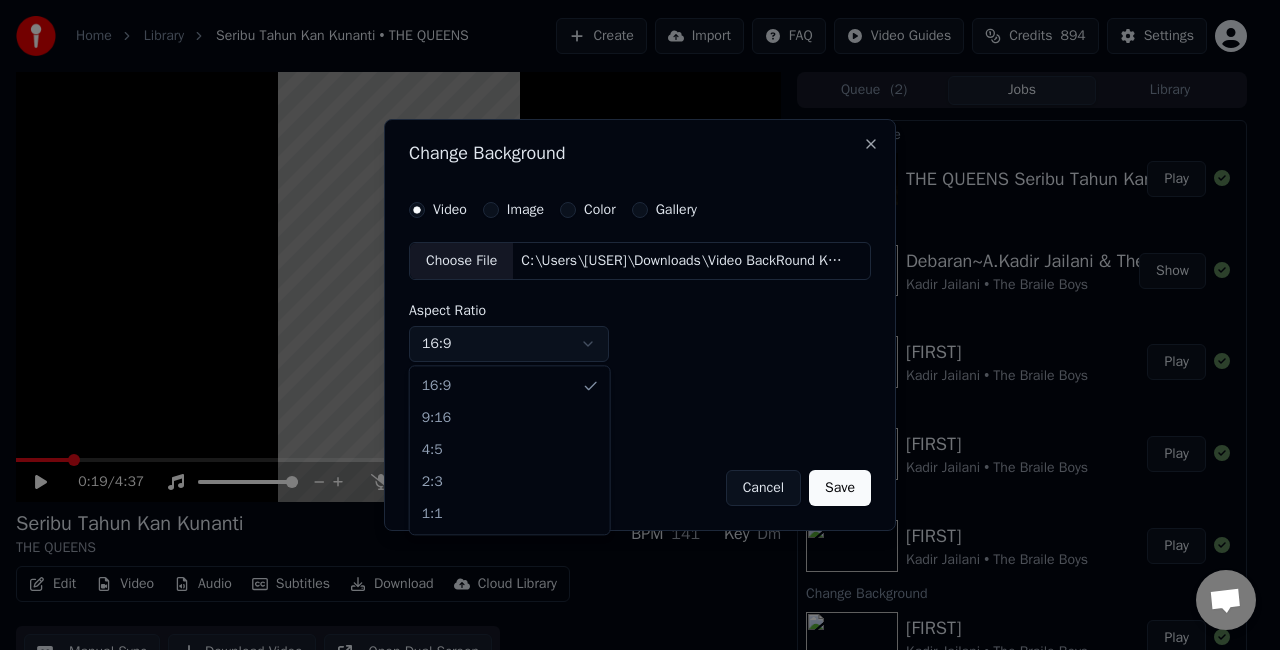 click on "Home Library Seribu Tahun Kan Kunanti • THE QUEENS Create Import FAQ Video Guides Credits 894 Settings 0:19  /  4:37 Seribu Tahun Kan Kunanti THE QUEENS BPM 141 Key Dm Edit Video Audio Subtitles Download Cloud Library Manual Sync Download Video Open Dual Screen Queue ( 2 ) Jobs Library Create Karaoke THE QUEENS Seribu Tahun Kan Kunanti Play Export [.mp4] Debaran~A.Kadir Jailani & The Braile Boys 1967 KRK@KNK Kadir Jailani • The Braile Boys Show Sync Lyrics Debaran Kadir Jailani • The Braile Boys Play Sync Lyrics Debaran Kadir Jailani • The Braile Boys Play Sync Lyrics Debaran Kadir Jailani • The Braile Boys Play Change Background Debaran Kadir Jailani • The Braile Boys Play Create Karaoke A Kadir Jailani The Braile Boys - Debaran 1967 (mp3cut.net) Play Change Background Video Image Color Gallery Choose File C:\Users\[USER]\Downloads\Video BackRound Karaoke.mp4 Aspect Ratio 16:9 **** **** *** *** *** Set as Default Reset Cancel Save Close 16:9 9:16 4:5 2:3 1:1" at bounding box center (631, 325) 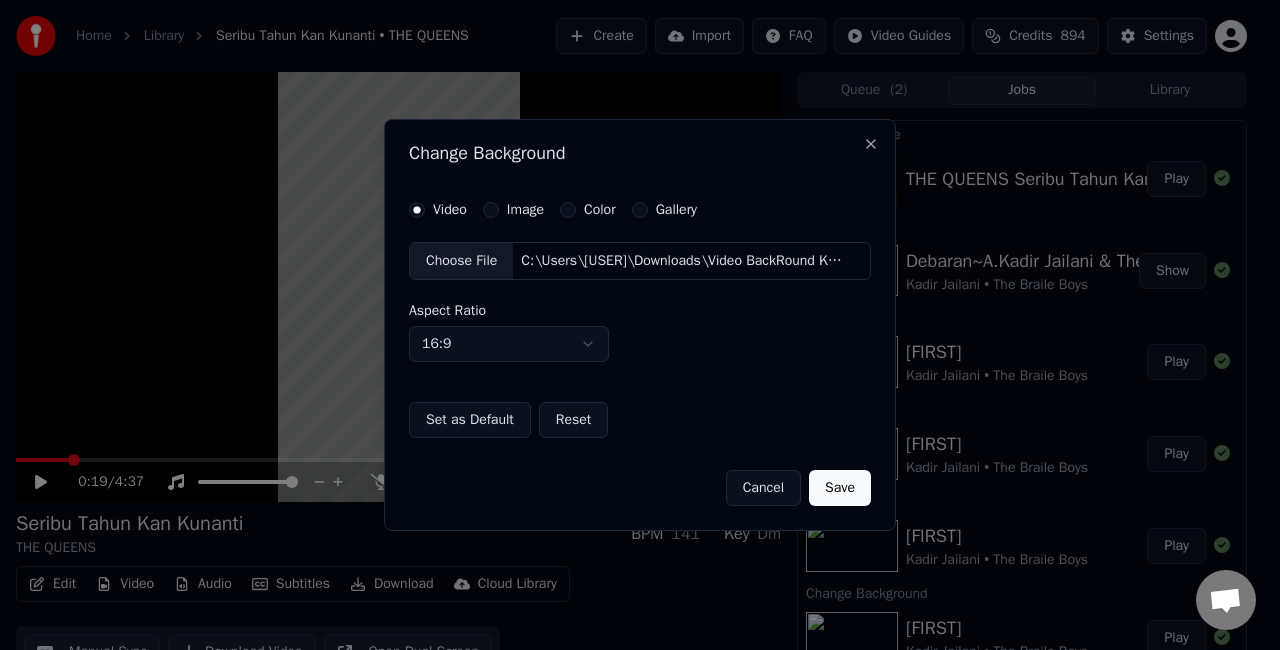 click on "Save" at bounding box center (840, 488) 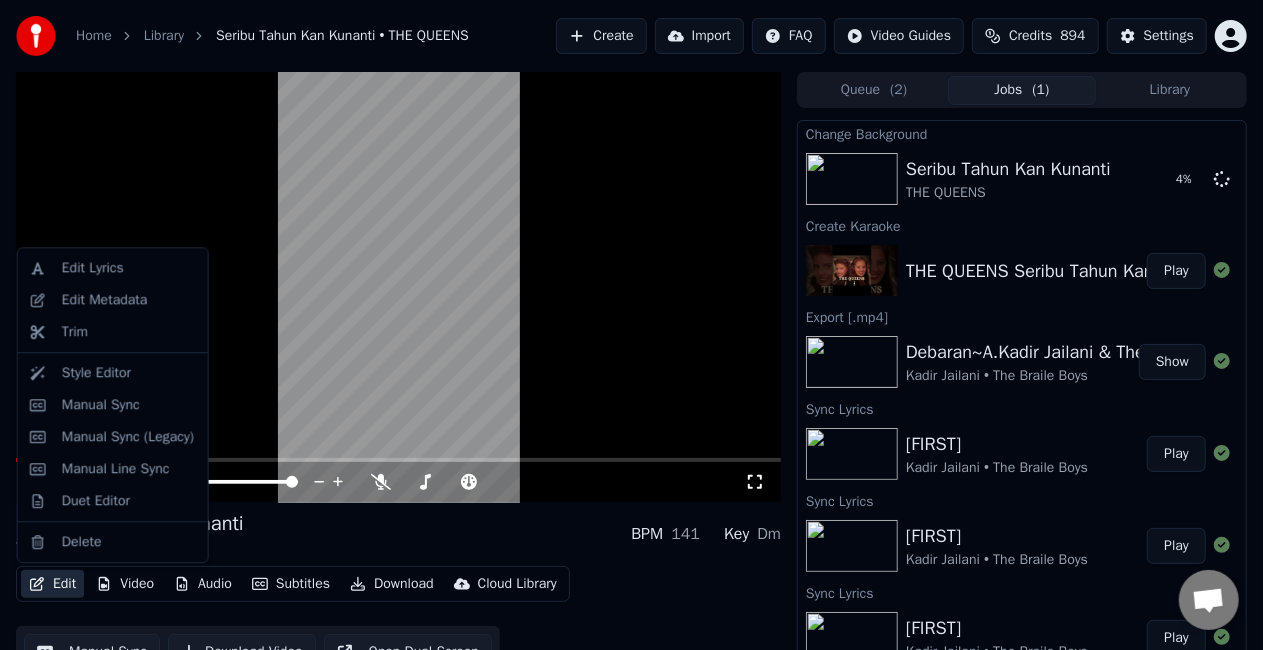 click on "Edit" at bounding box center [52, 584] 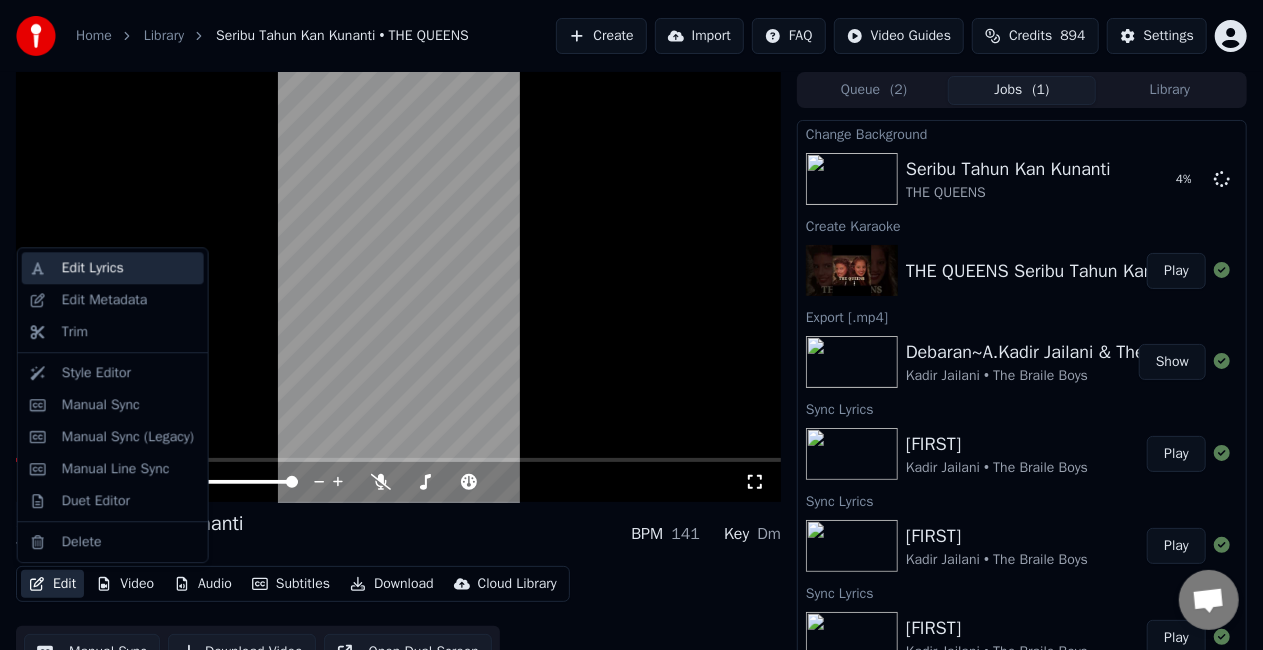click on "Edit Lyrics" at bounding box center (93, 268) 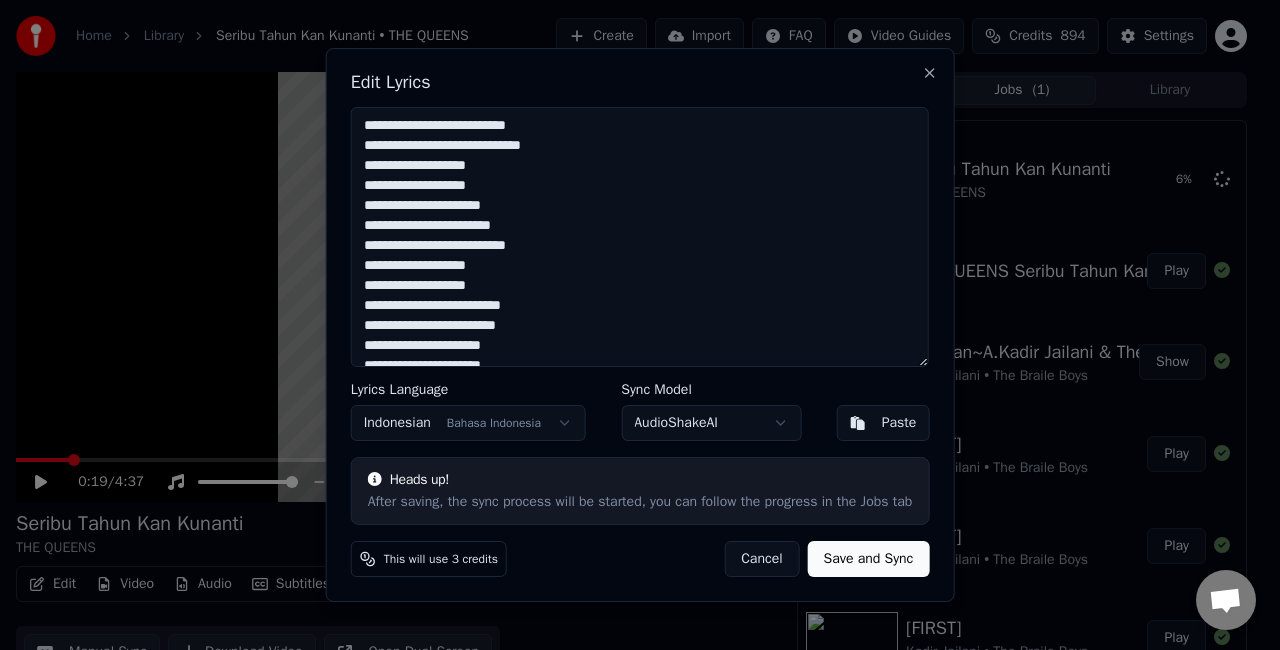 drag, startPoint x: 418, startPoint y: 163, endPoint x: 504, endPoint y: 257, distance: 127.40487 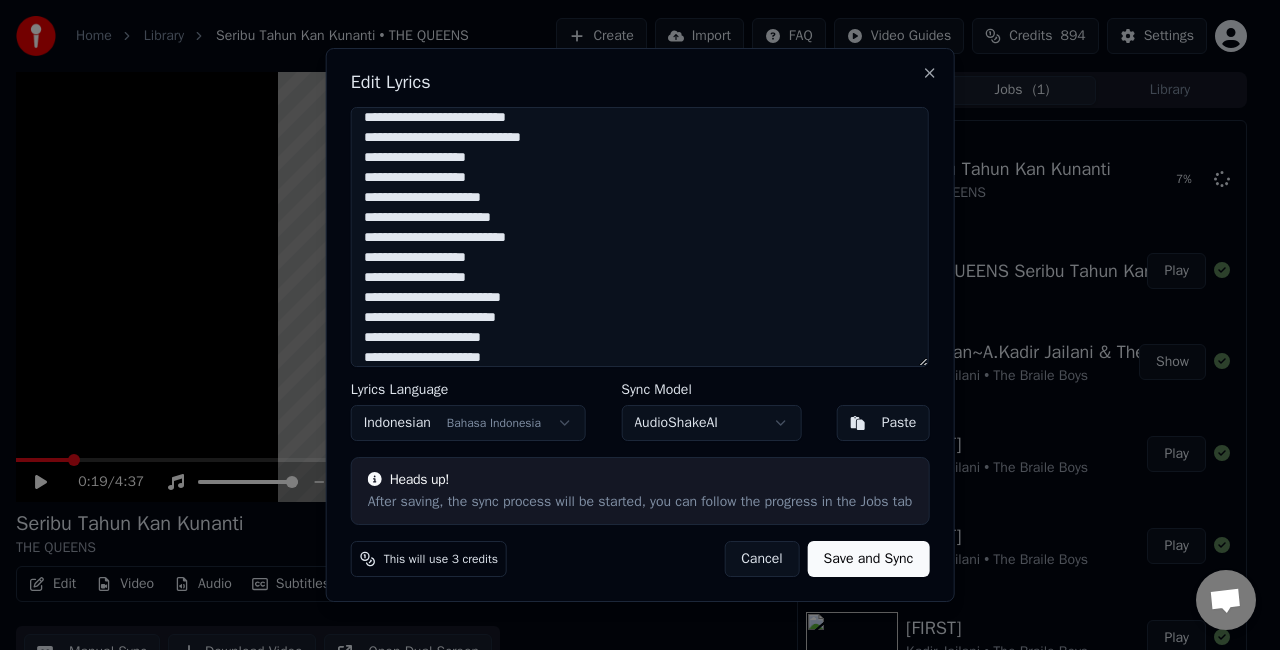scroll, scrollTop: 0, scrollLeft: 0, axis: both 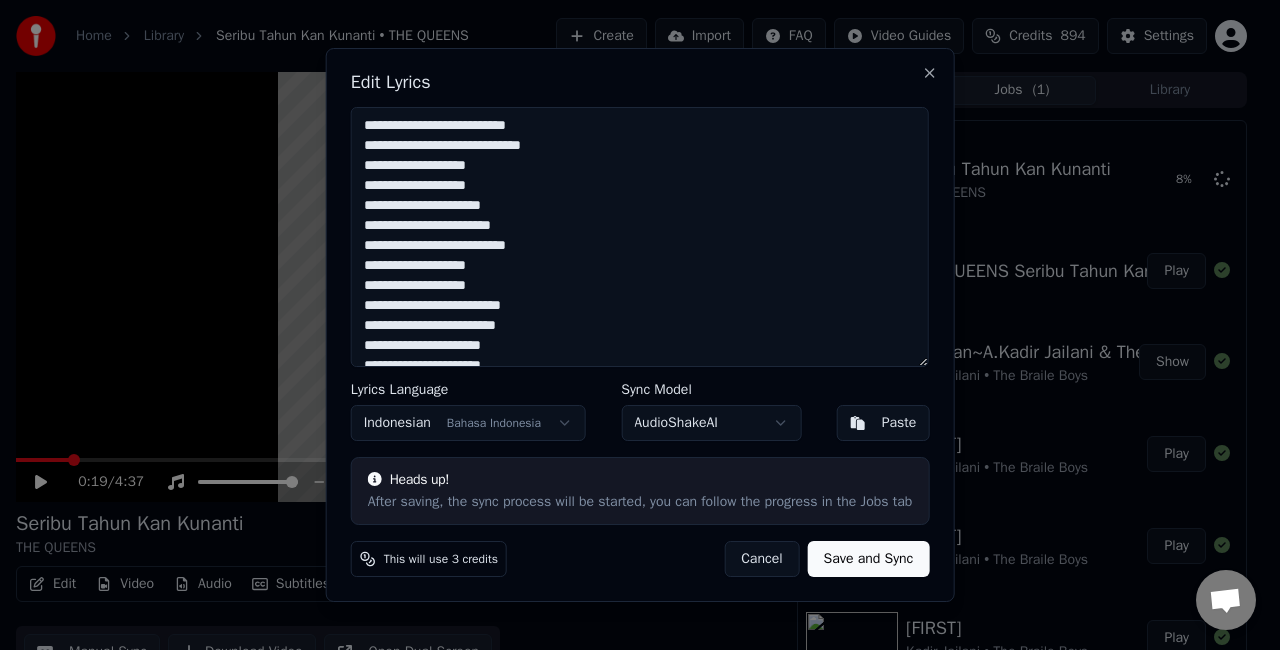 click at bounding box center [640, 237] 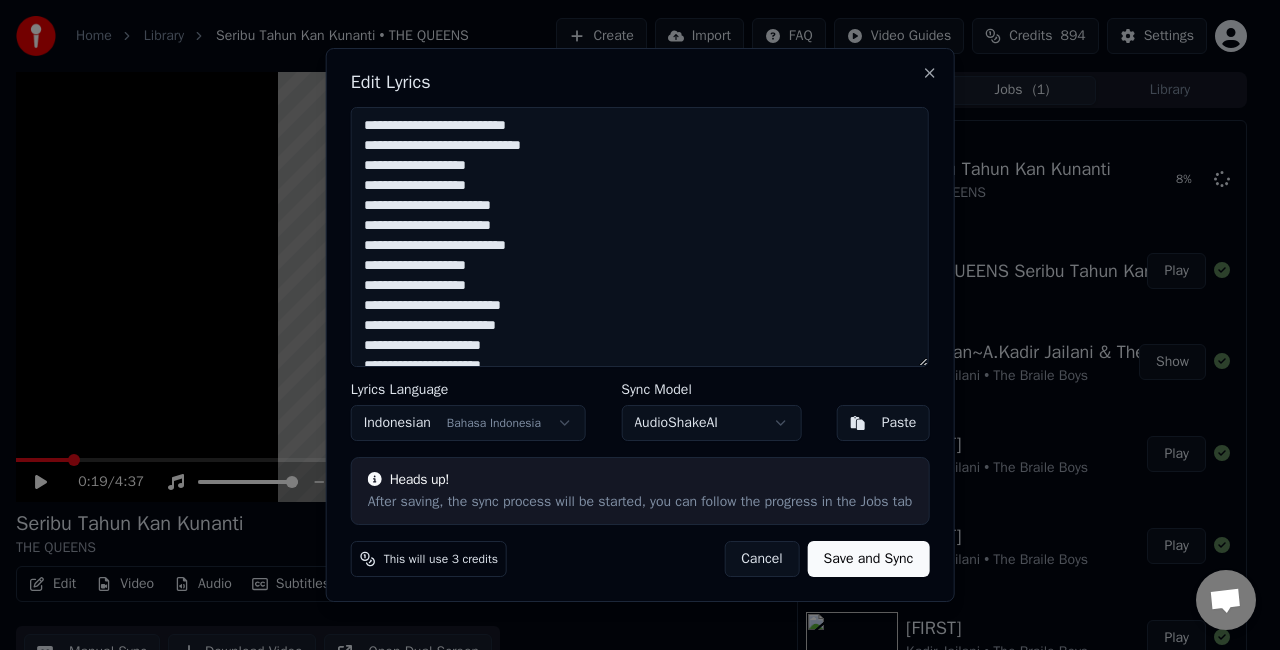 scroll, scrollTop: 100, scrollLeft: 0, axis: vertical 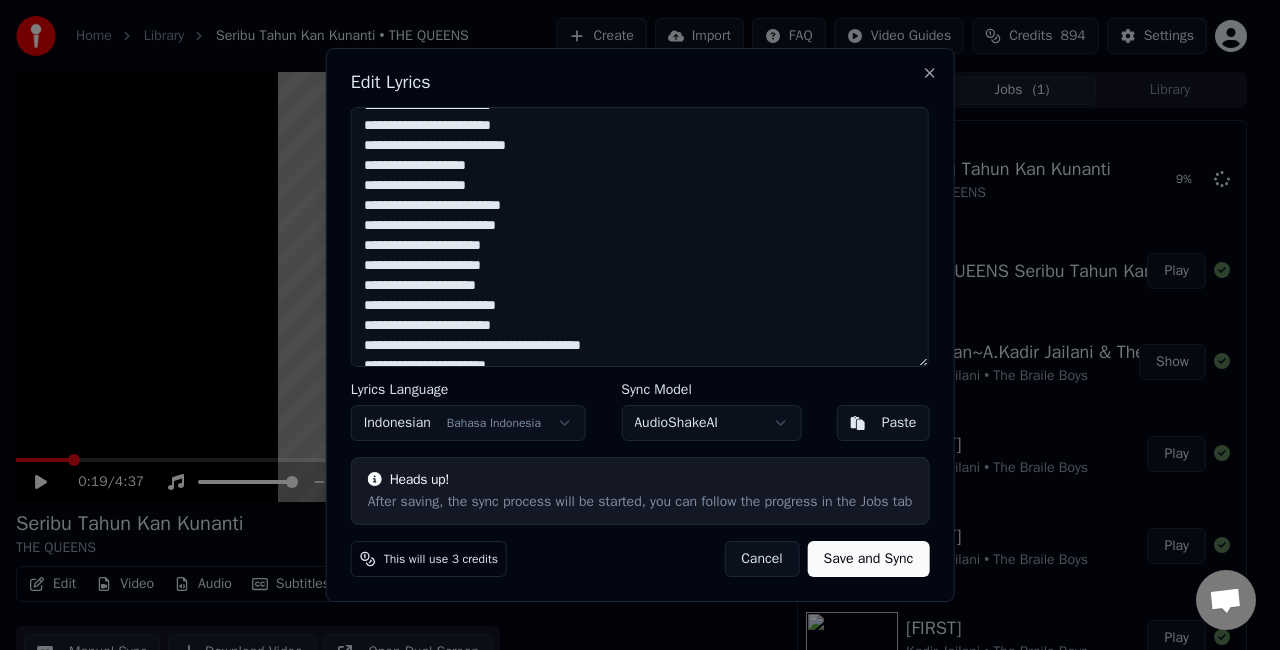 click at bounding box center [640, 237] 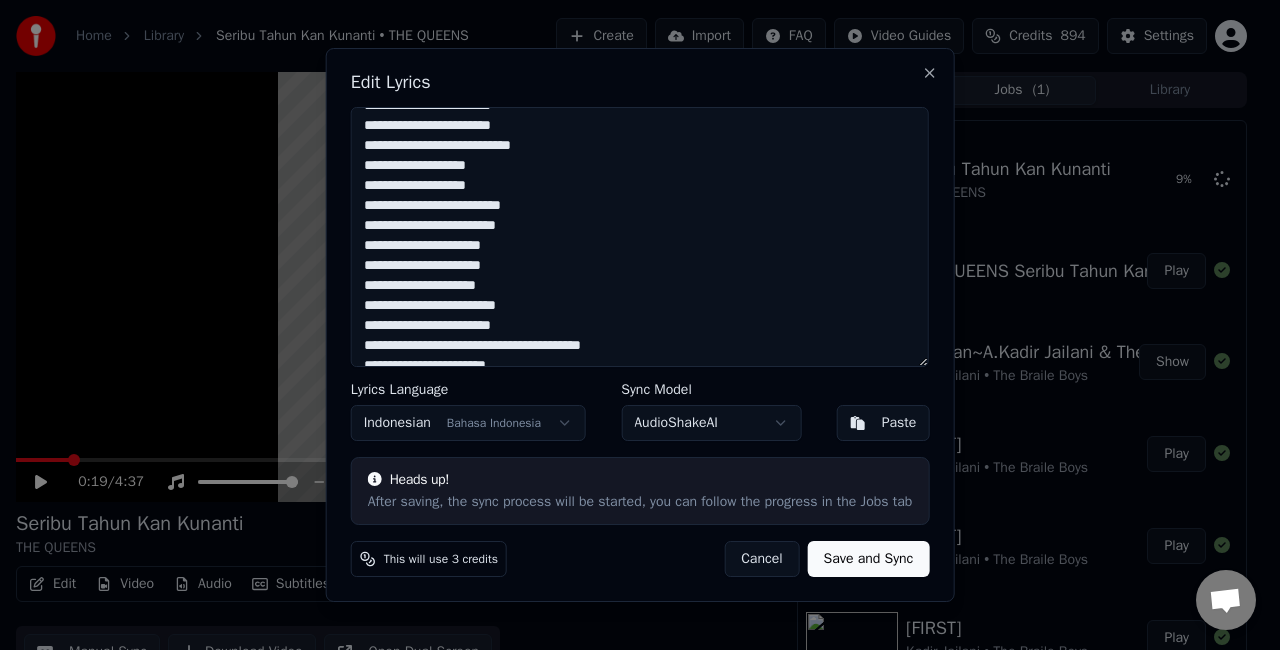 click at bounding box center (640, 237) 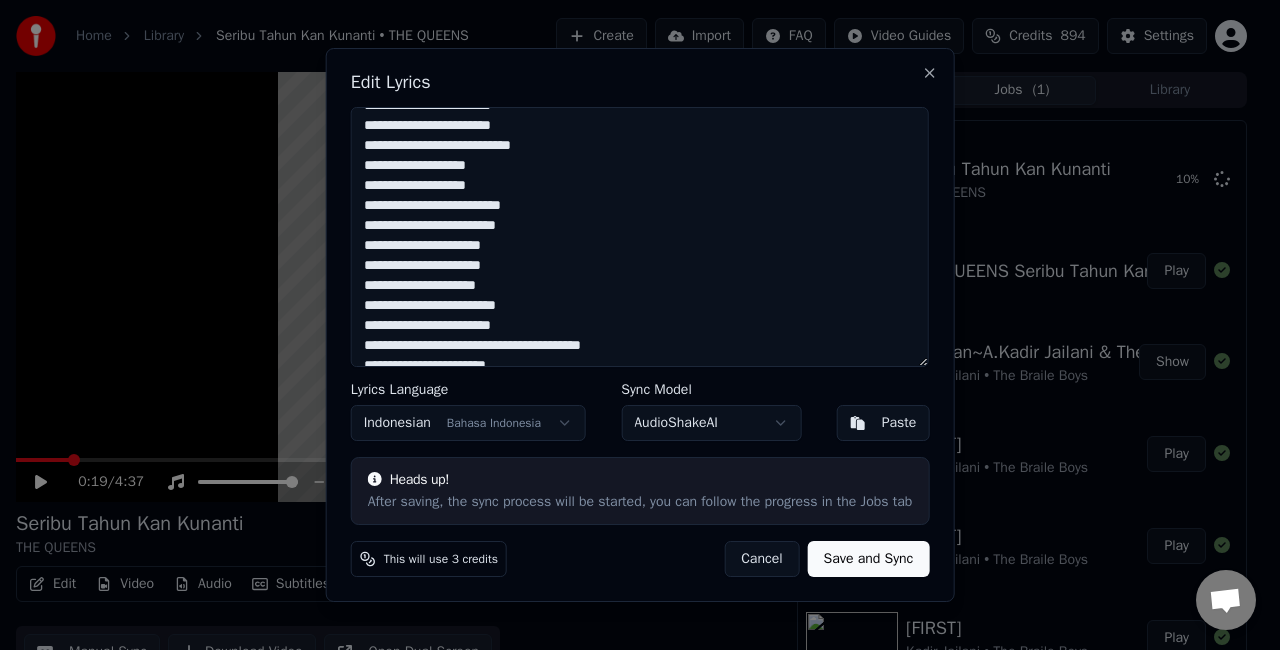 click at bounding box center [640, 237] 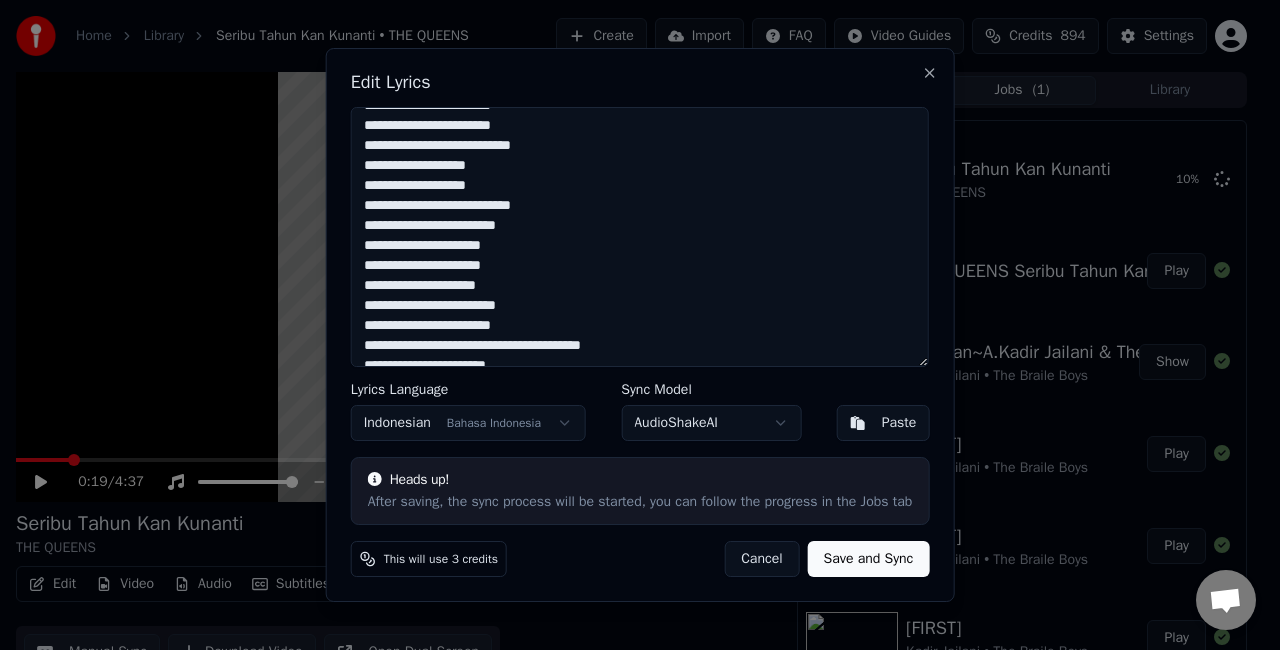 click at bounding box center (640, 237) 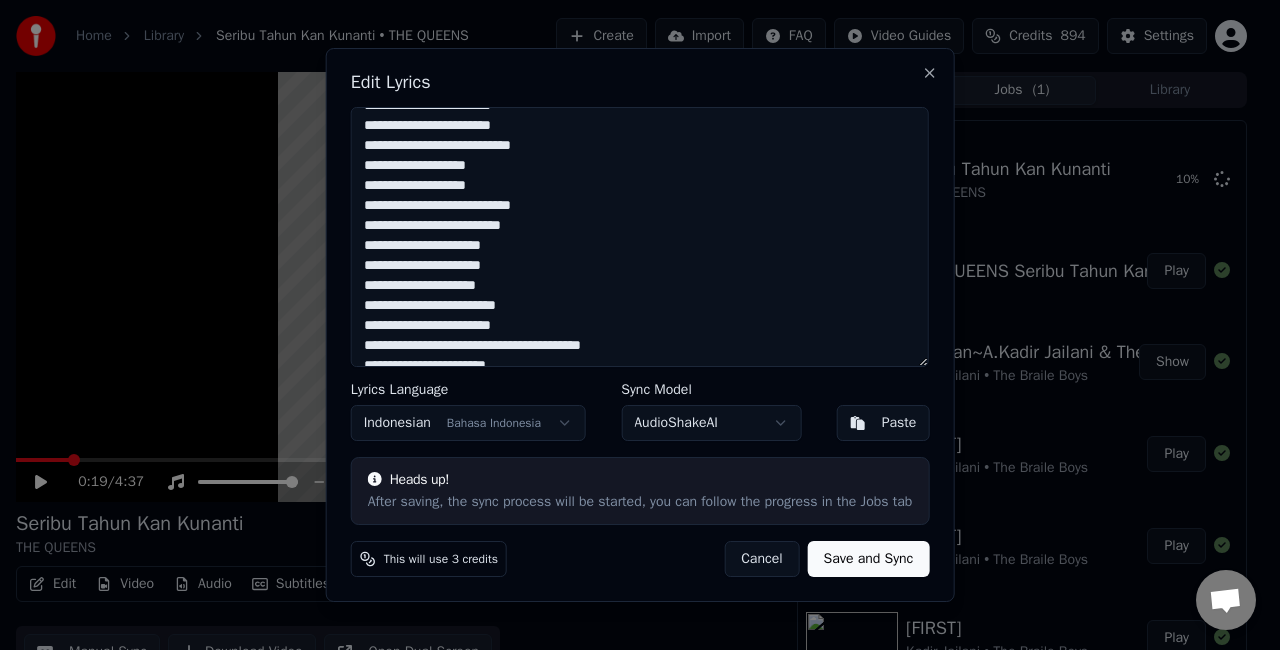 click at bounding box center (640, 237) 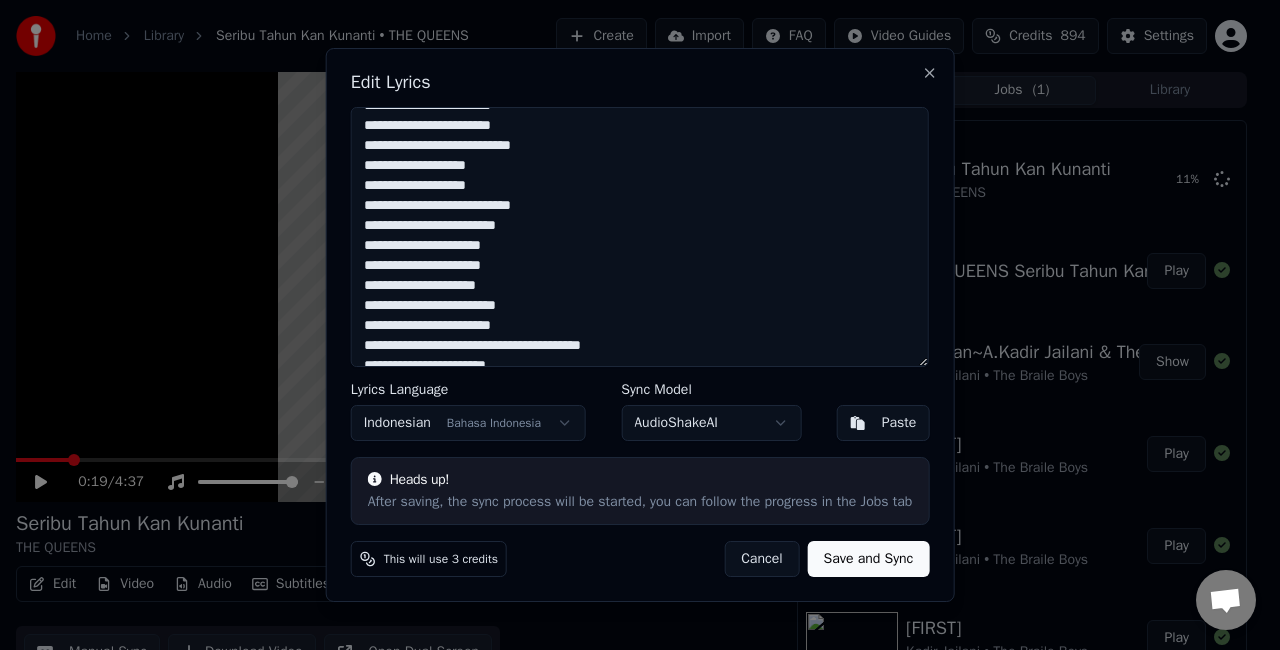 click at bounding box center [640, 237] 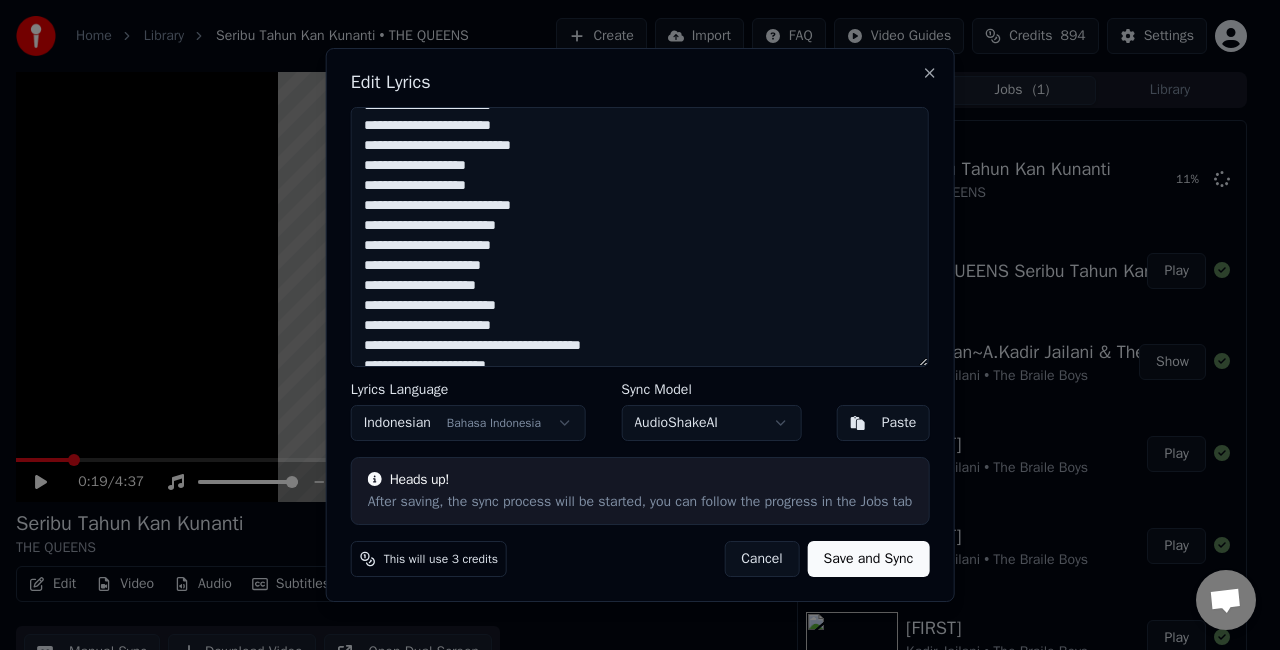 click at bounding box center [640, 237] 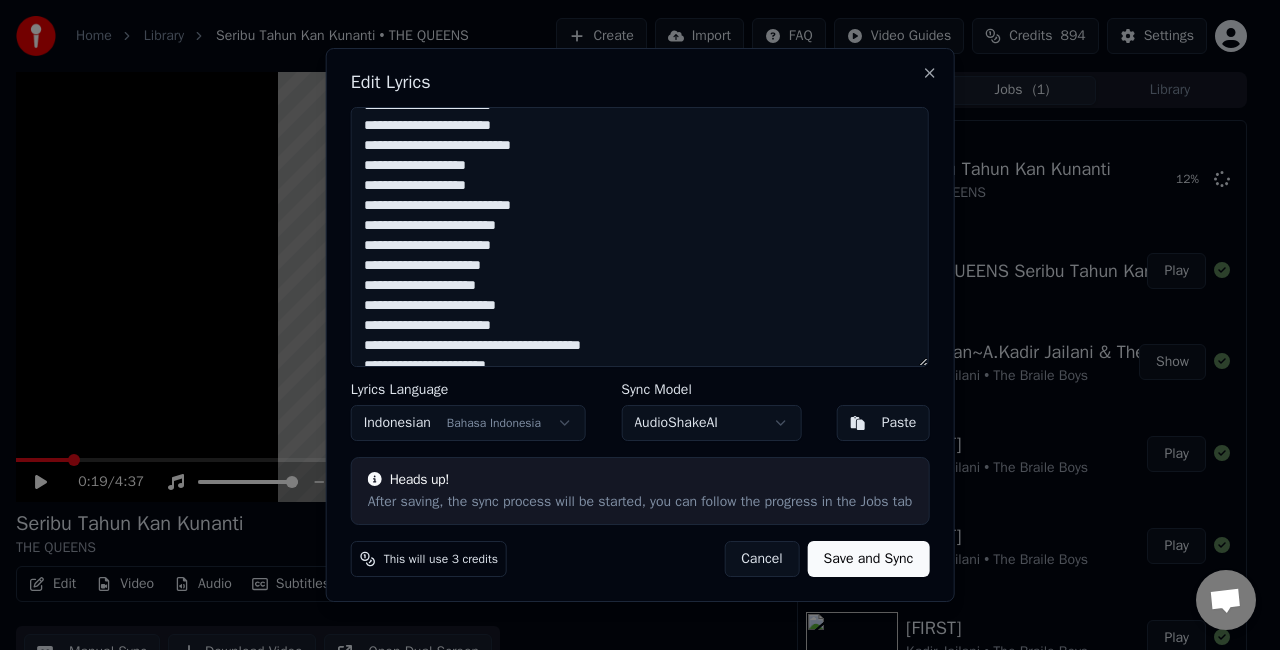 click at bounding box center [640, 237] 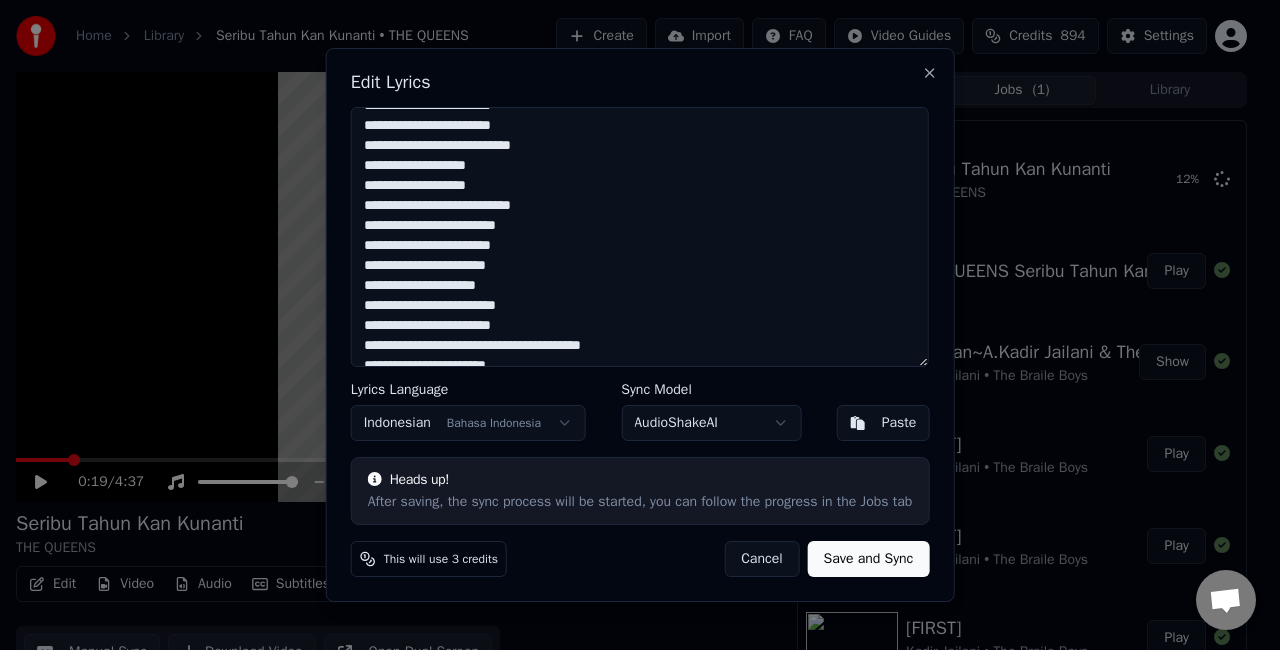 scroll, scrollTop: 200, scrollLeft: 0, axis: vertical 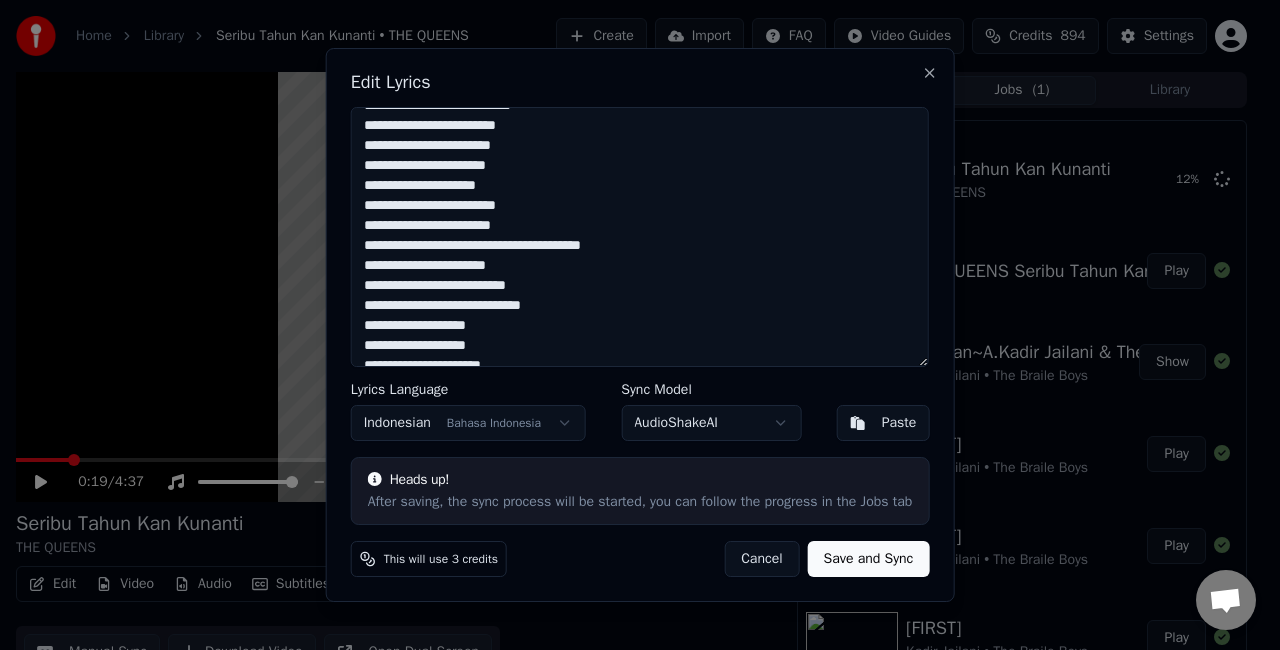 click at bounding box center (640, 237) 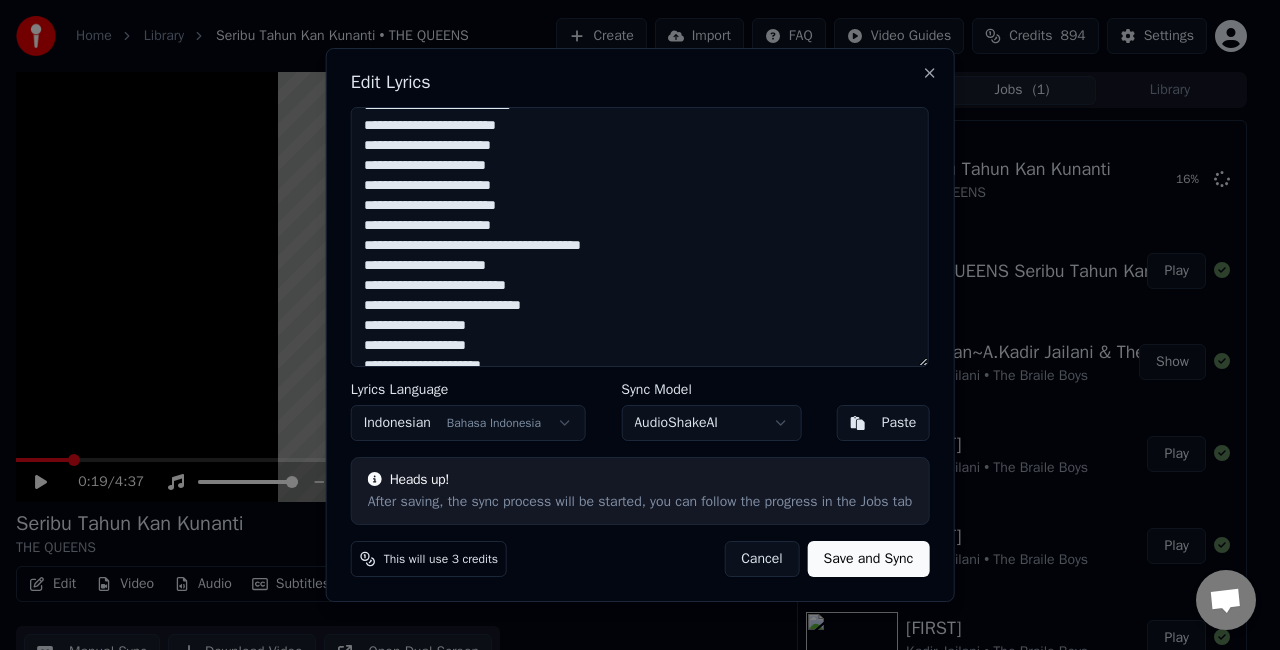 click at bounding box center [640, 237] 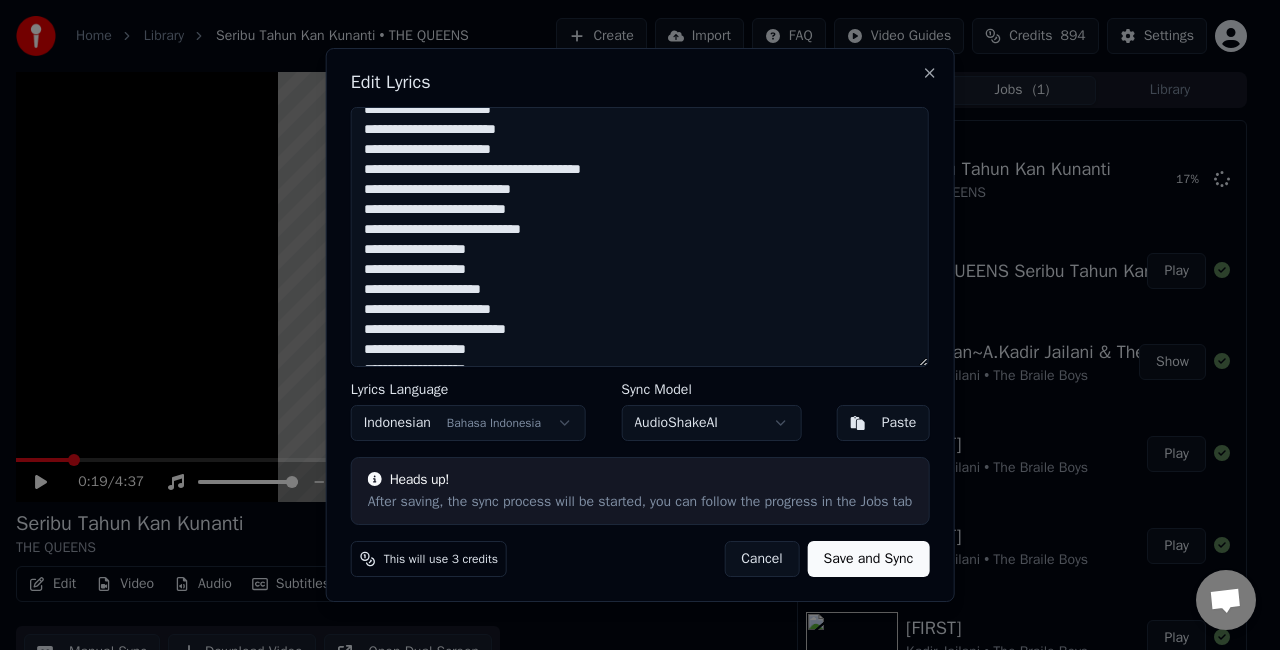 scroll, scrollTop: 300, scrollLeft: 0, axis: vertical 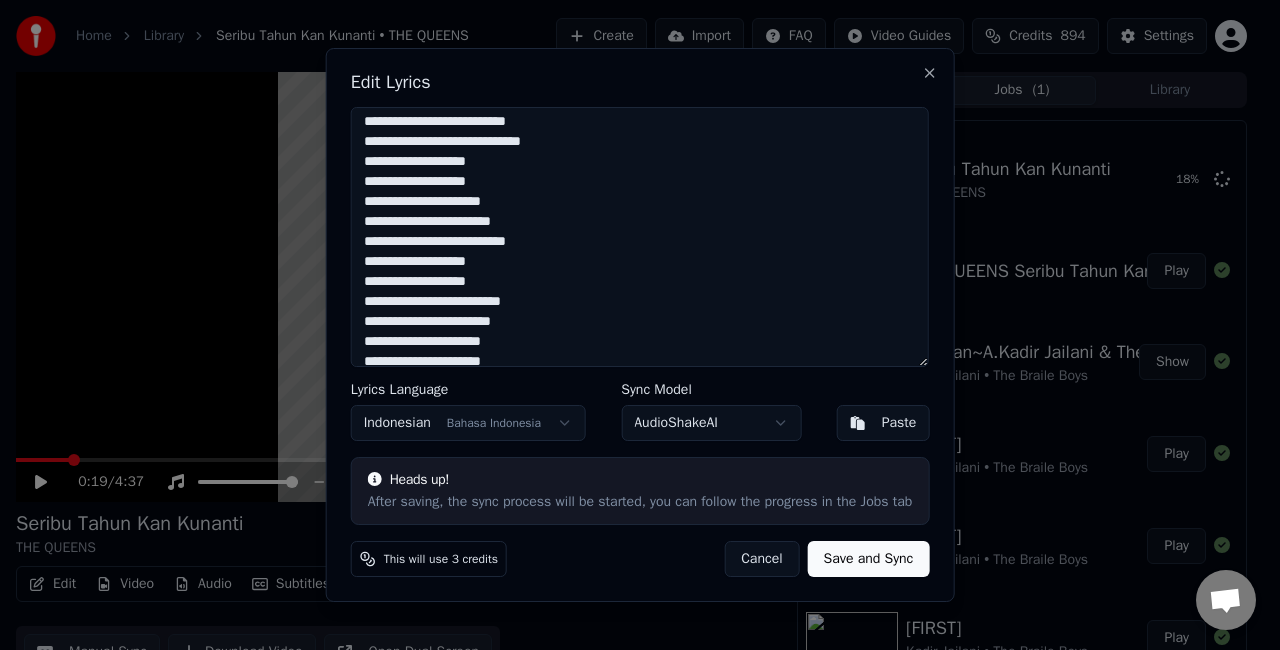 click at bounding box center (640, 237) 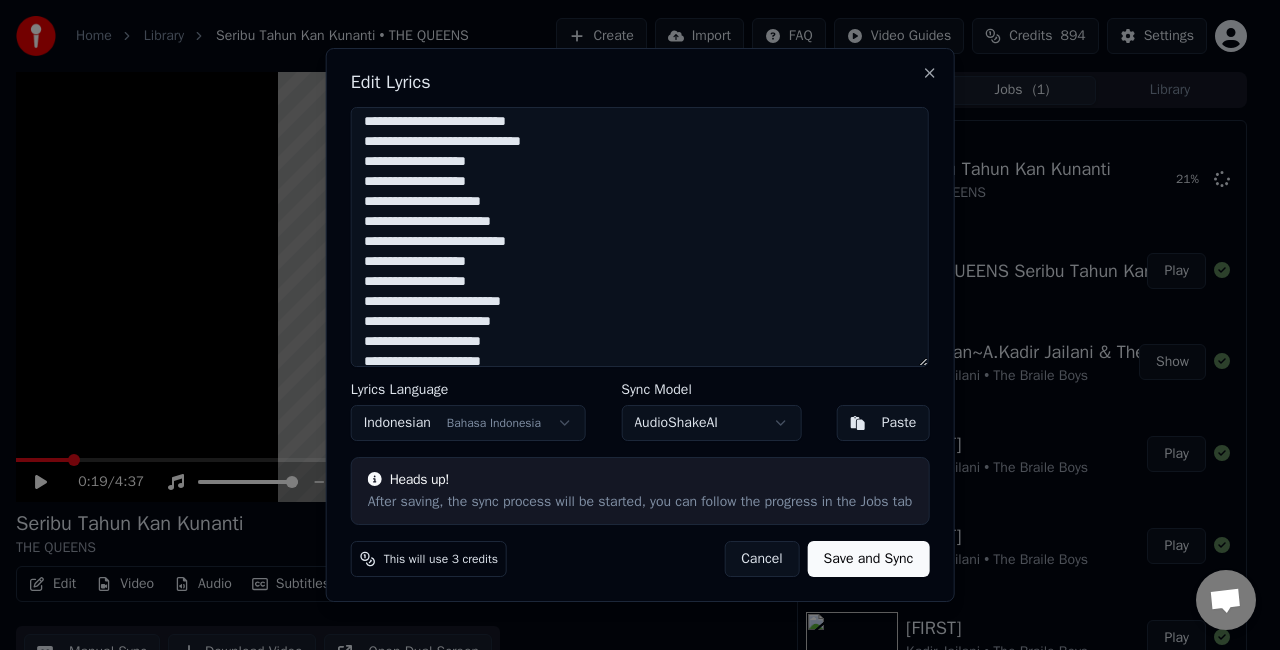 click at bounding box center (640, 237) 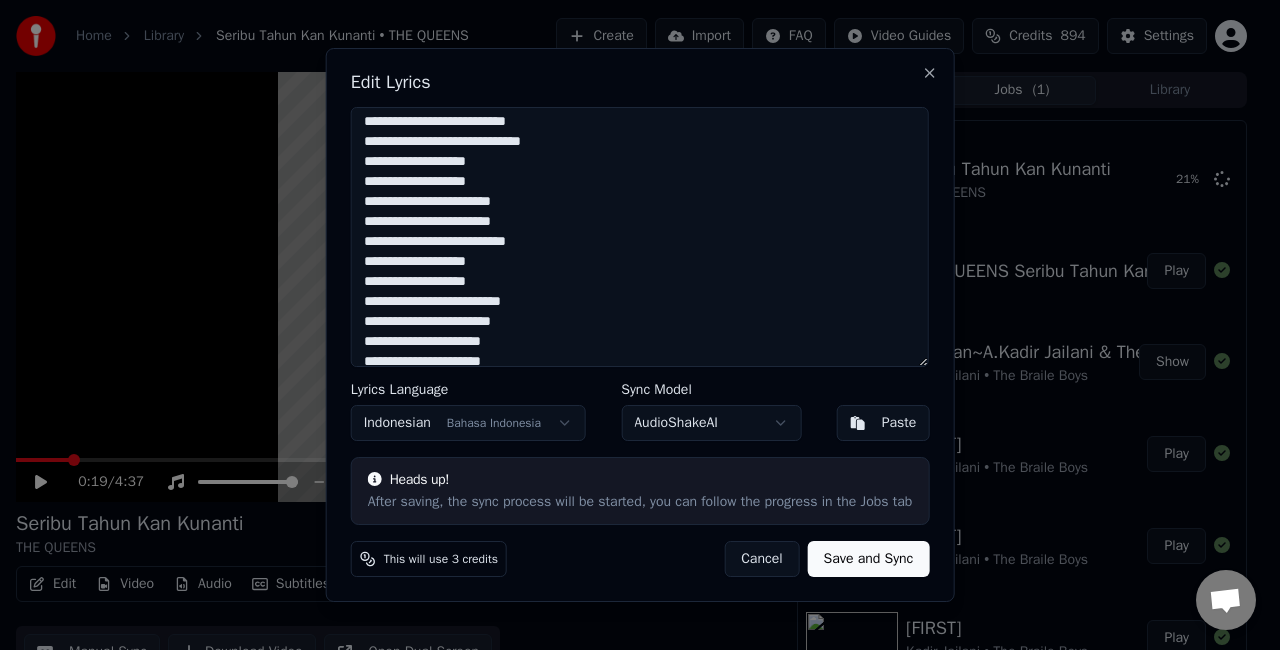 scroll, scrollTop: 464, scrollLeft: 0, axis: vertical 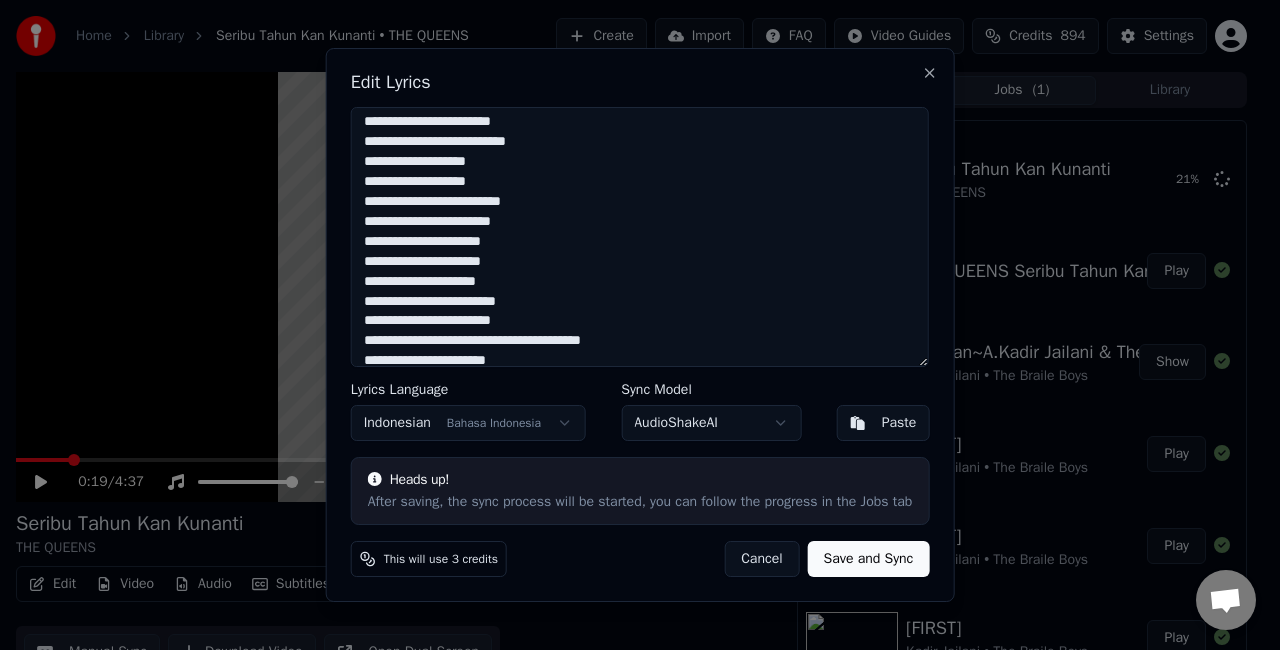 click at bounding box center (640, 237) 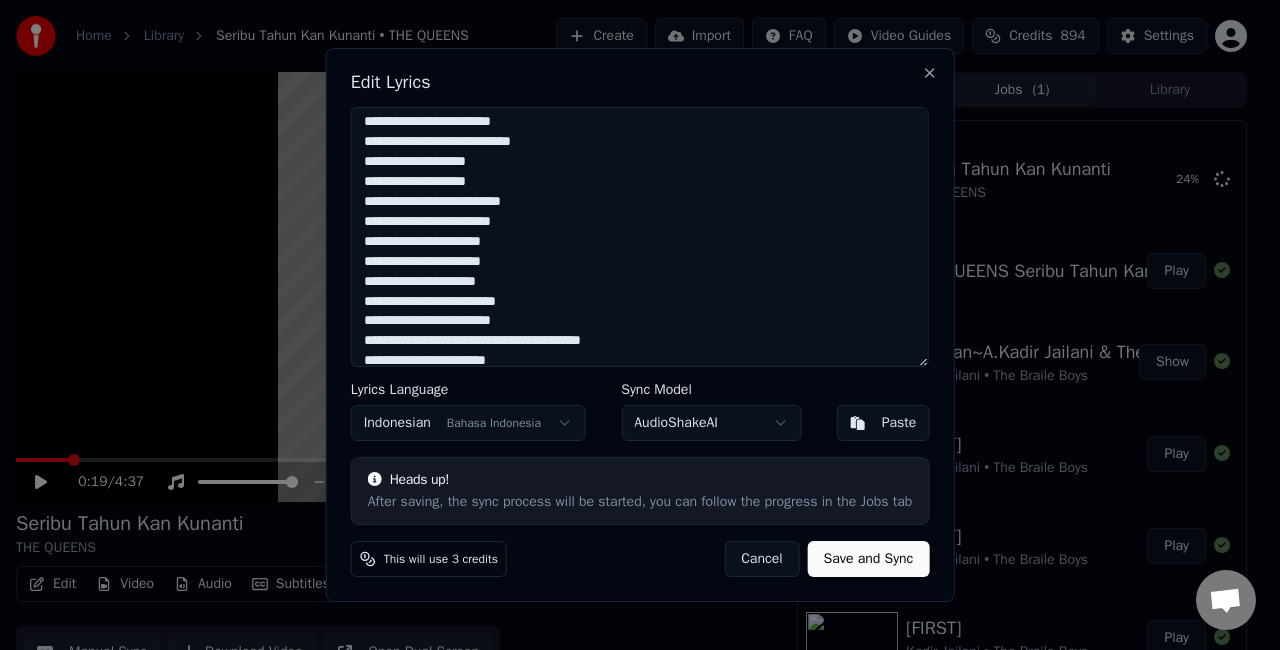 click at bounding box center [640, 237] 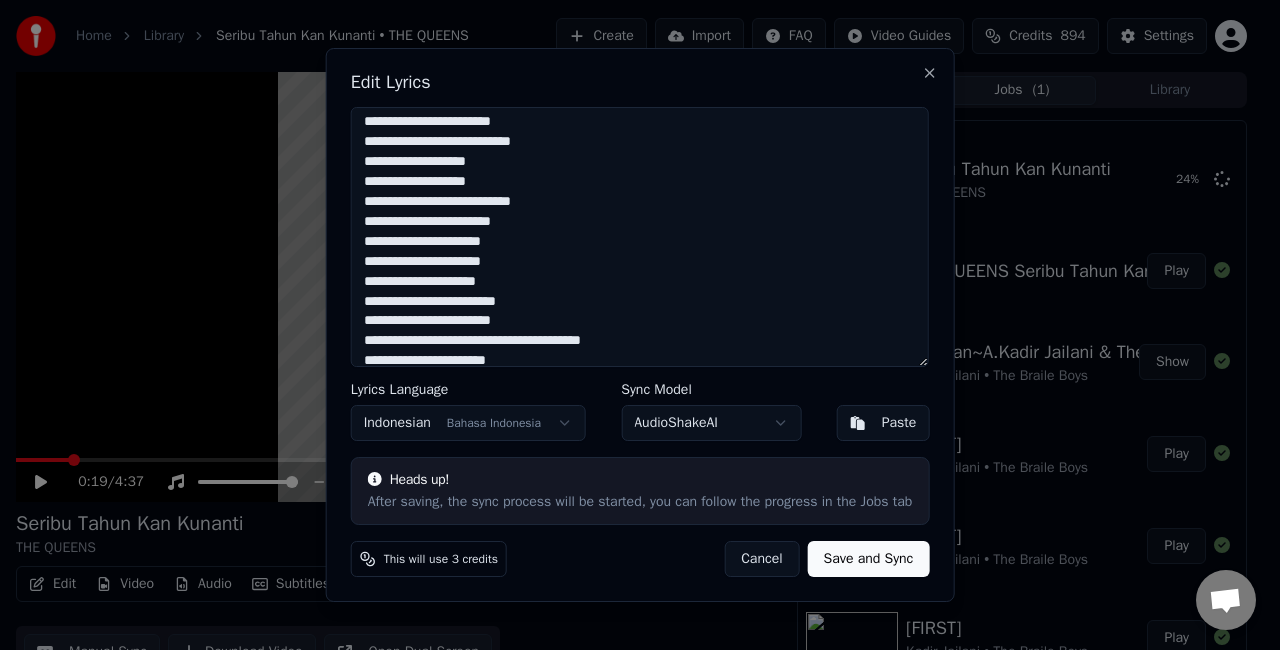 click at bounding box center (640, 237) 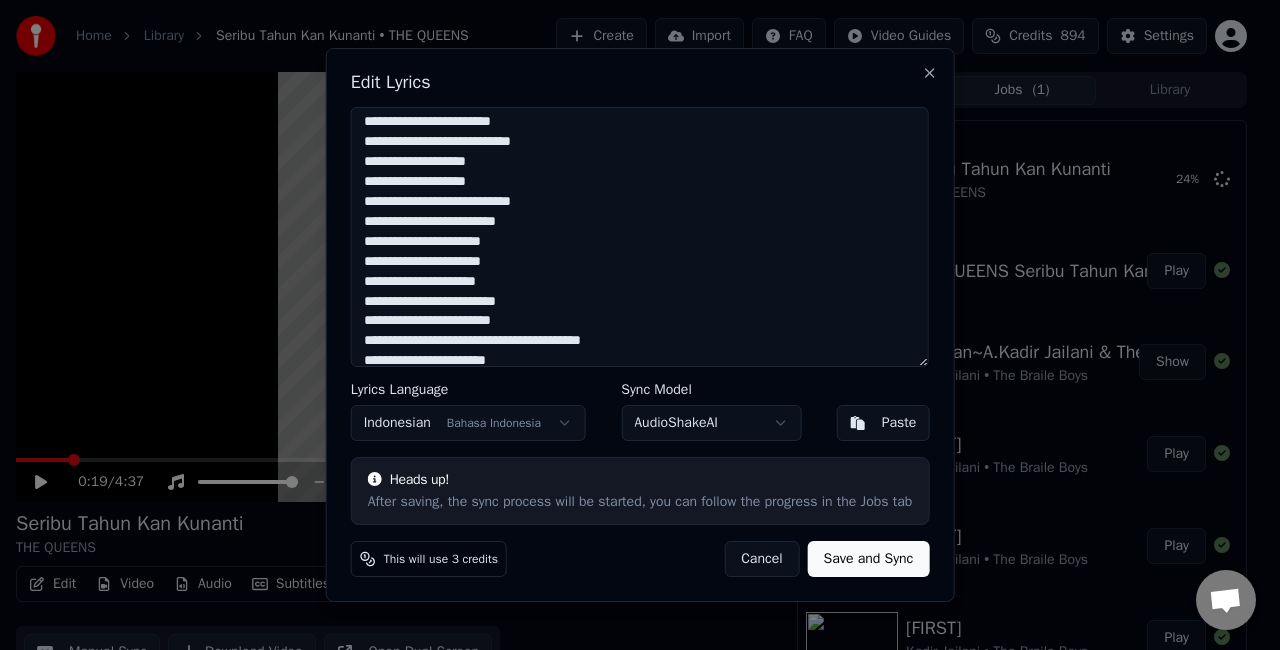 click at bounding box center (640, 237) 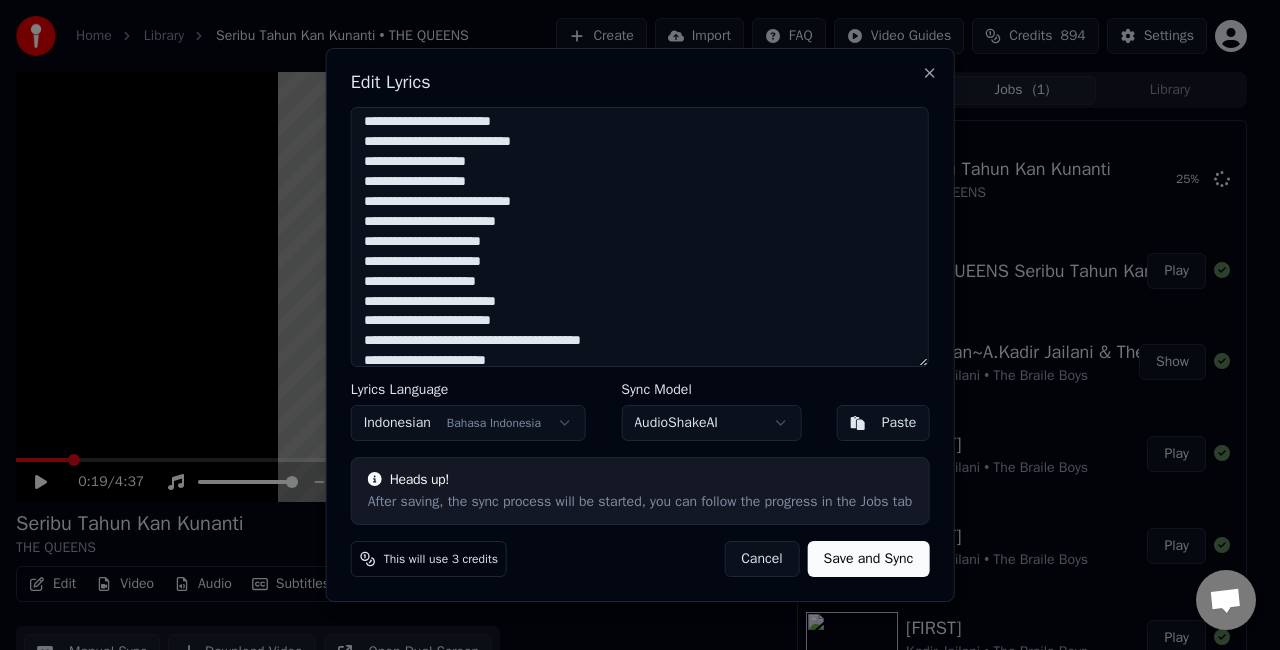 click at bounding box center (640, 237) 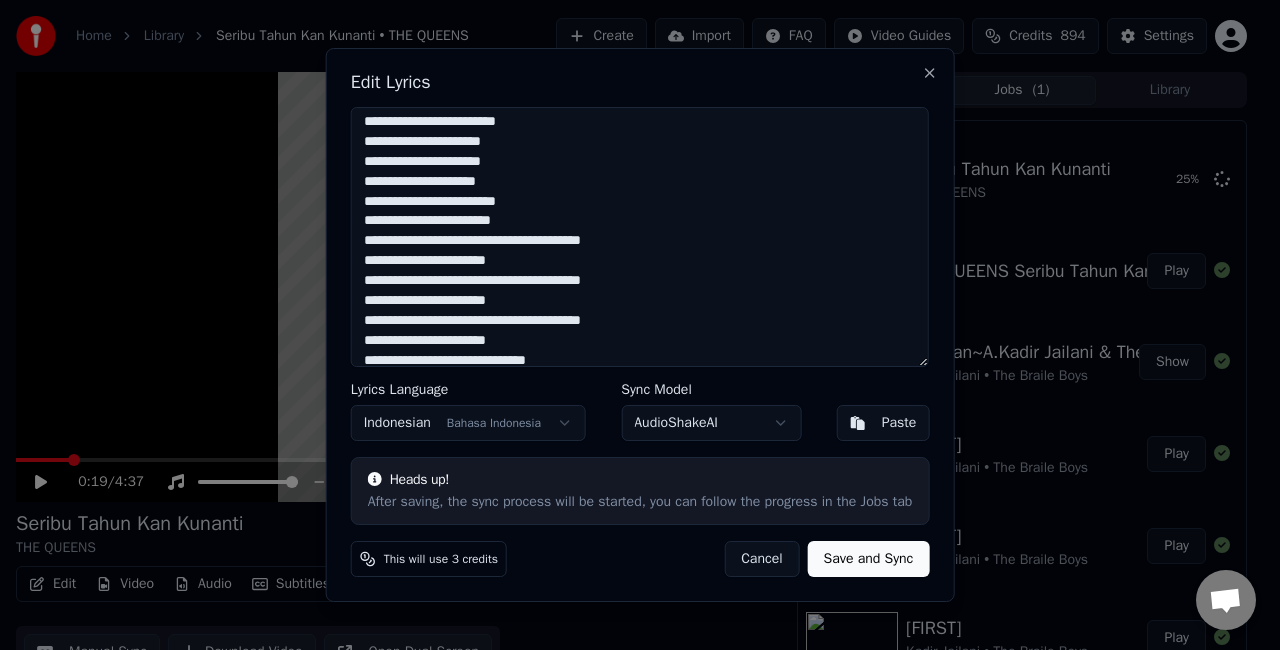 click at bounding box center (640, 237) 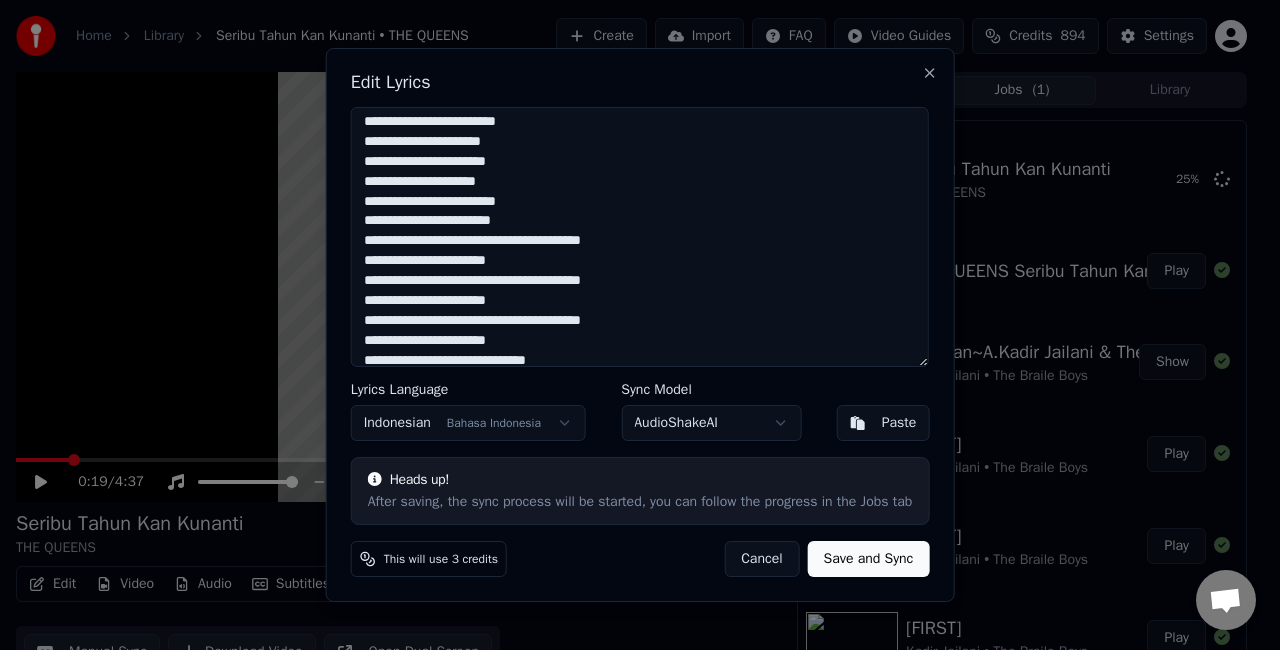 click at bounding box center (640, 237) 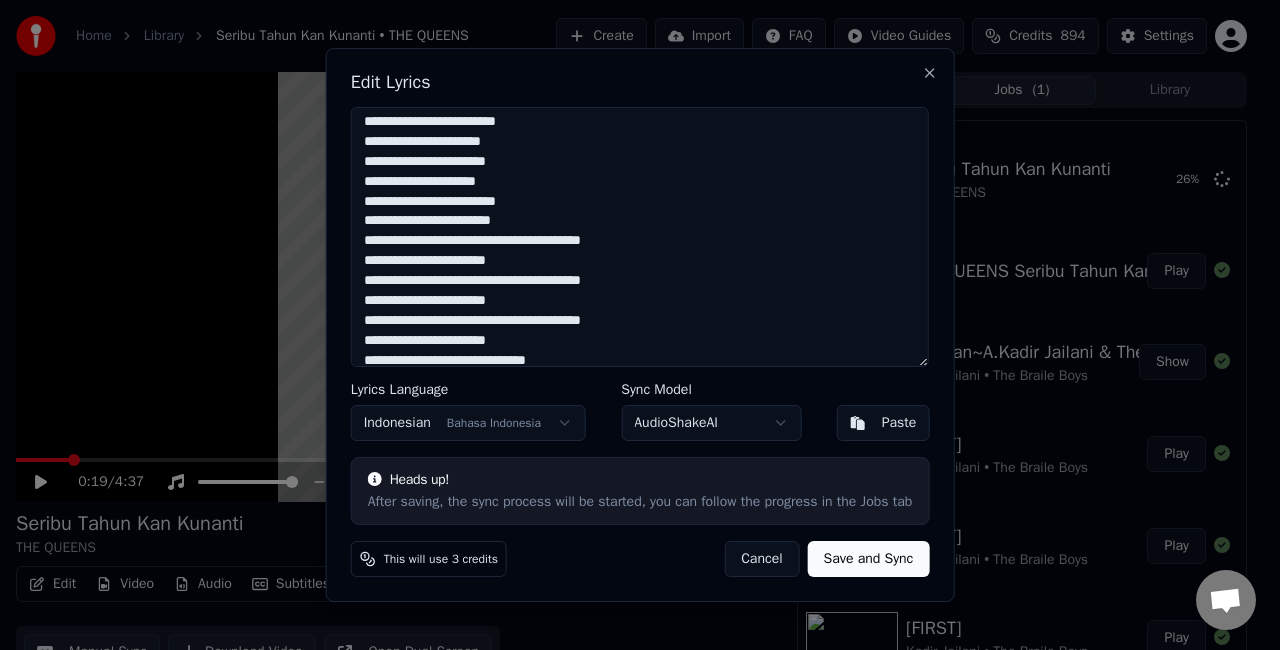 click at bounding box center (640, 237) 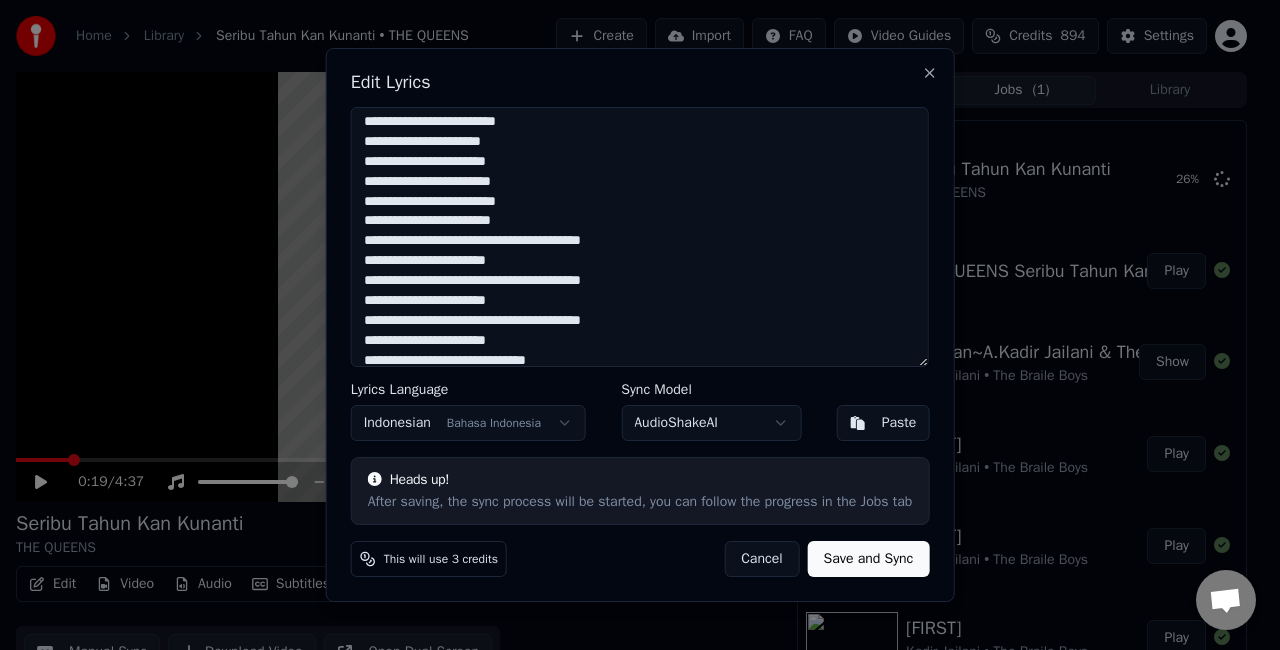 scroll, scrollTop: 576, scrollLeft: 0, axis: vertical 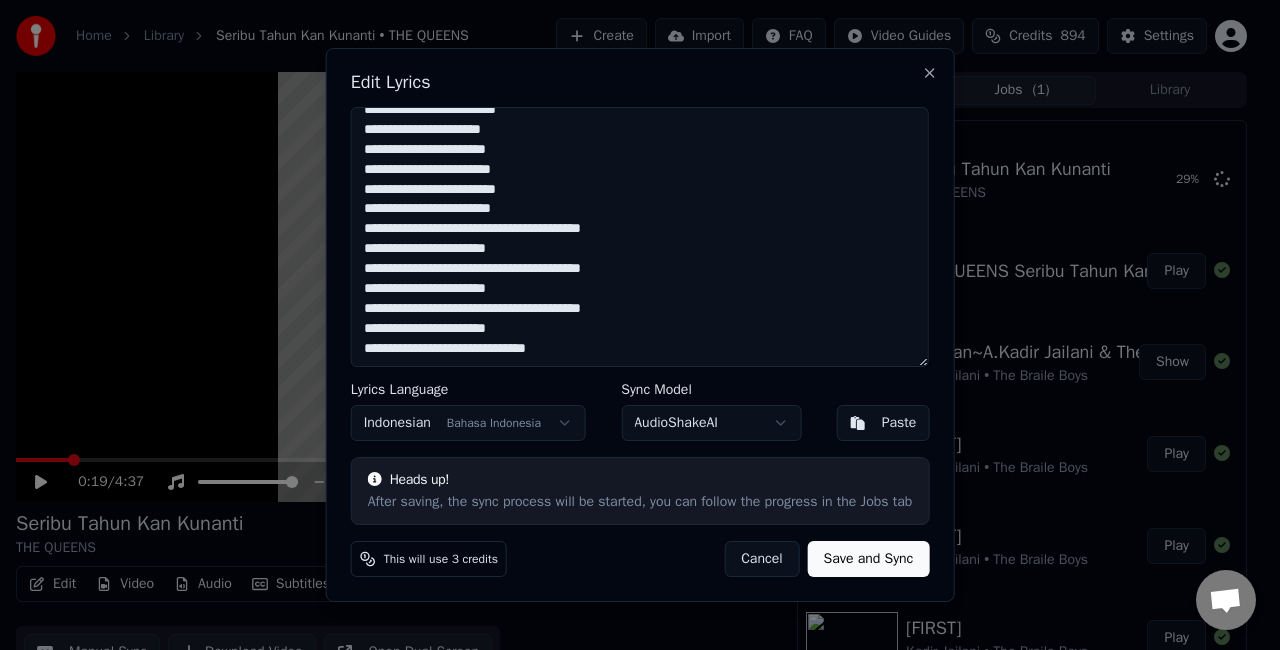 click at bounding box center [640, 237] 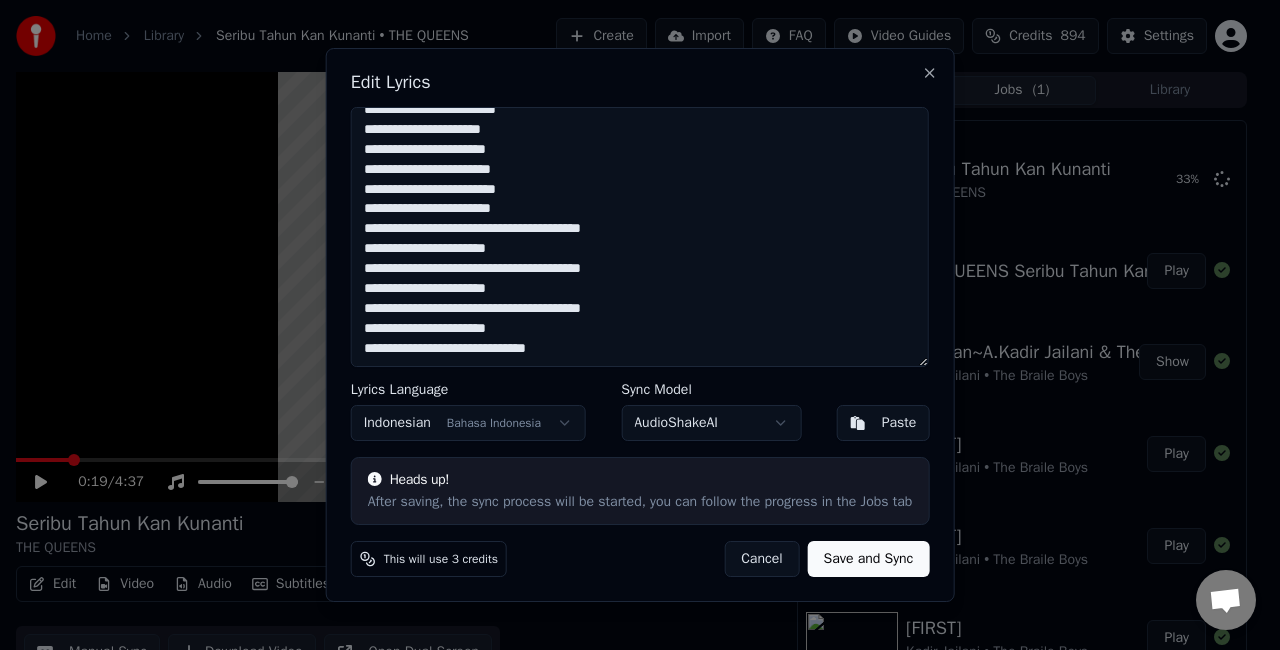 click at bounding box center [640, 237] 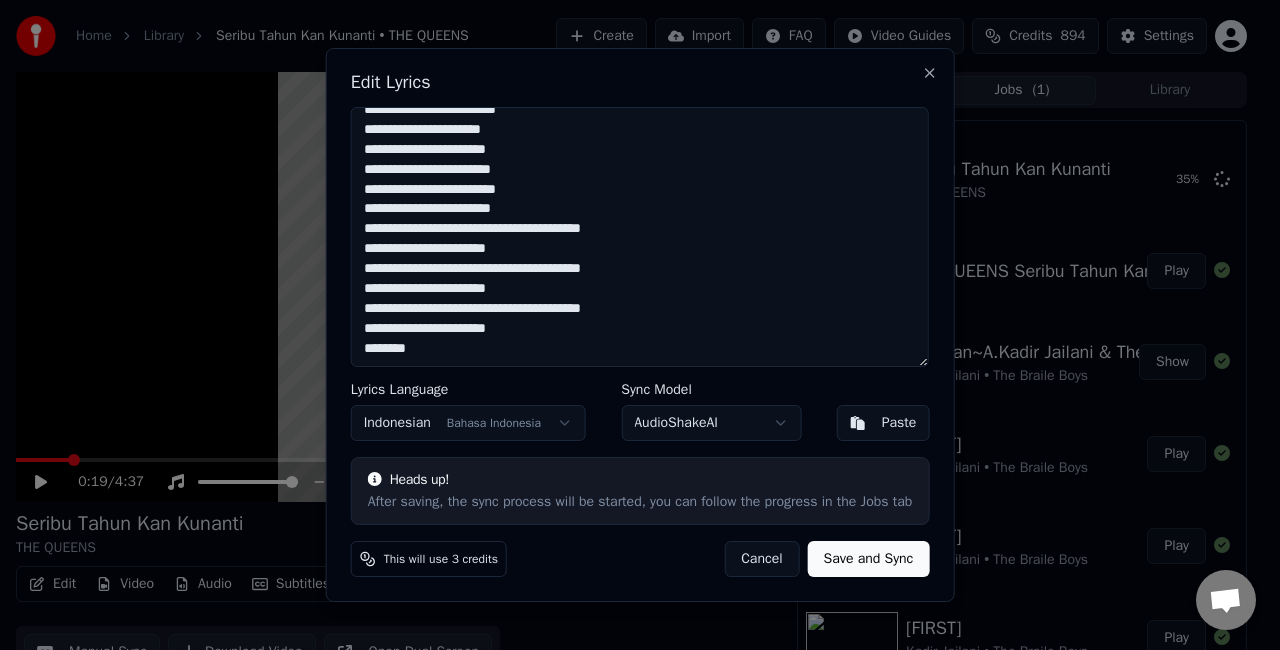 click at bounding box center (640, 237) 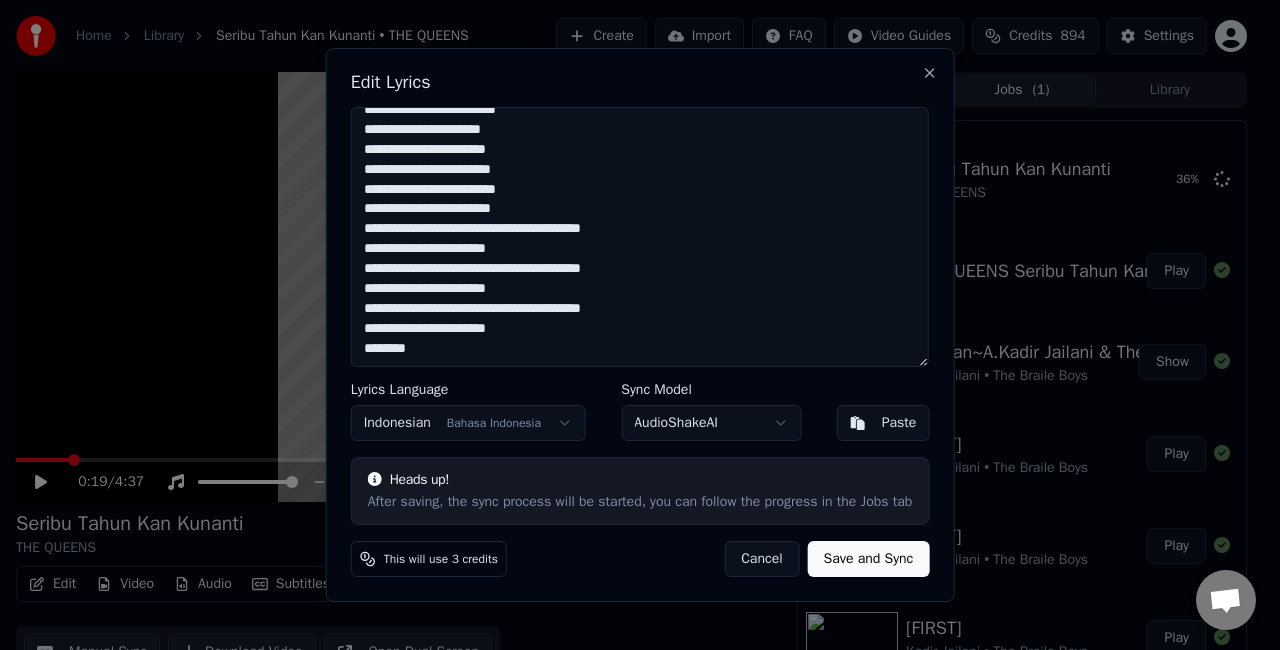 click at bounding box center (640, 237) 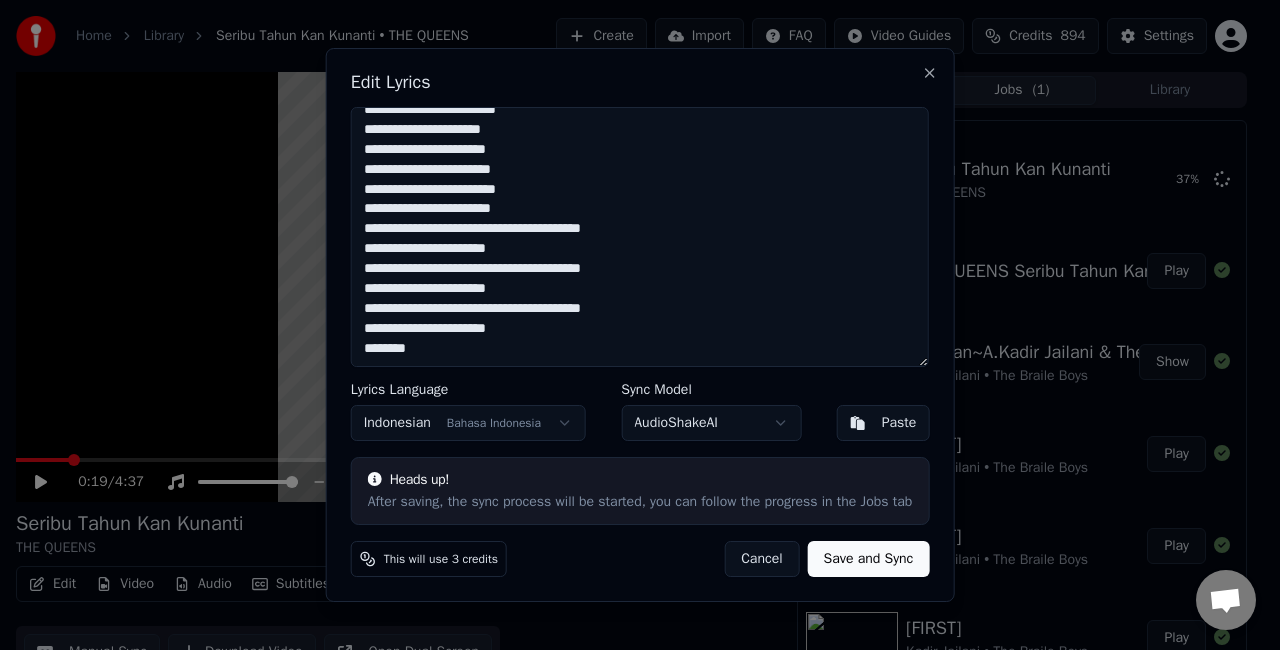 type on "**********" 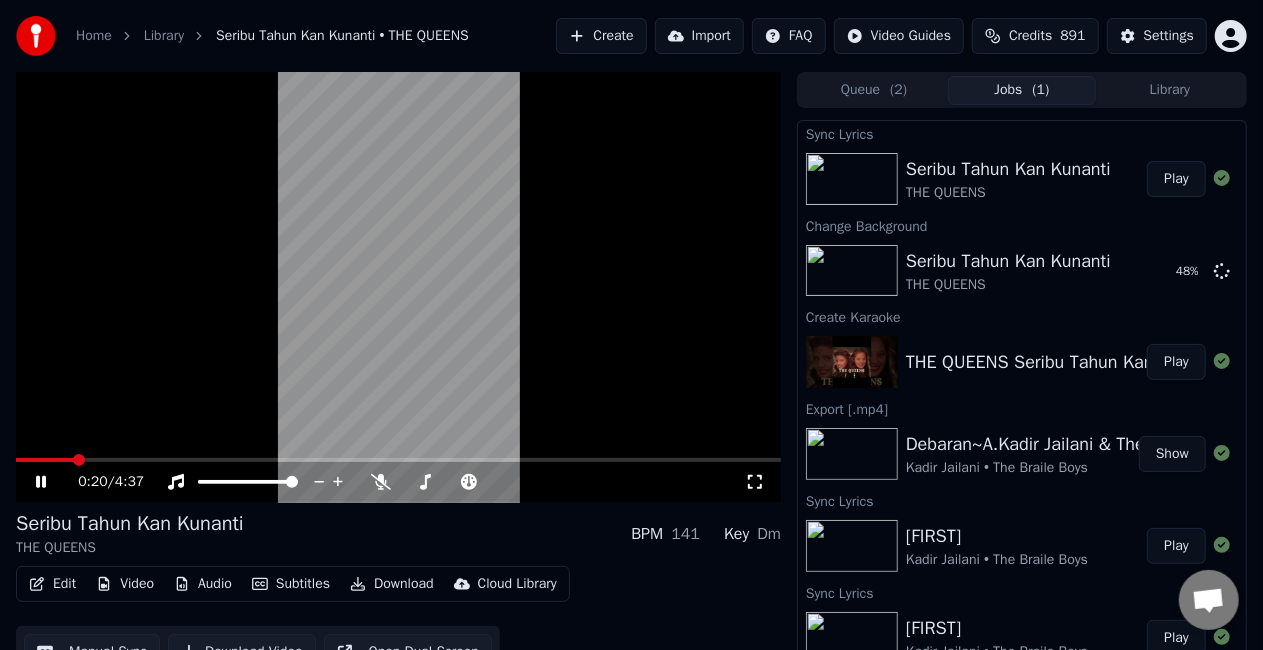 click 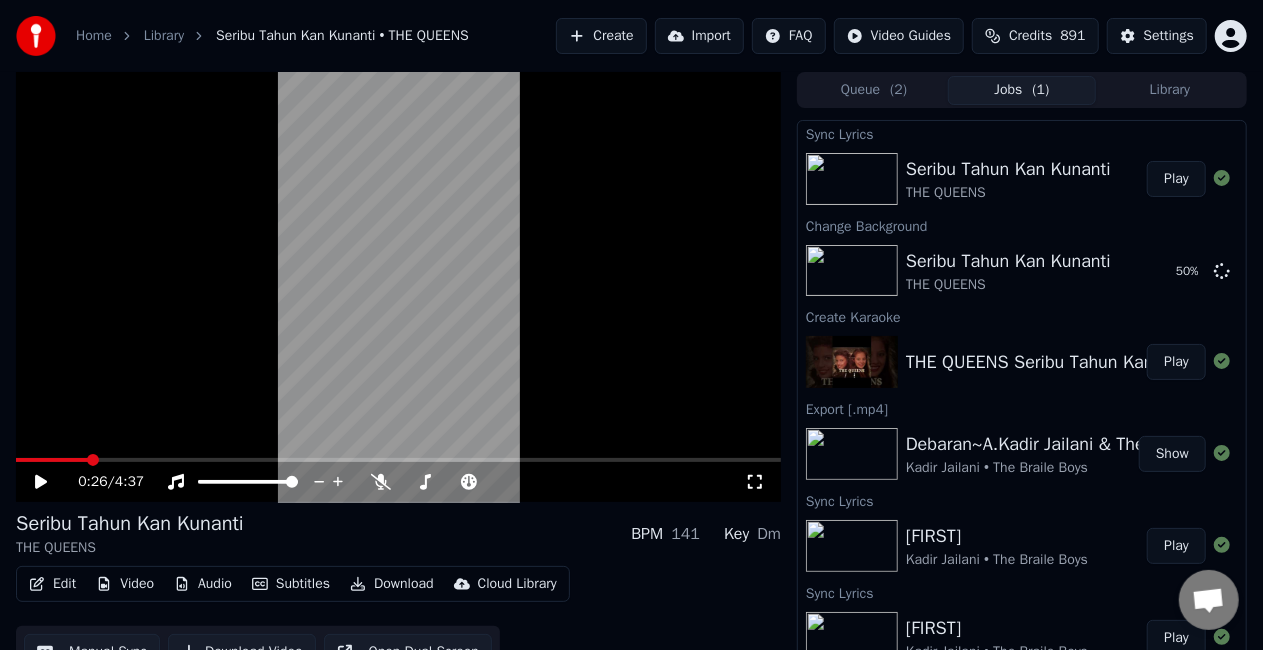 click on "Subtitles" at bounding box center (291, 584) 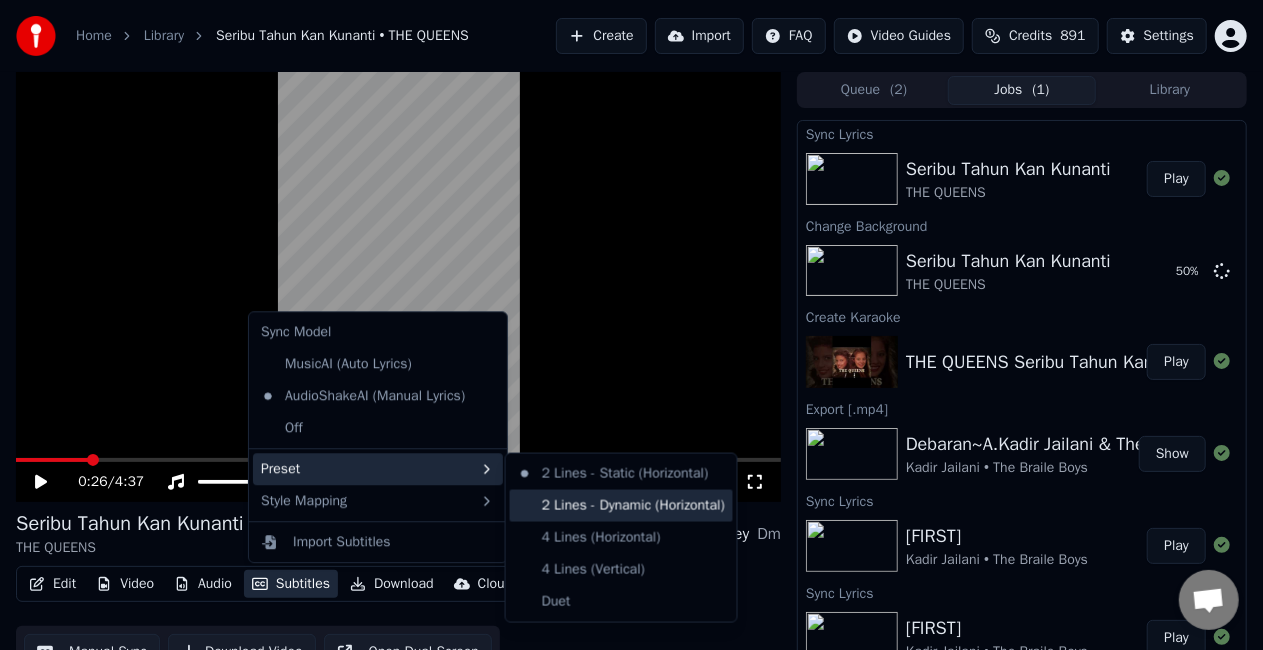 click on "2 Lines - Dynamic (Horizontal)" at bounding box center [621, 506] 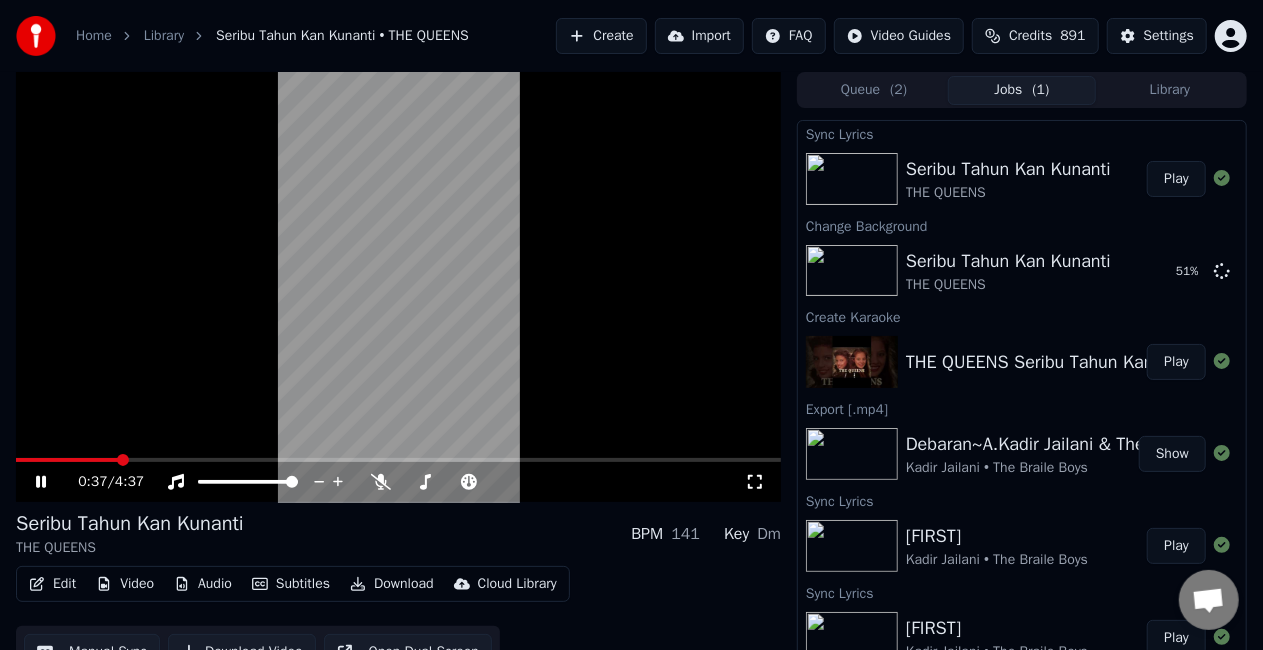 click on "Subtitles" at bounding box center [291, 584] 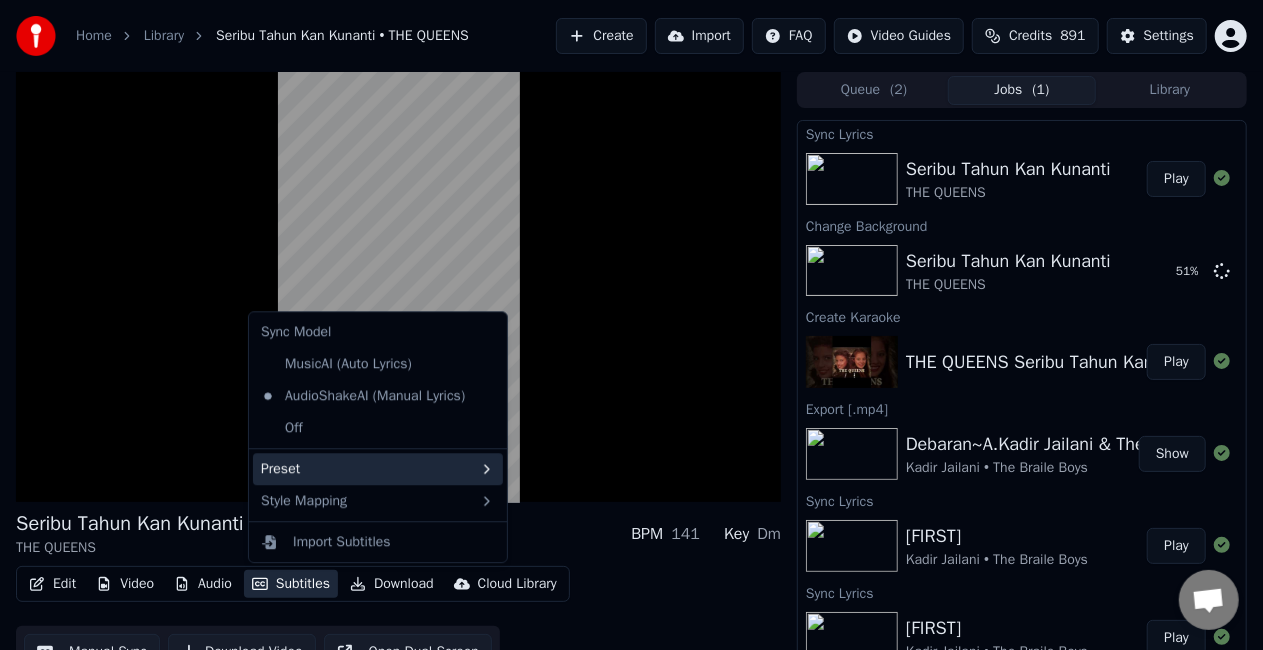 click on "Preset" at bounding box center (378, 469) 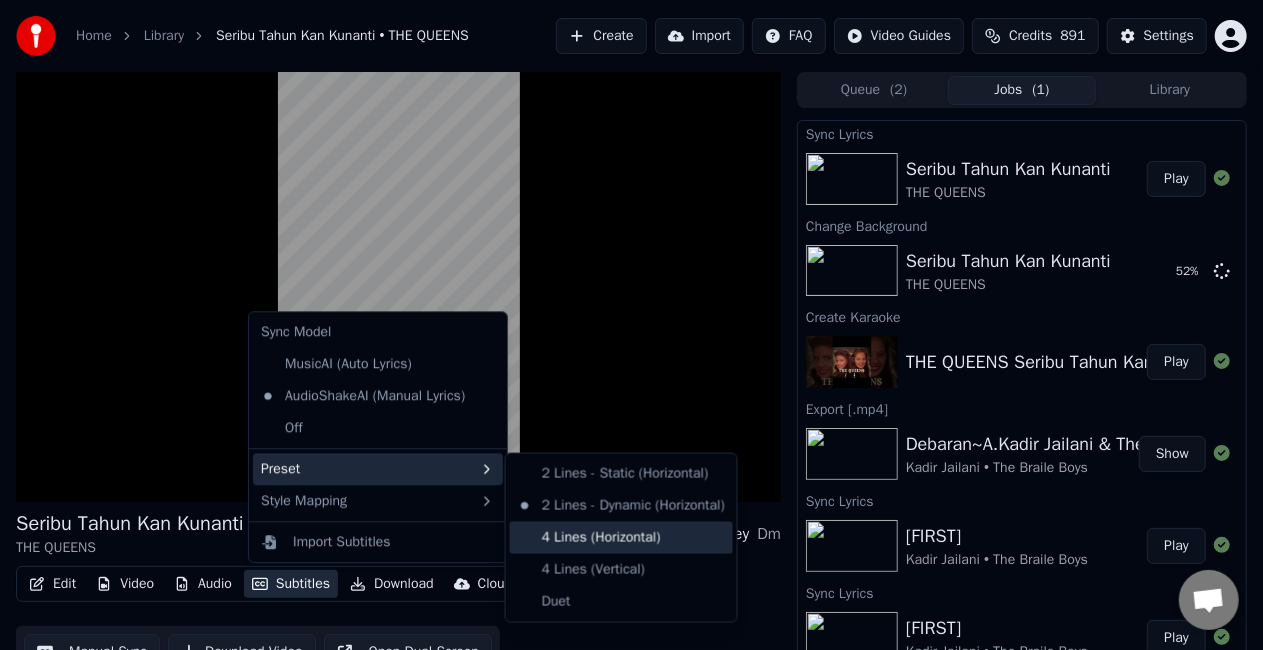 click on "4 Lines (Horizontal)" at bounding box center [621, 538] 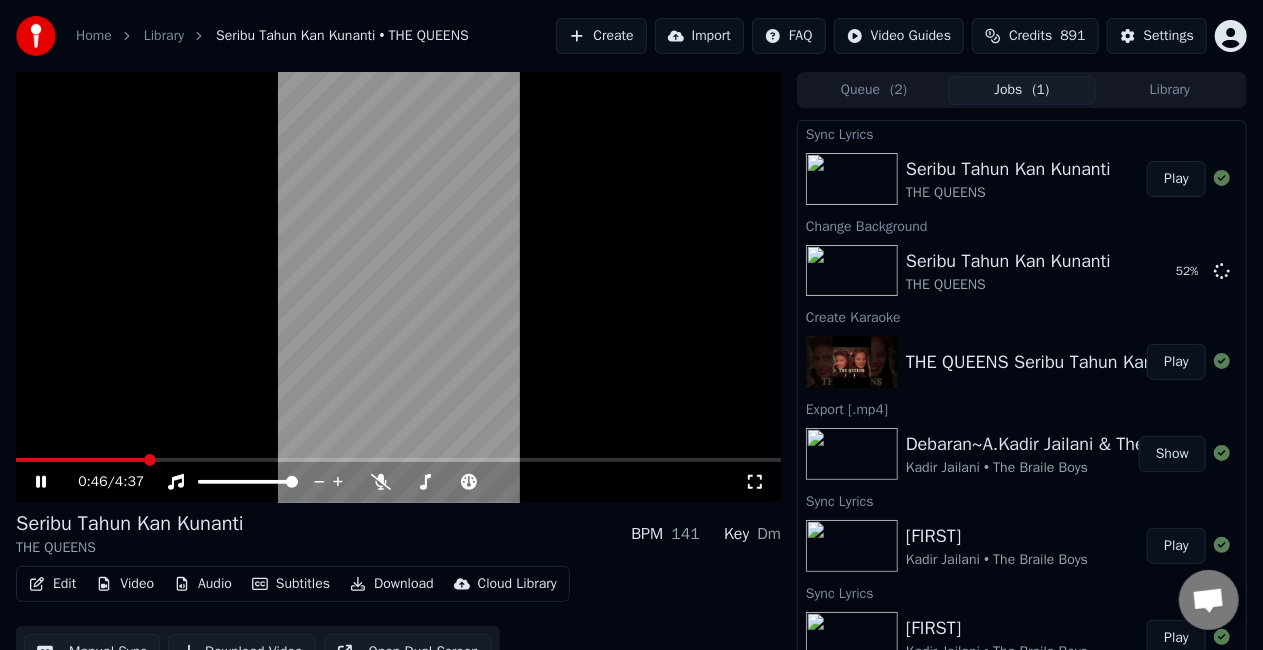 click 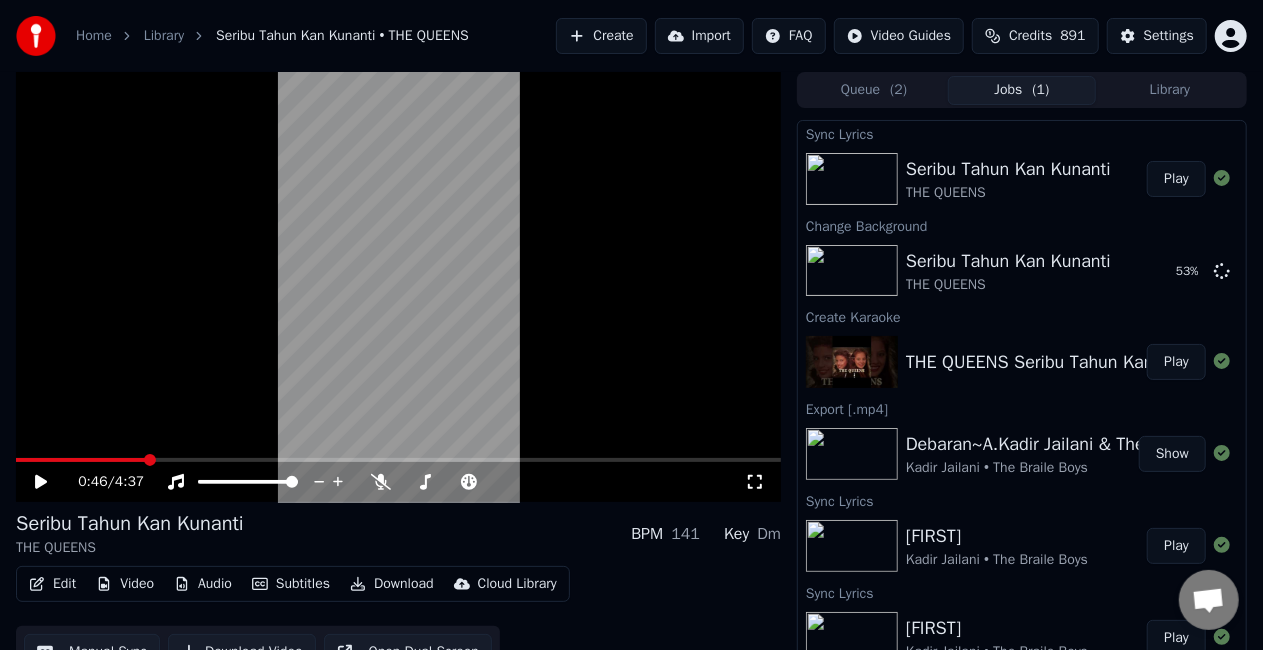 click on "Edit" at bounding box center (52, 584) 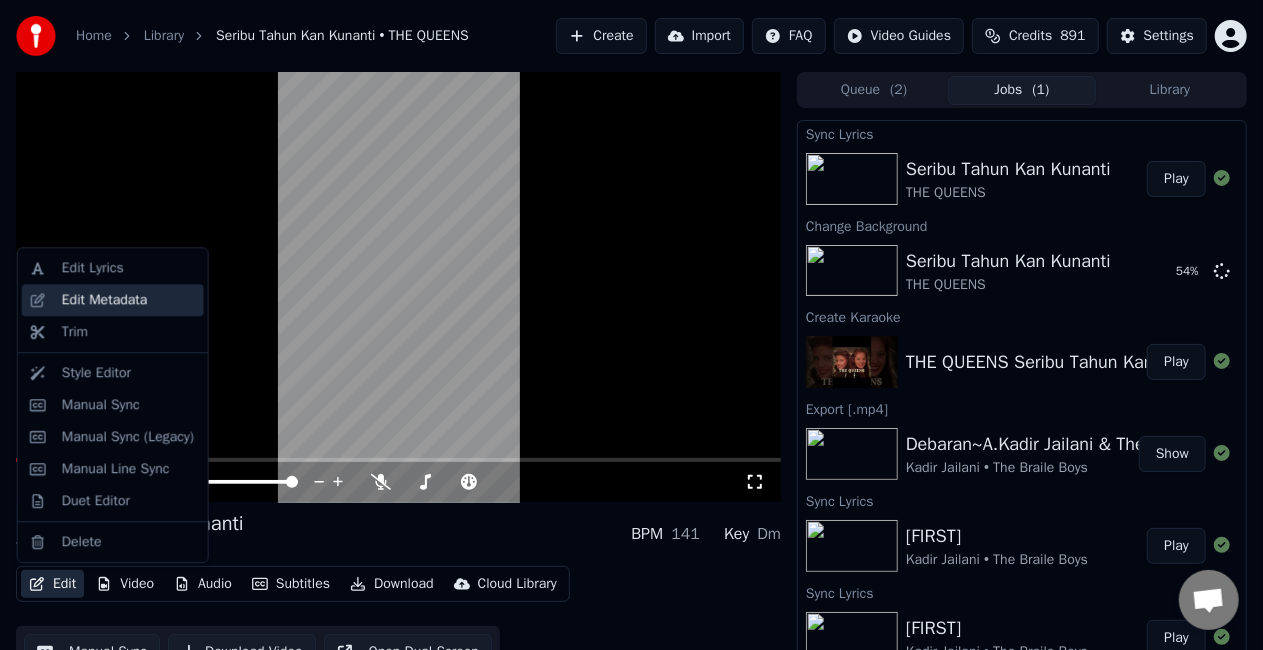 click on "Edit Metadata" at bounding box center [129, 300] 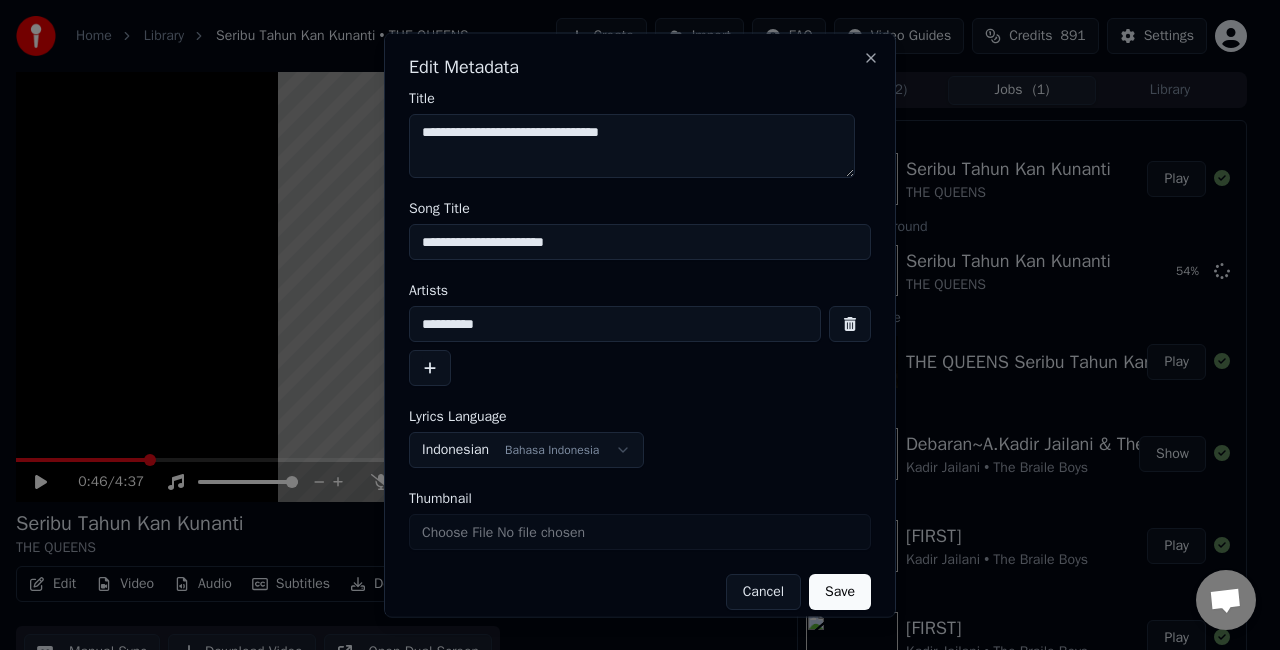 click on "**********" at bounding box center [640, 242] 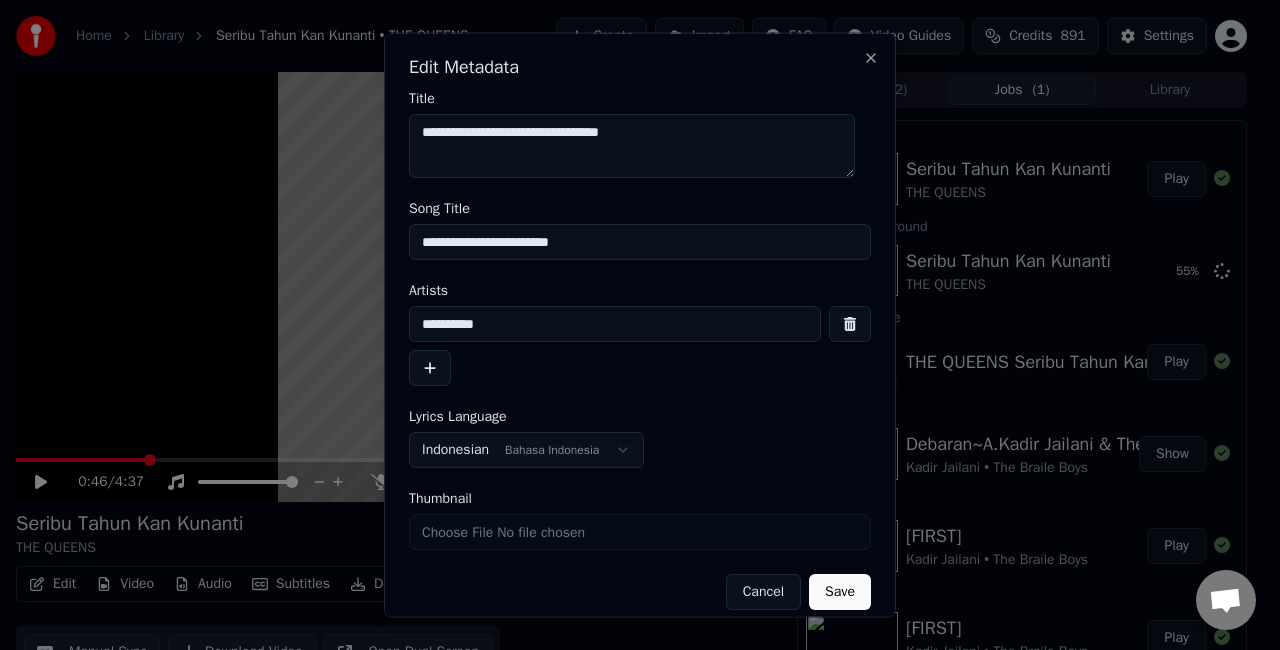 click on "**********" at bounding box center (640, 242) 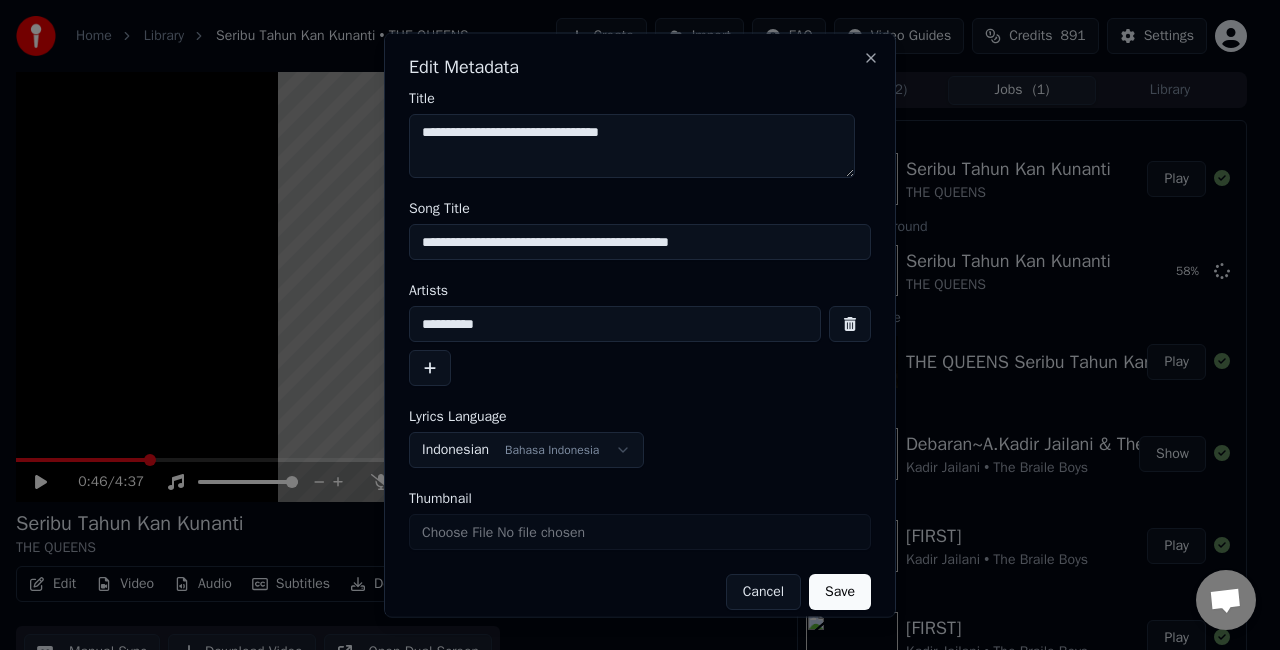 type on "**********" 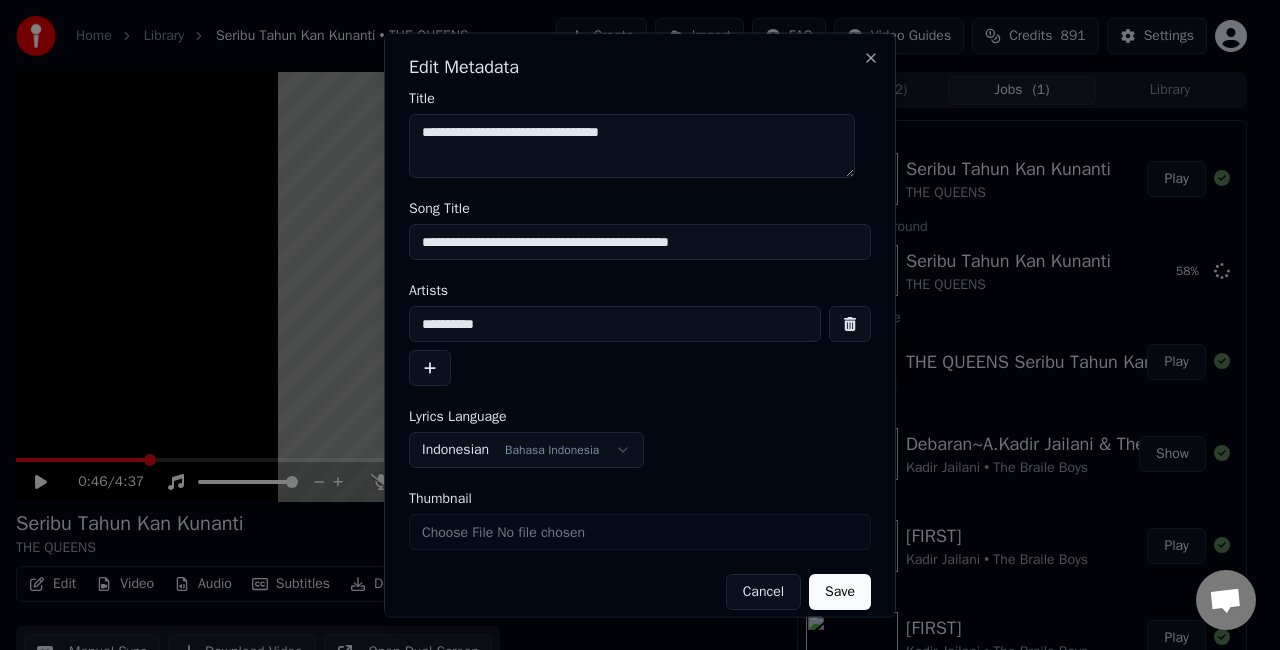 click on "Indonesian Bahasa Indonesia" at bounding box center (526, 450) 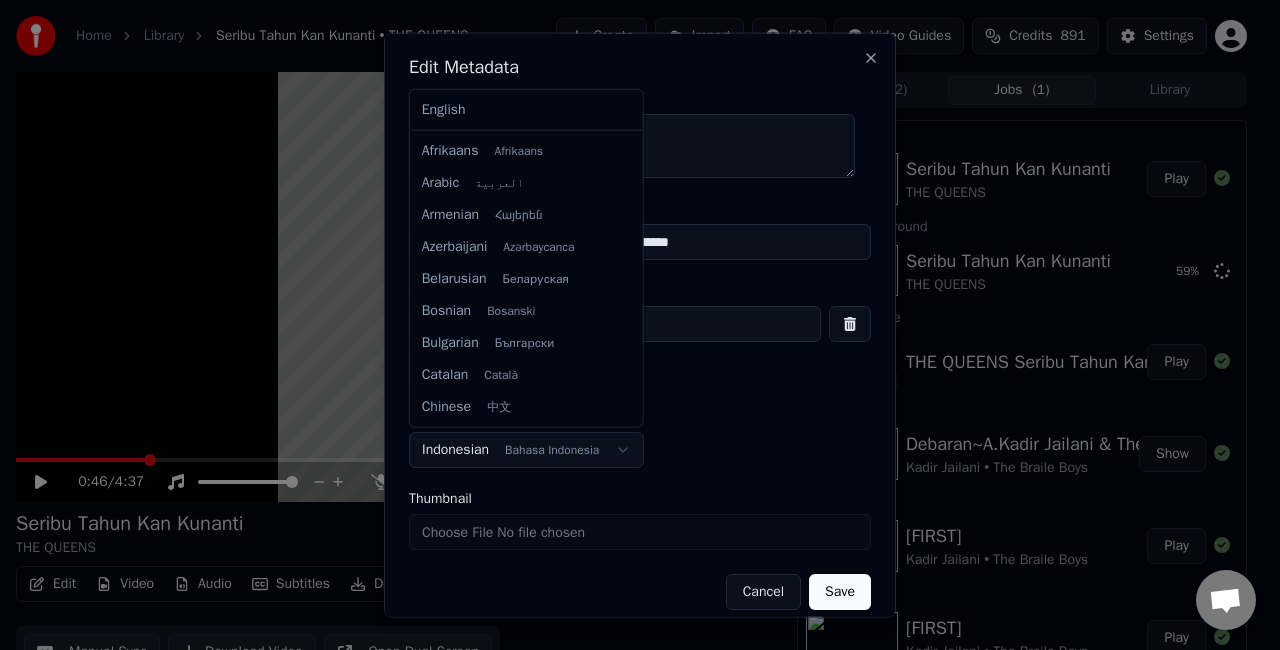 scroll, scrollTop: 512, scrollLeft: 0, axis: vertical 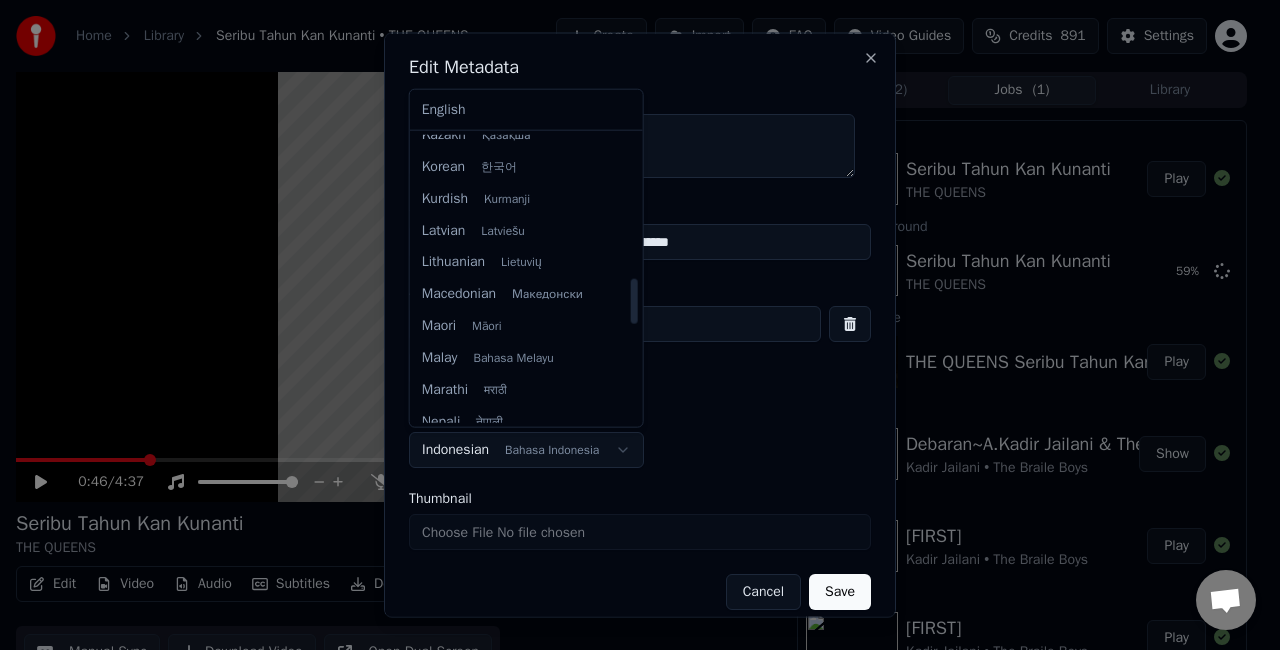 select on "**" 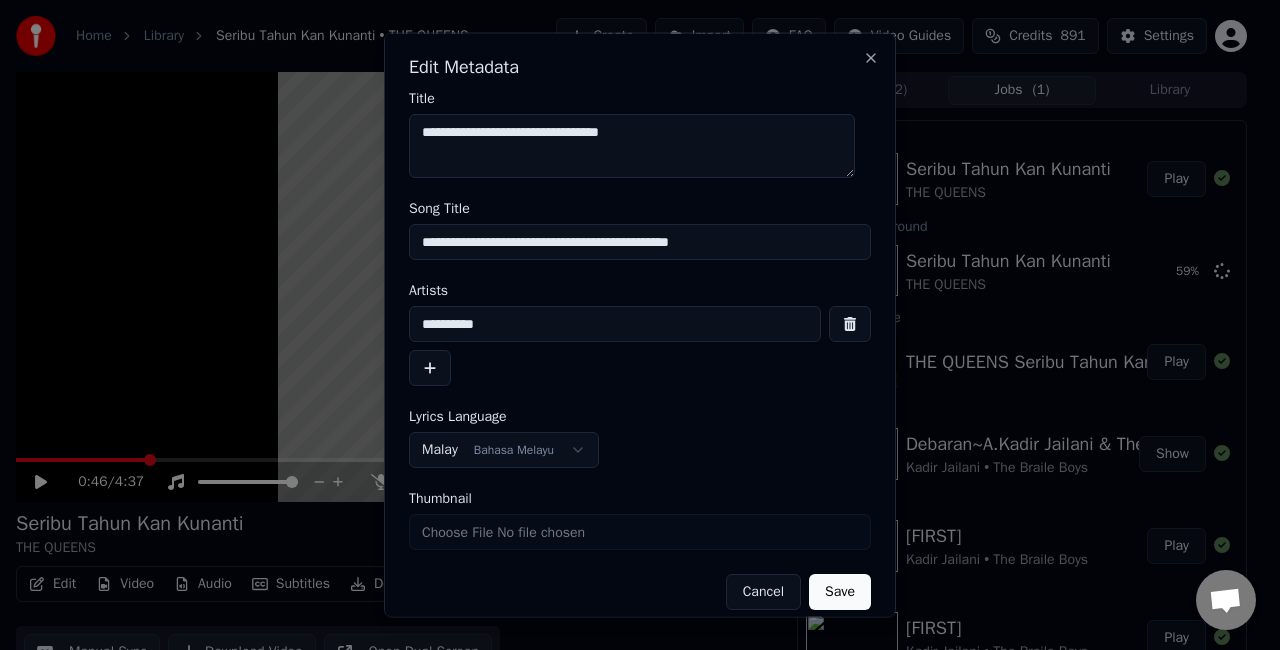 click on "Save" at bounding box center (840, 592) 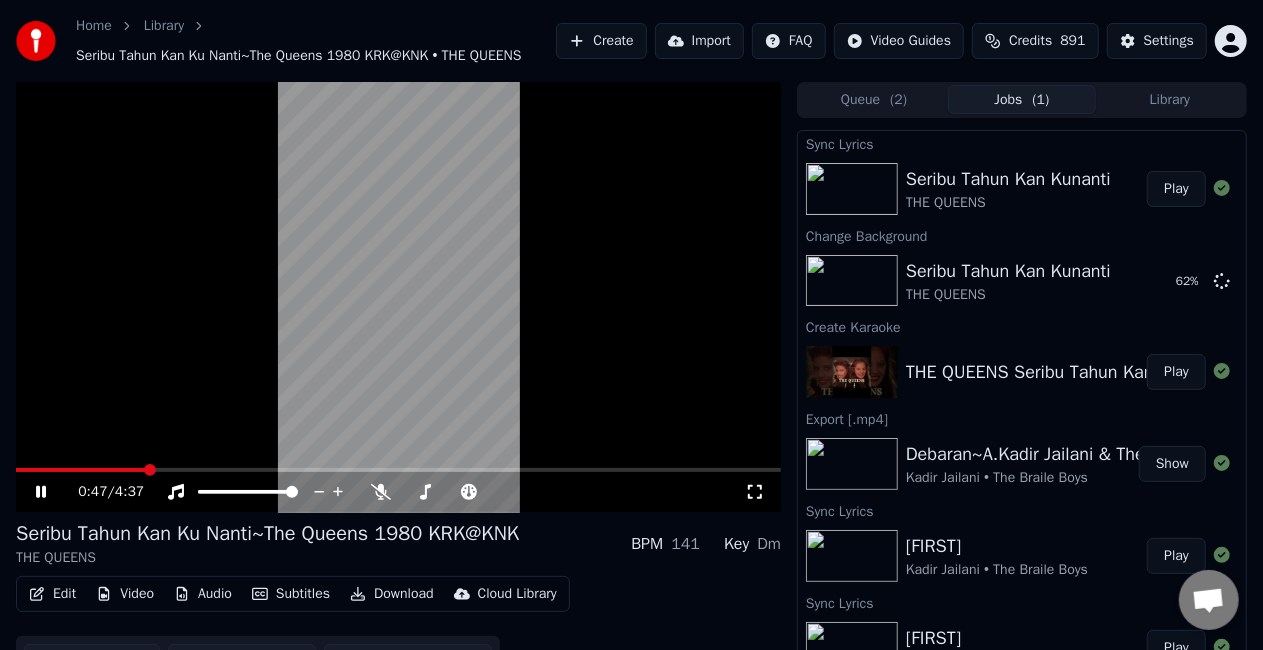 click 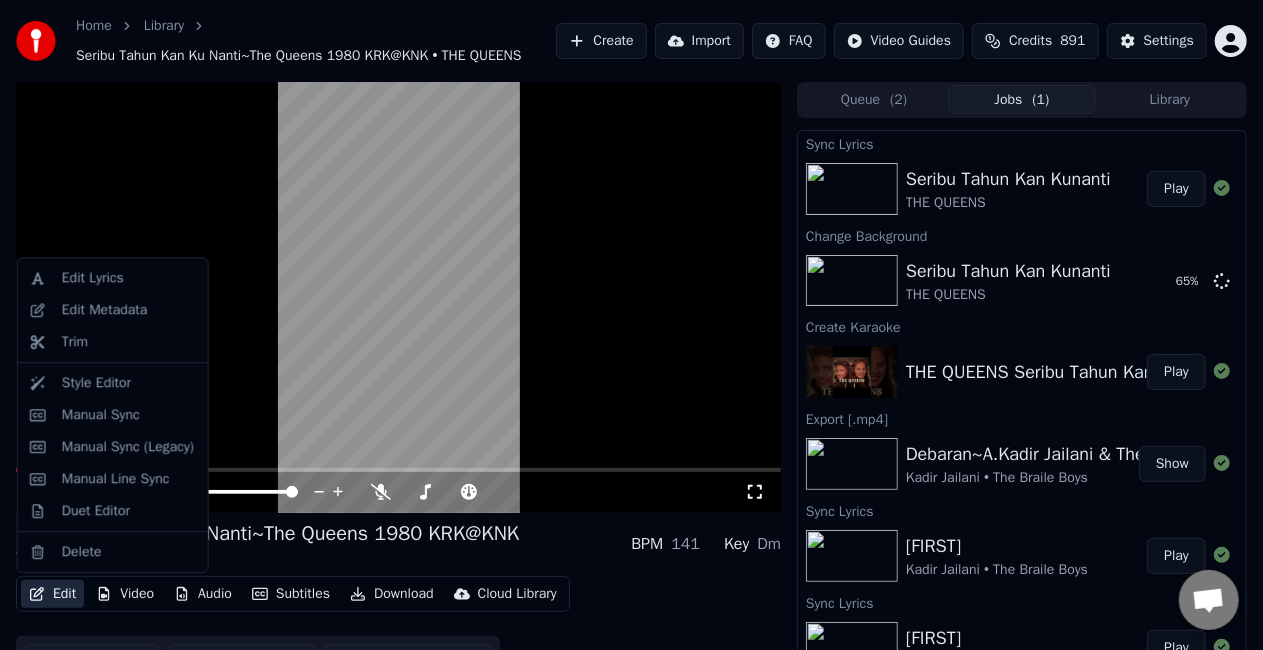 click on "Edit" at bounding box center (52, 594) 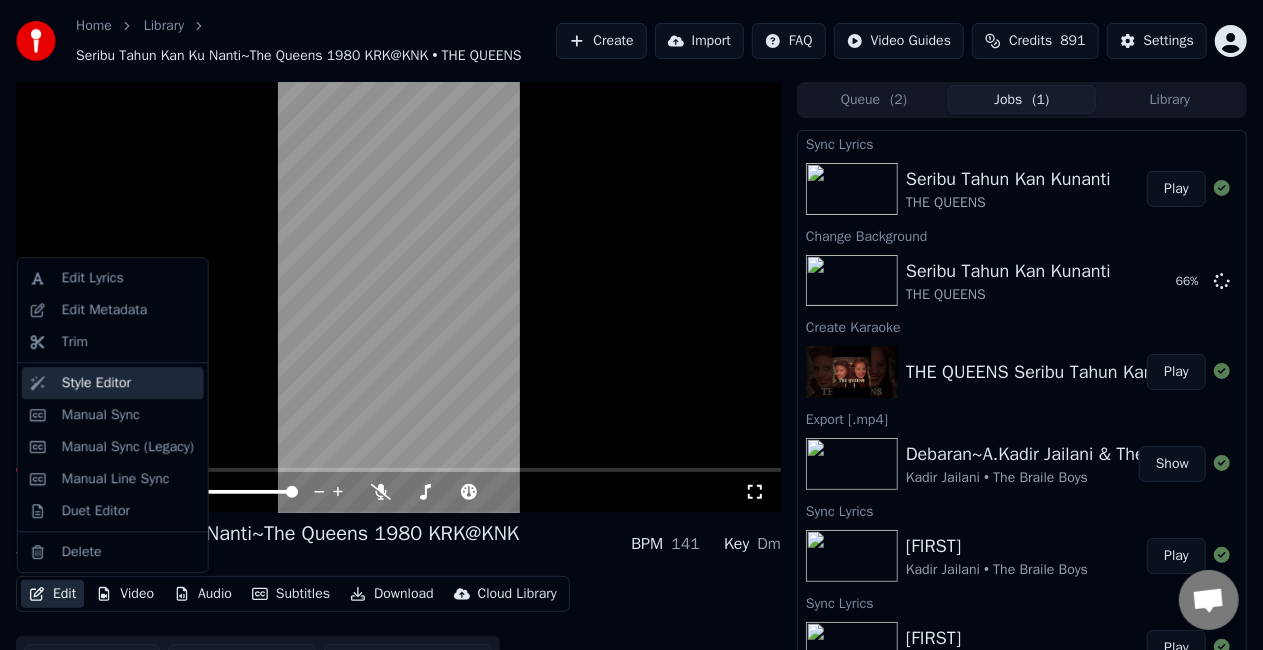 click on "Style Editor" at bounding box center (129, 383) 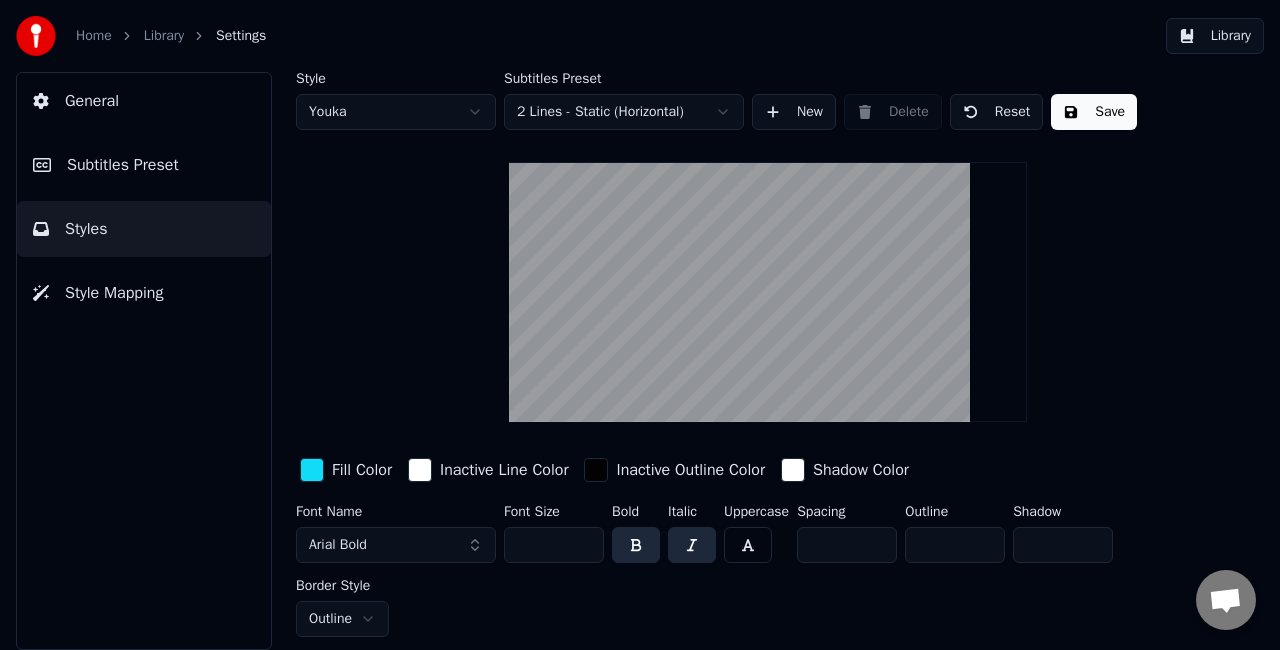 click on "***" at bounding box center (554, 545) 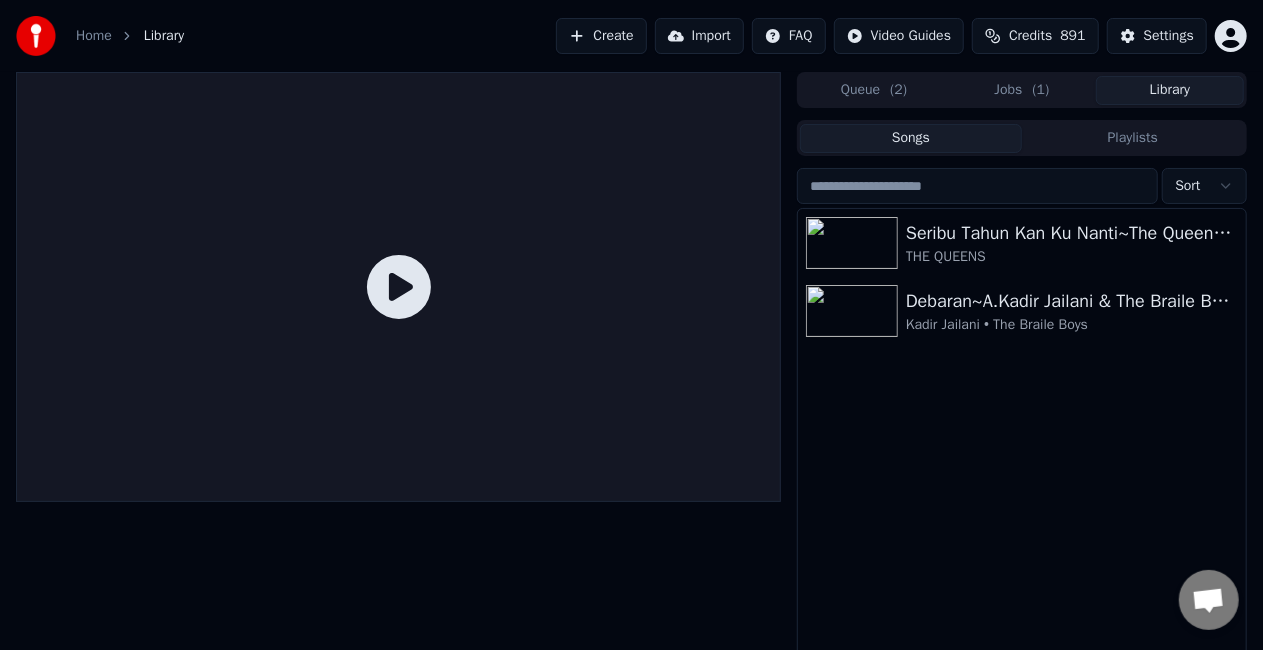 click on "Jobs ( 1 )" at bounding box center (1022, 90) 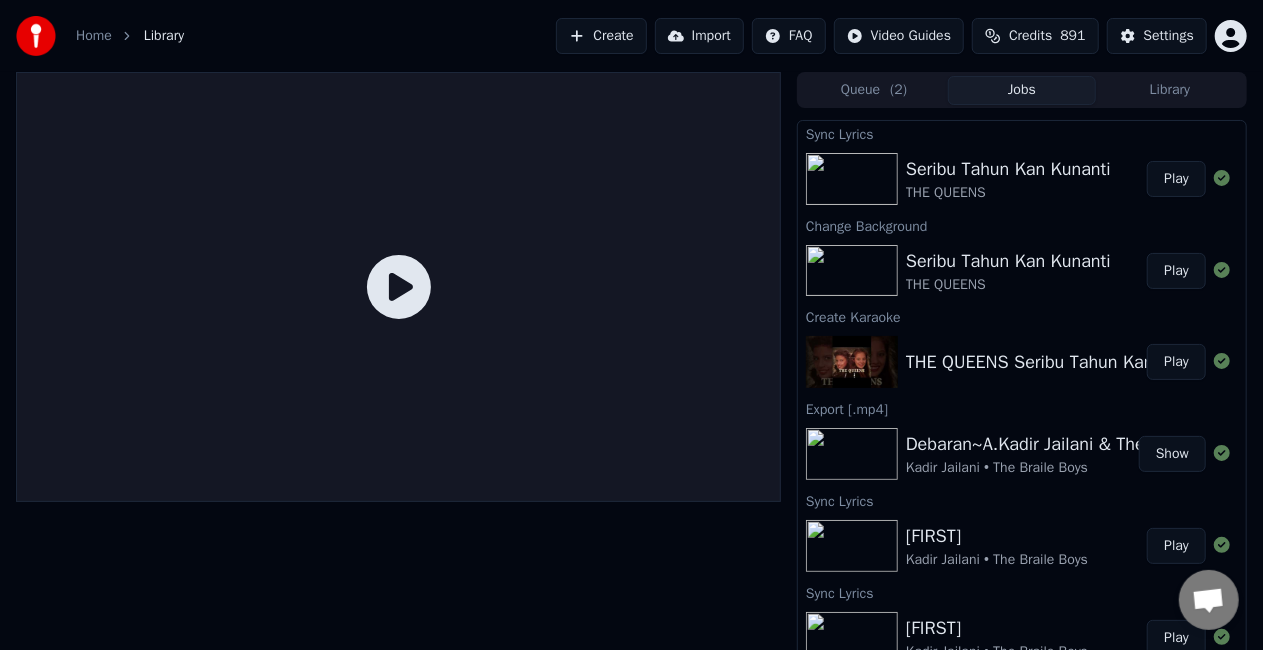 click on "Play" at bounding box center (1176, 271) 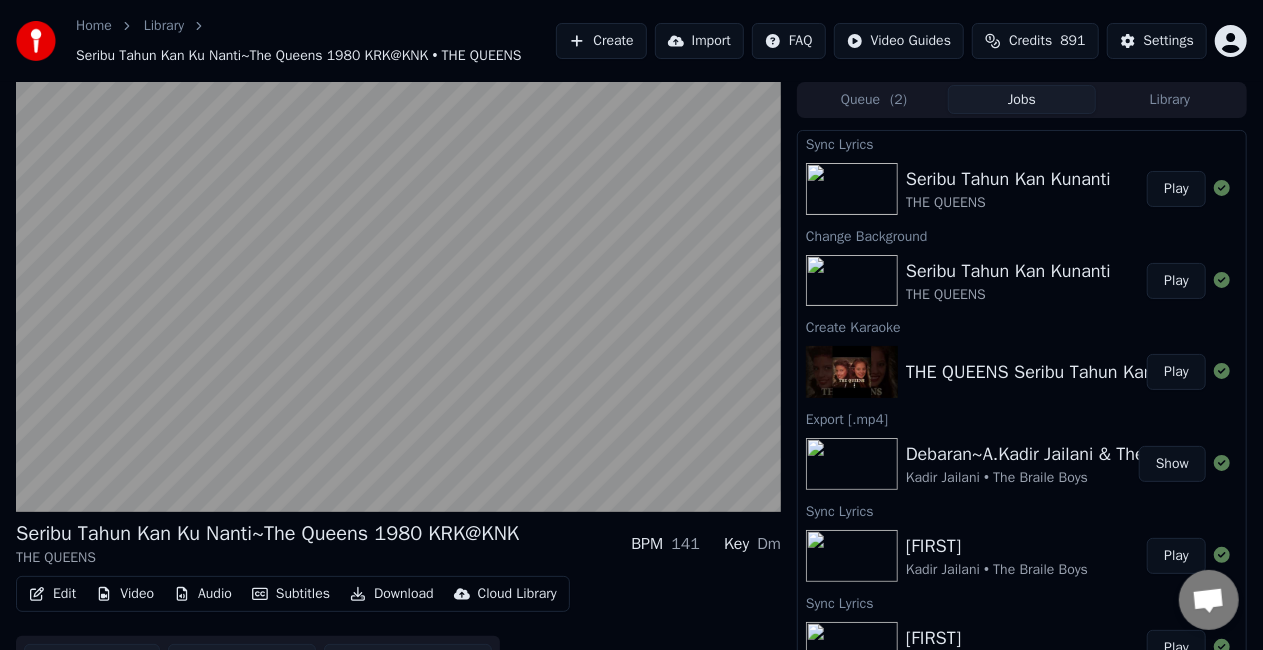 click on "Subtitles" at bounding box center (291, 594) 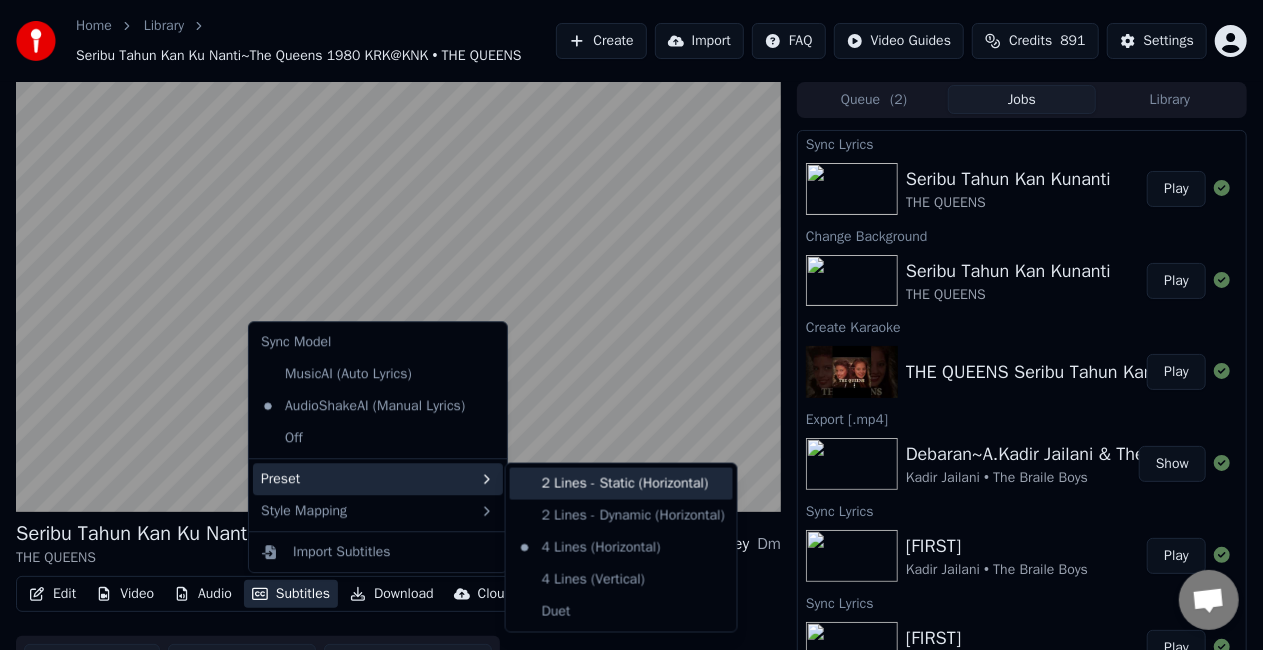 click on "2 Lines - Static (Horizontal)" at bounding box center (621, 484) 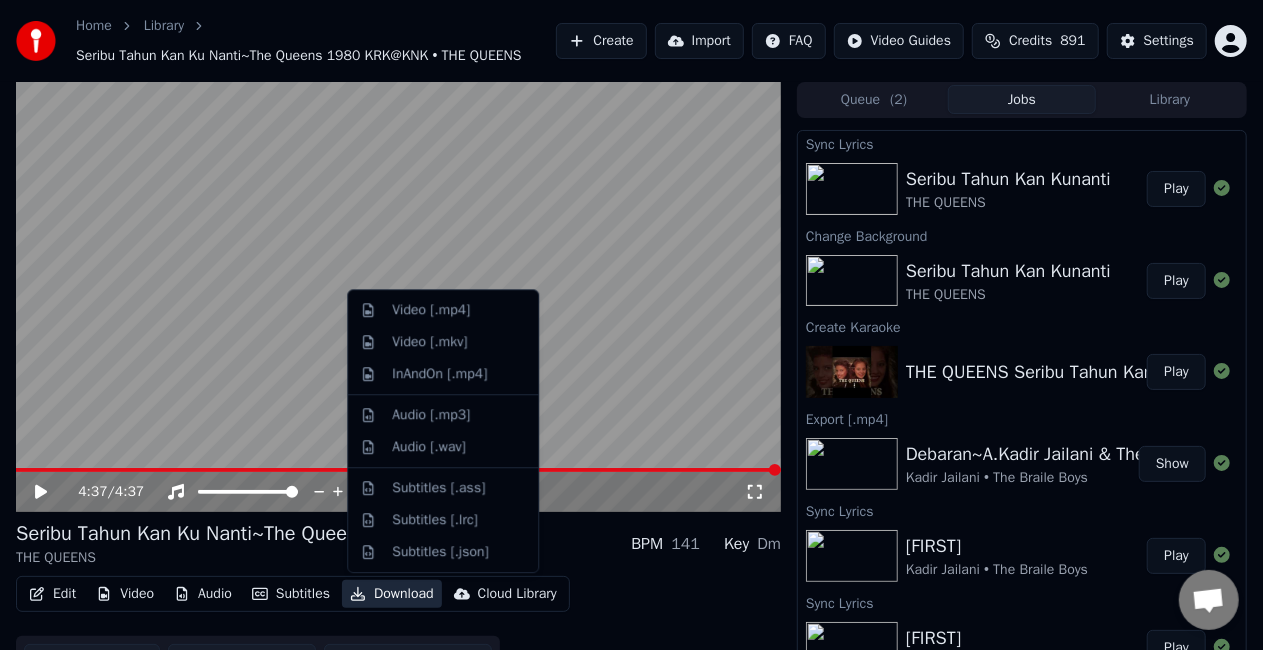 click on "Download" at bounding box center [392, 594] 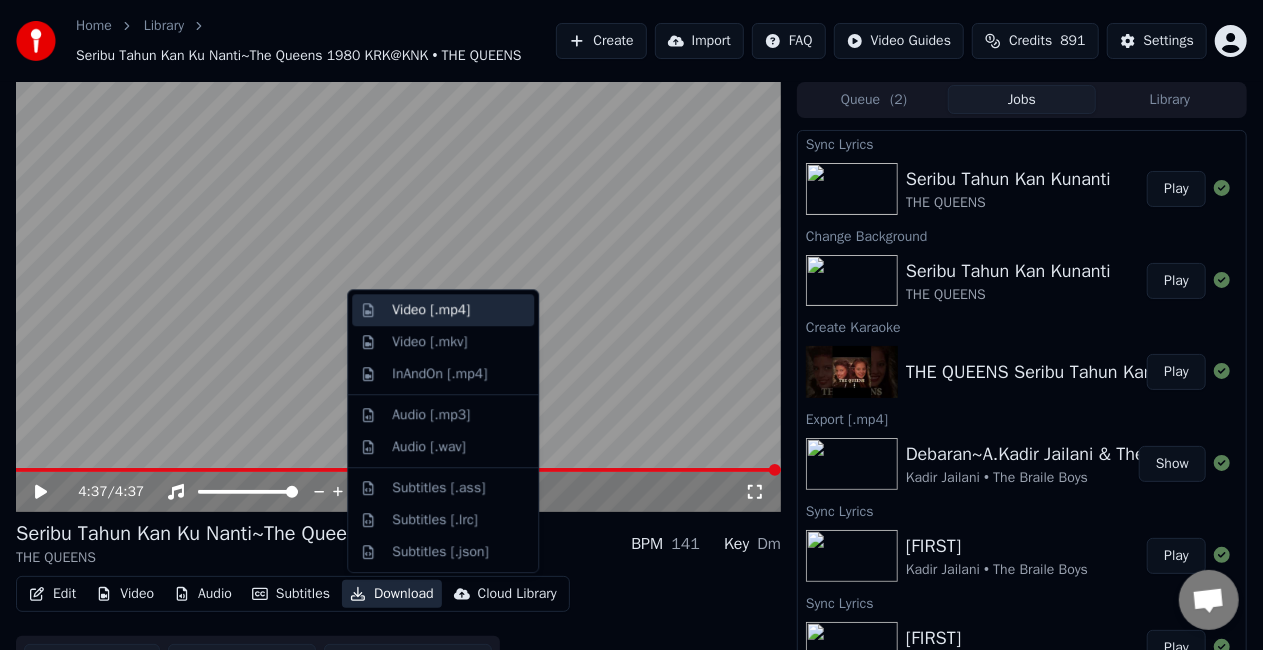 click on "Video [.mp4]" at bounding box center [431, 310] 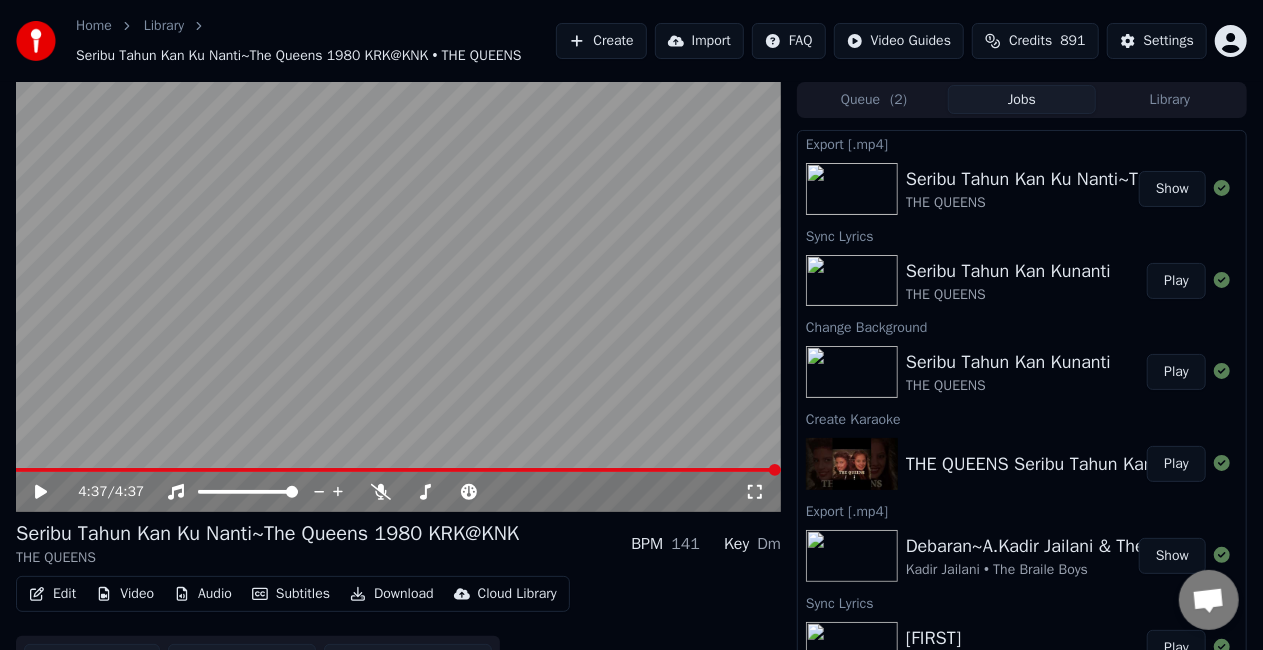 click on "Show" at bounding box center (1172, 189) 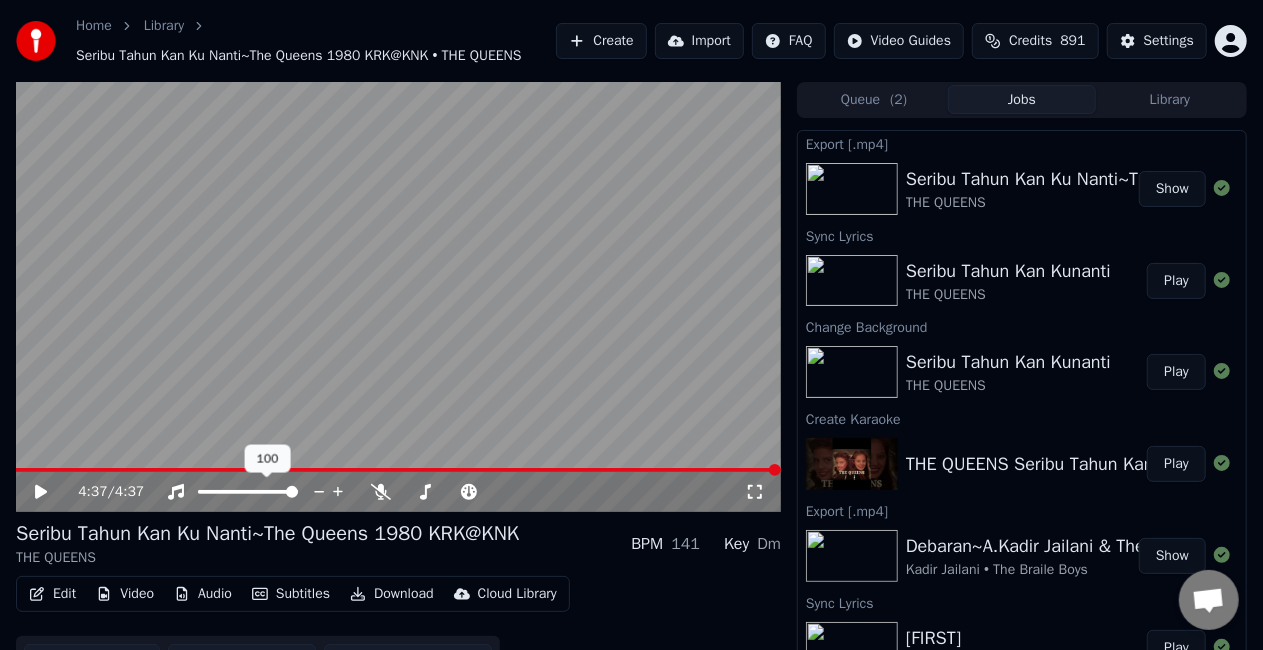 click 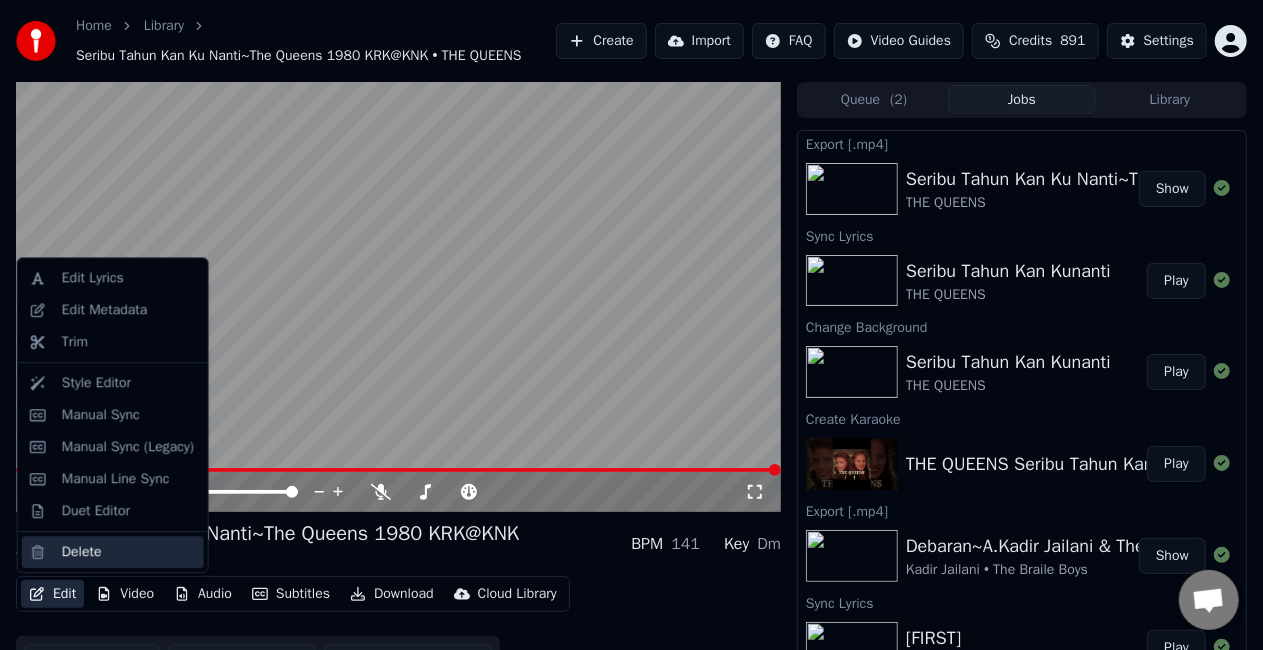 click on "Delete" at bounding box center [129, 552] 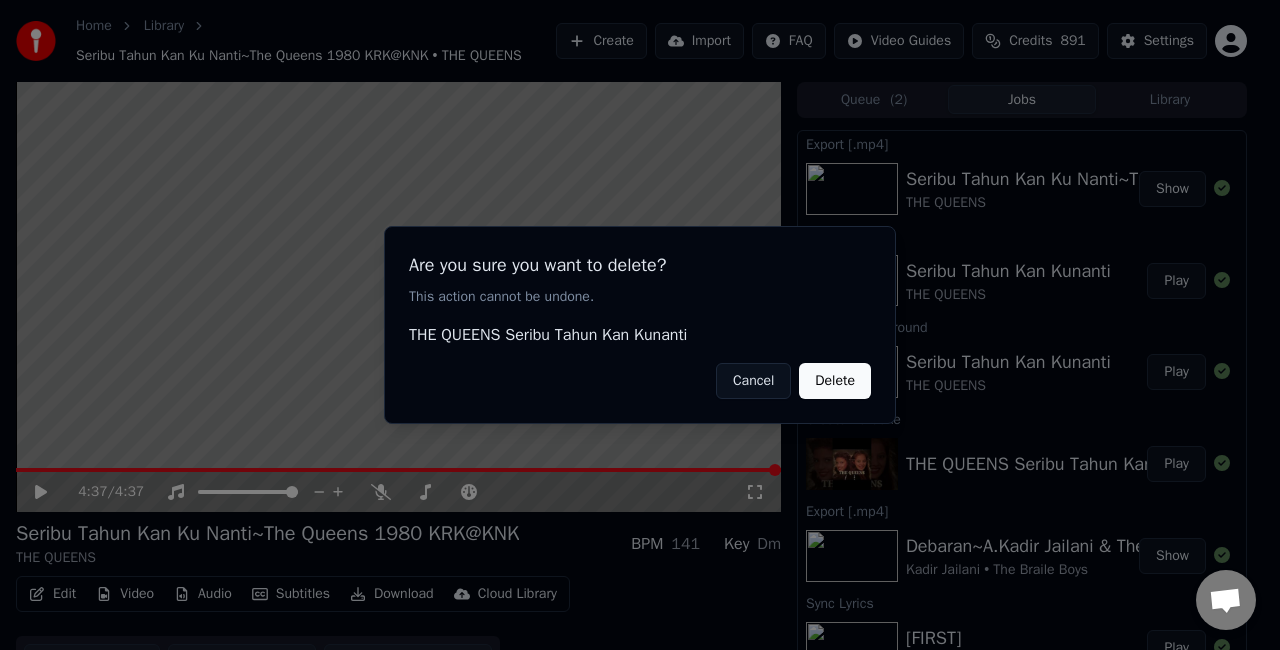 click on "Delete" at bounding box center (835, 381) 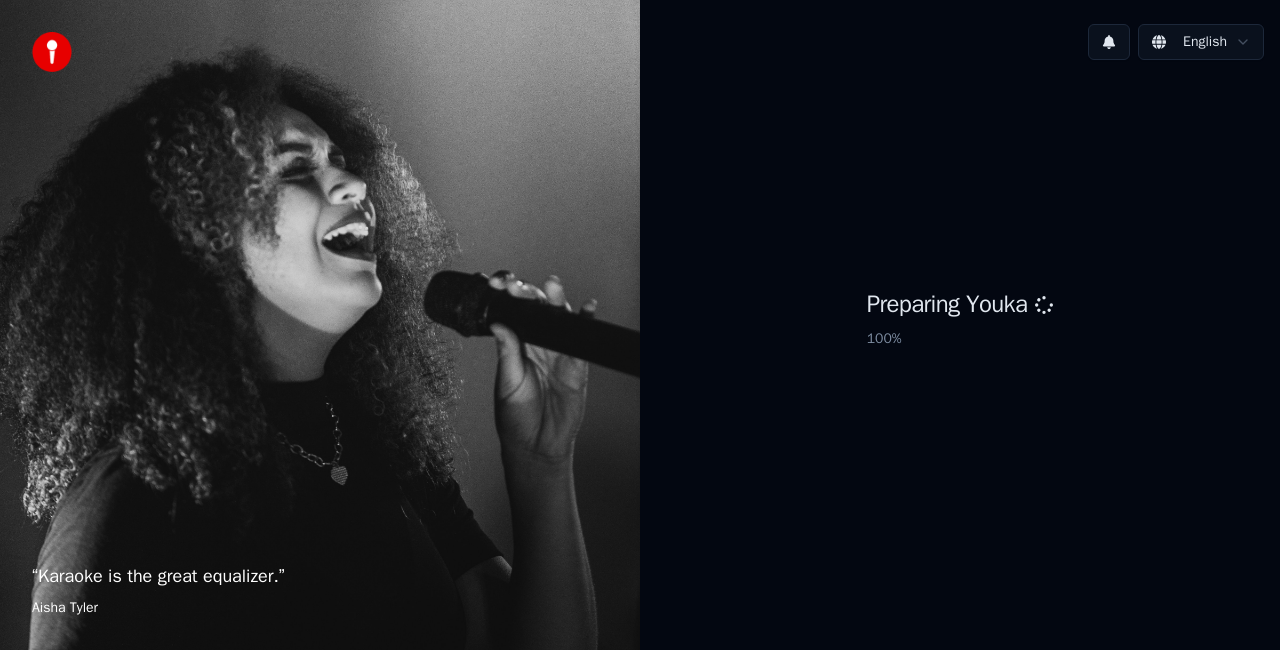 scroll, scrollTop: 0, scrollLeft: 0, axis: both 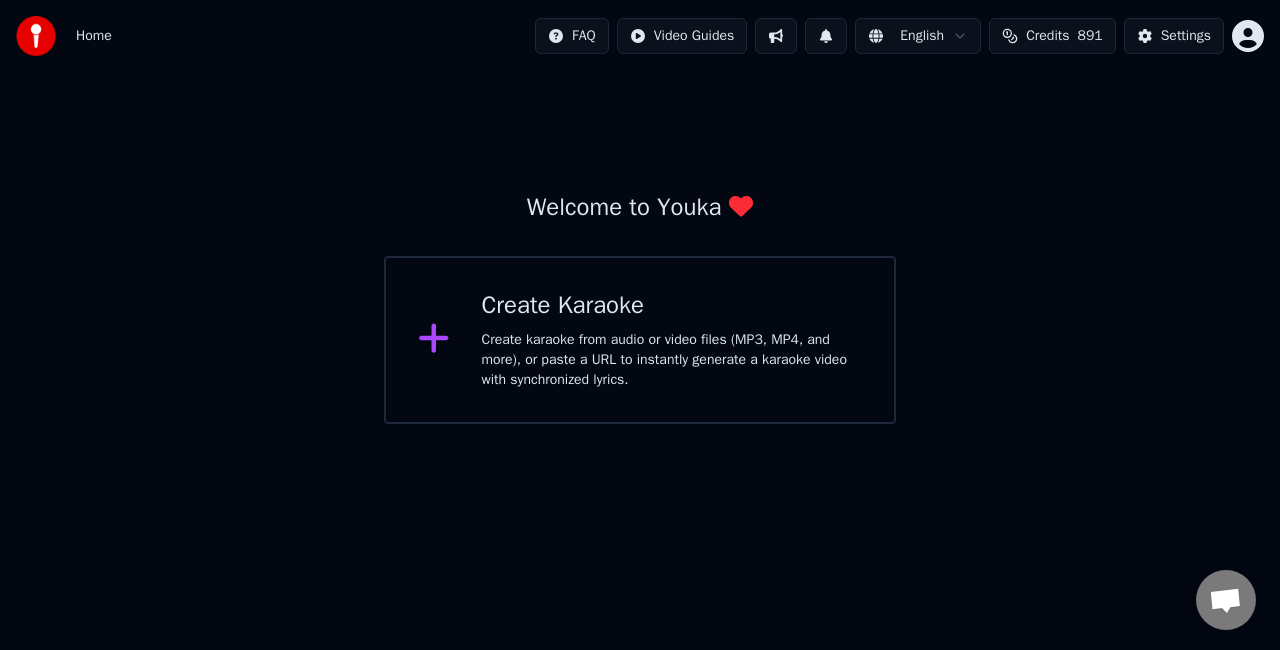 click on "Create karaoke from audio or video files (MP3, MP4, and more), or paste a URL to instantly generate a karaoke video with synchronized lyrics." at bounding box center [672, 360] 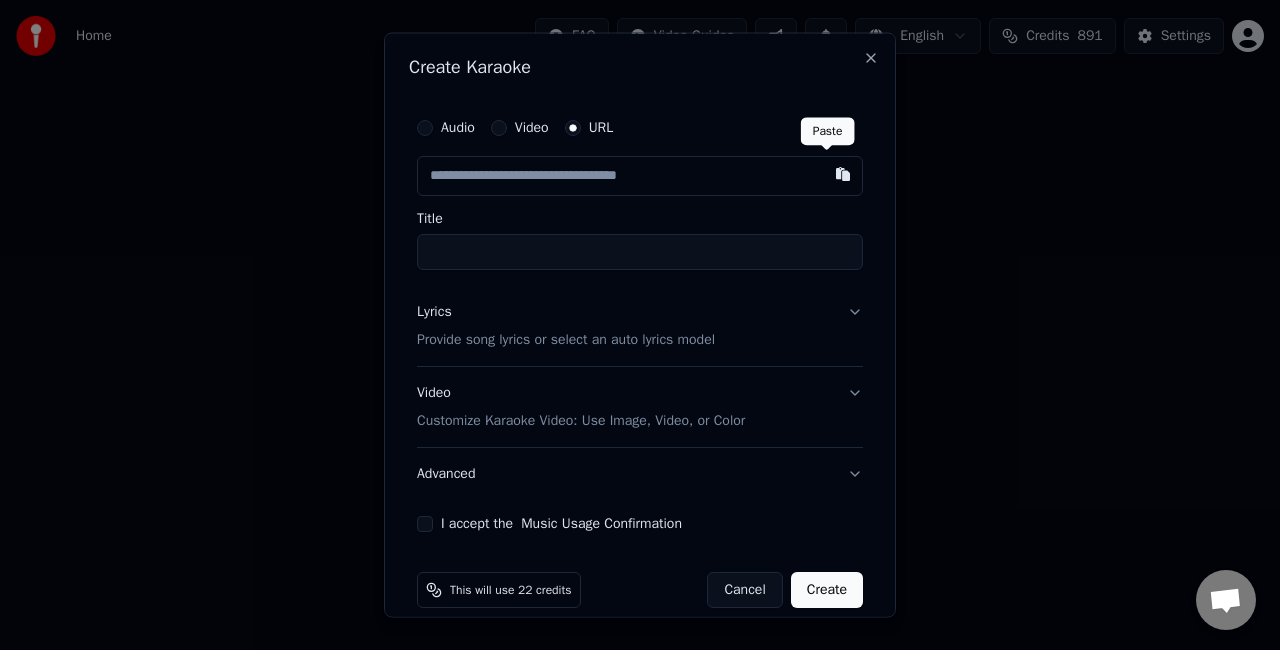 click at bounding box center [843, 174] 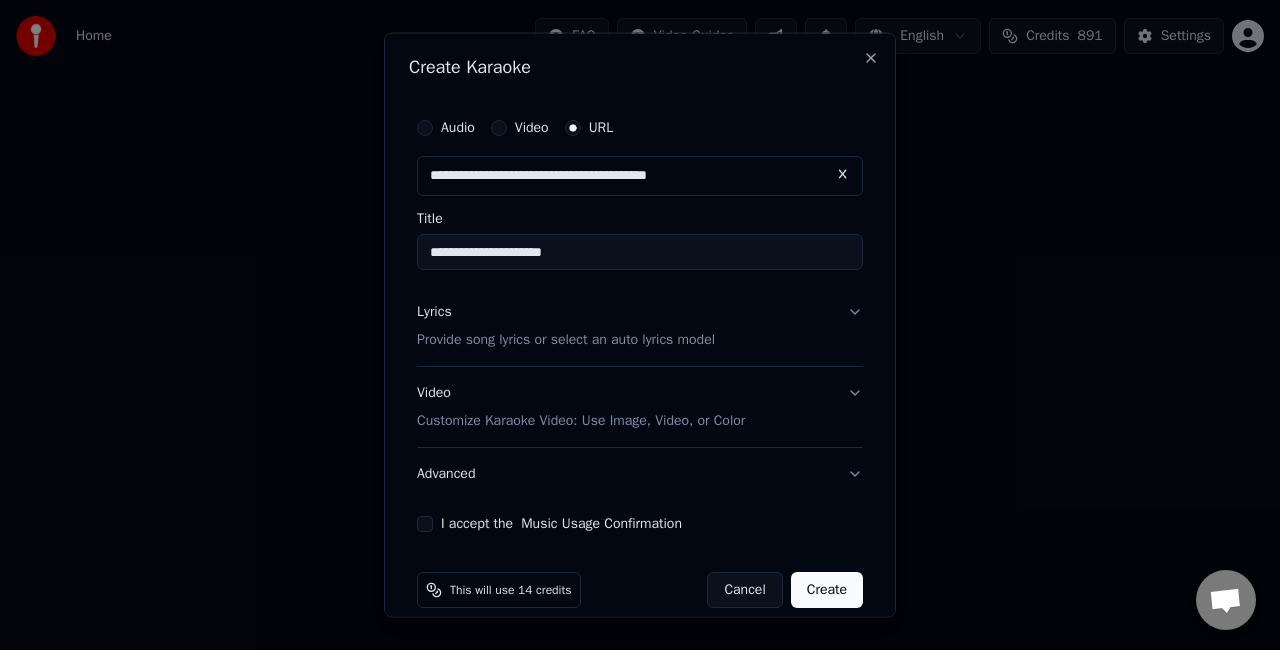 click on "**********" at bounding box center [640, 252] 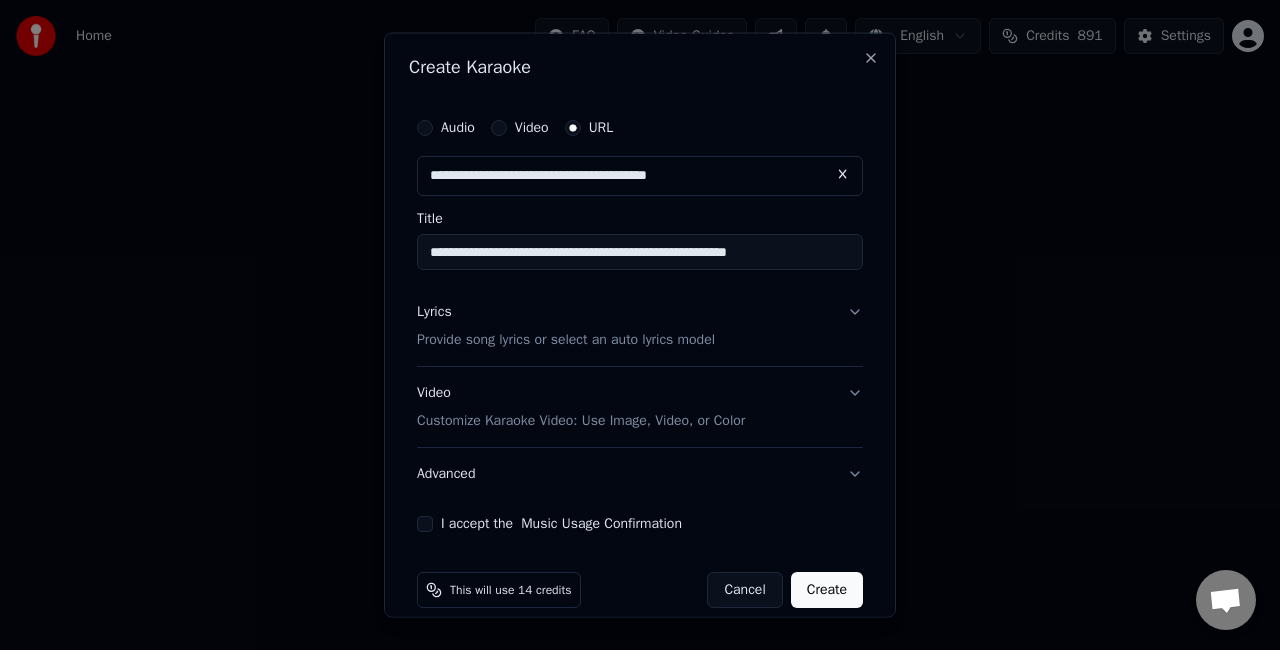 type on "**********" 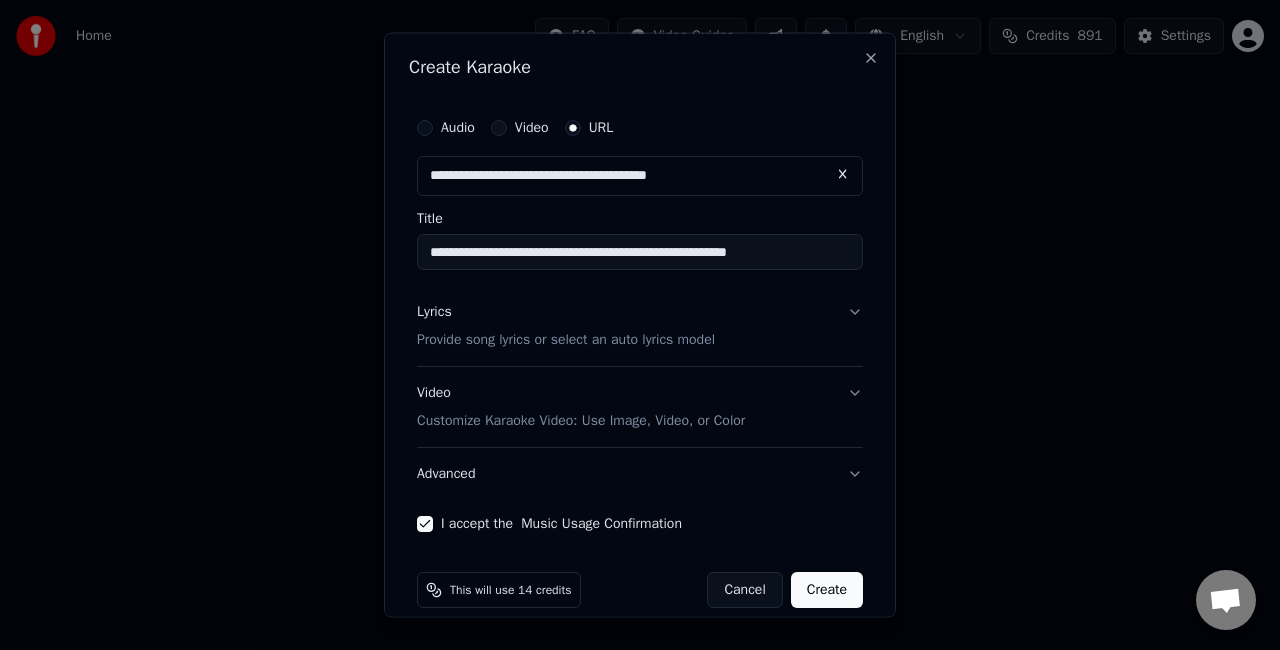 click on "Create" at bounding box center (827, 589) 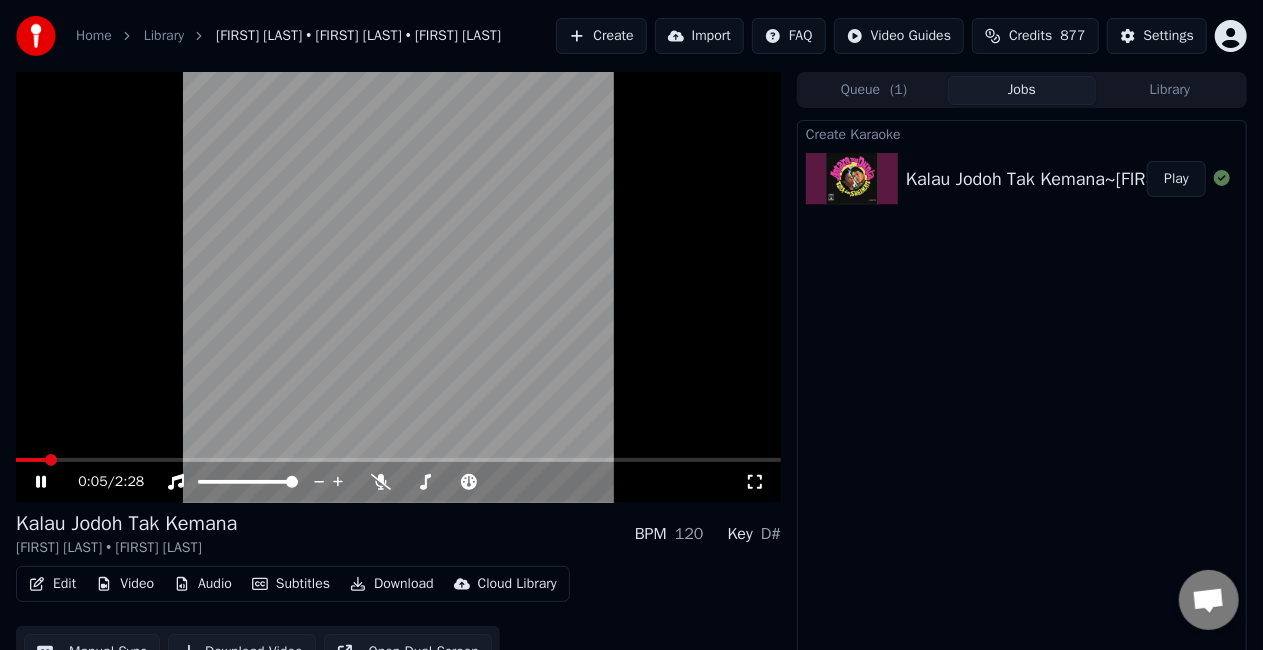 click at bounding box center (398, 287) 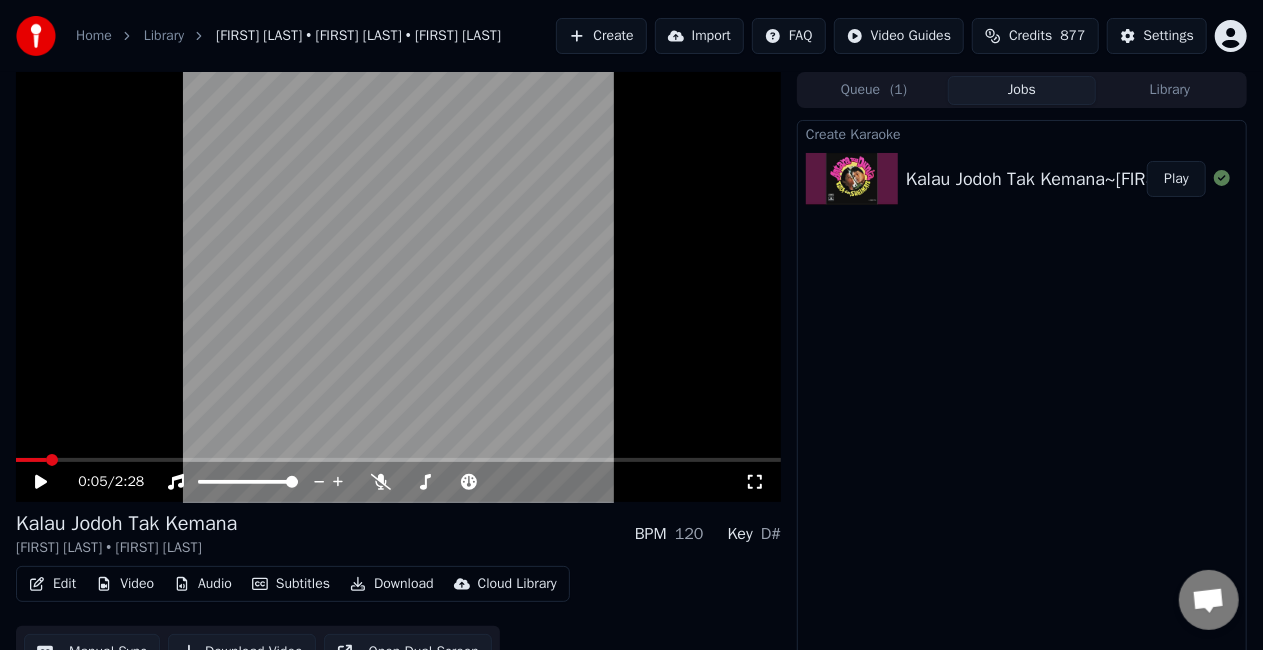click on "Video" at bounding box center (125, 584) 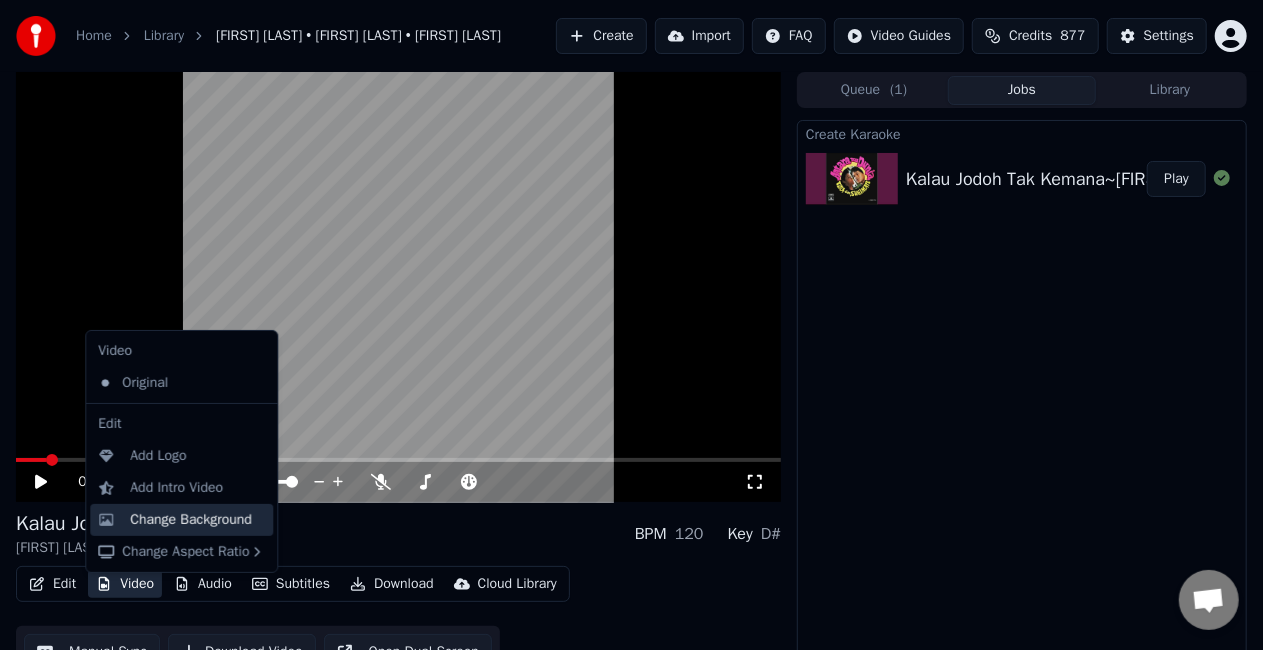 click on "Change Background" at bounding box center (191, 520) 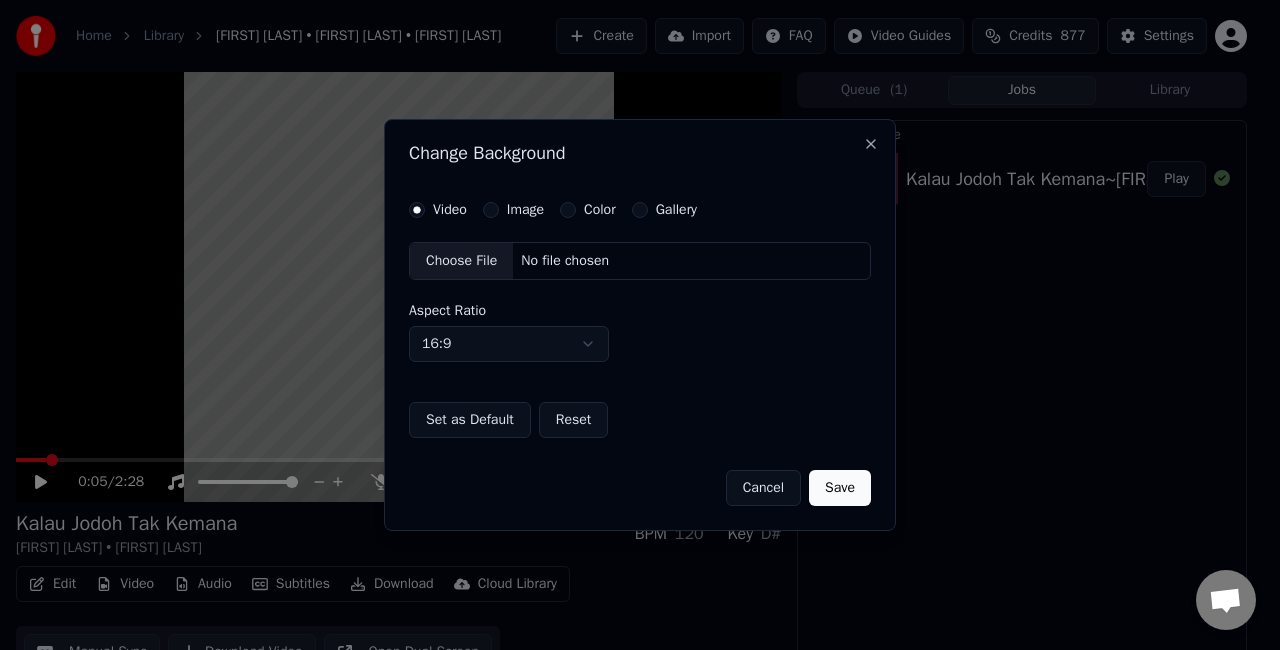 click on "Choose File" at bounding box center (461, 261) 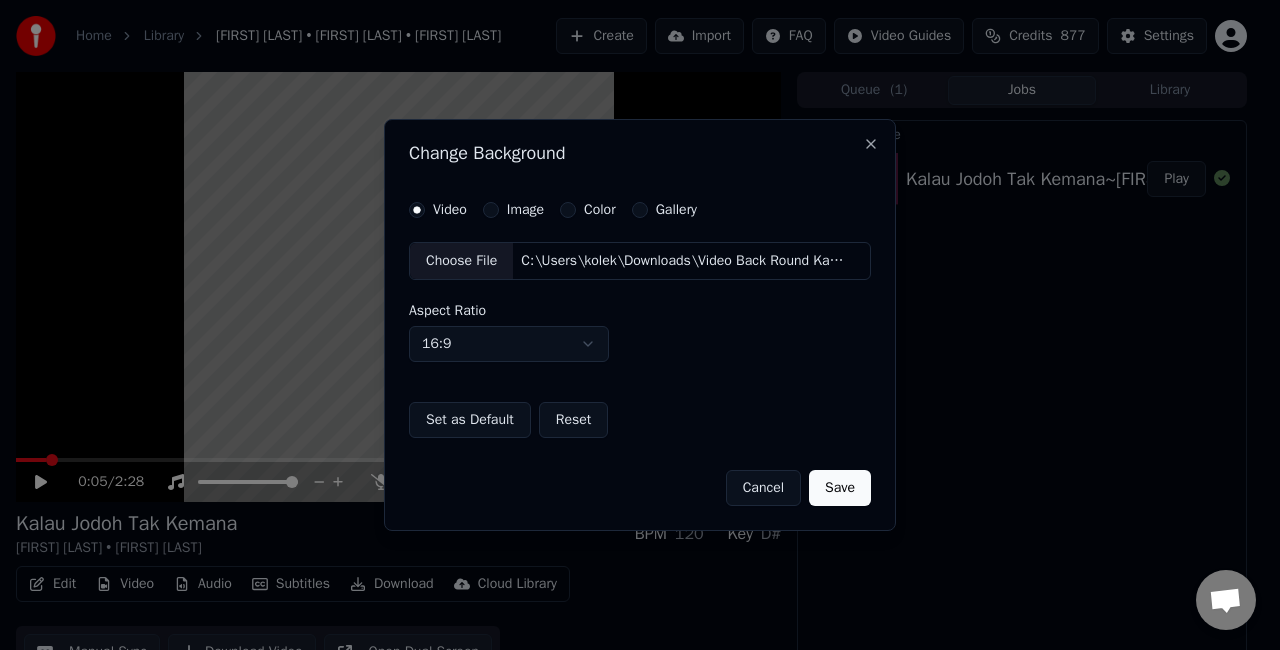 click on "Save" at bounding box center [840, 488] 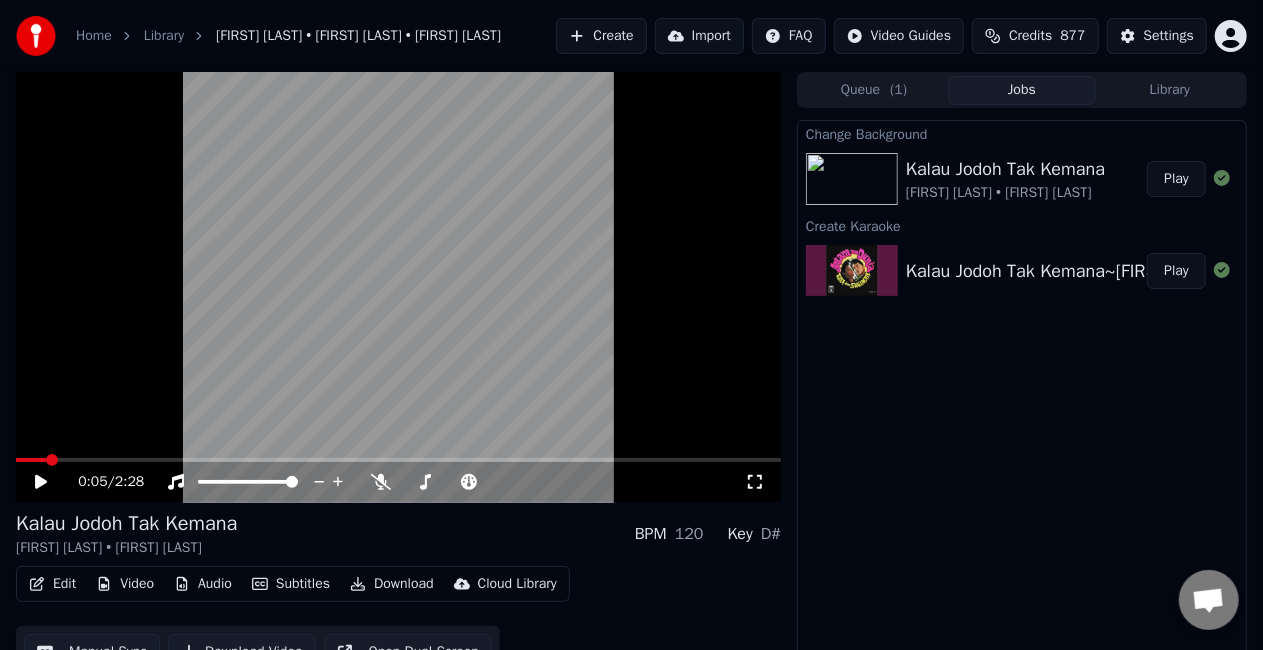 click on "Play" at bounding box center (1176, 179) 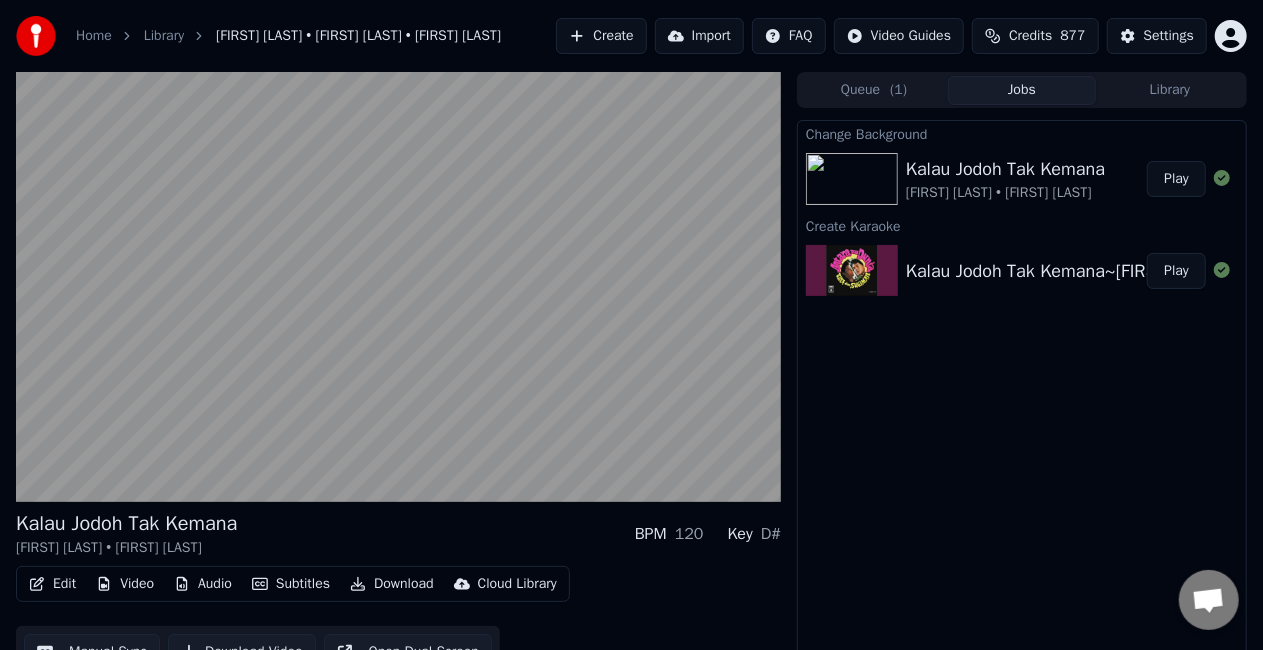 click on "Home Library Kalau Jodoh Tak Kemana • Sugiman Johari • Kartina Dahari Create Import FAQ Video Guides Credits 877 Settings Kalau Jodoh Tak Kemana Sugiman Johari • Kartina Dahari BPM 120 Key D# Edit Video Audio Subtitles Download Cloud Library Manual Sync Download Video Open Dual Screen Queue ( 1 ) Jobs Library Change Background Kalau Jodoh Tak Kemana Sugiman Johari • Kartina Dahari Play Create Karaoke Kalau Jodoh Tak Kemana~Sugiman Johari & Kartina Dahari 1970 Play" at bounding box center [631, 325] 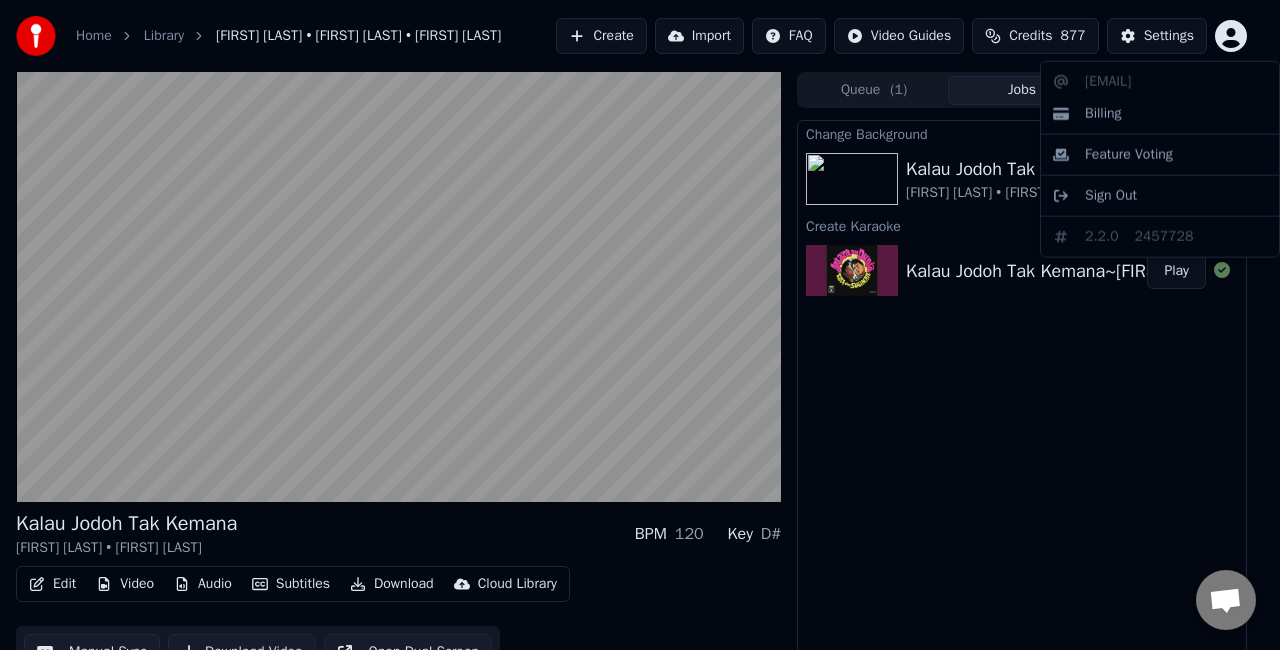 click on "Home Library Kalau Jodoh Tak Kemana • Sugiman Johari • Kartina Dahari Create Import FAQ Video Guides Credits 877 Settings Kalau Jodoh Tak Kemana Sugiman Johari • Kartina Dahari BPM 120 Key D# Edit Video Audio Subtitles Download Cloud Library Manual Sync Download Video Open Dual Screen Queue ( 1 ) Jobs Library Change Background Kalau Jodoh Tak Kemana Sugiman Johari • Kartina Dahari Play Create Karaoke Kalau Jodoh Tak Kemana~Sugiman Johari & Kartina Dahari 1970 Play azmatbhai439@gmail.com Billing Feature Voting Sign Out 2.2.0 2457728" at bounding box center (640, 325) 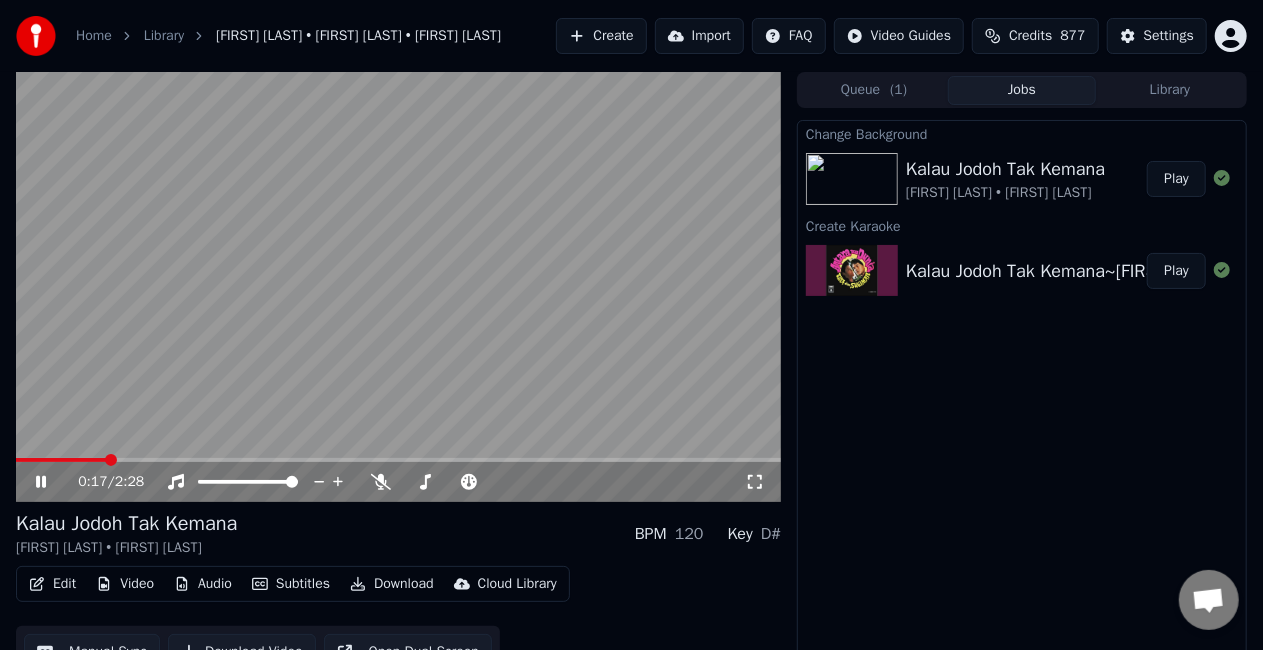 click 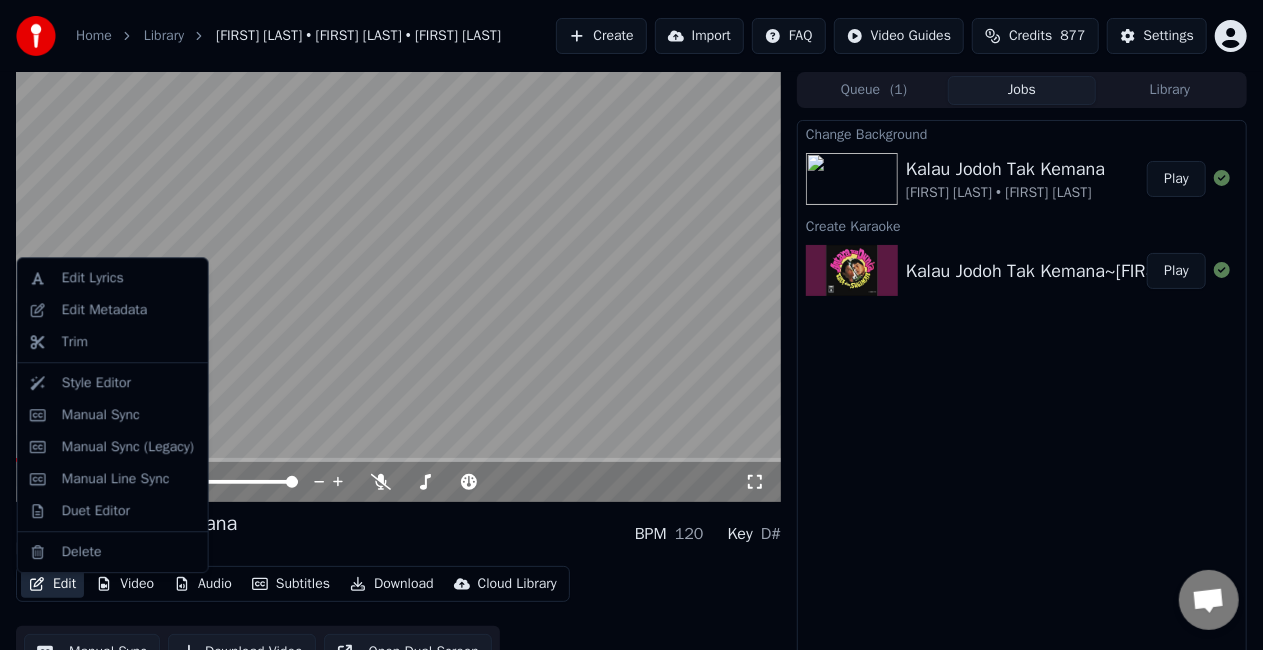 click on "Edit" at bounding box center [52, 584] 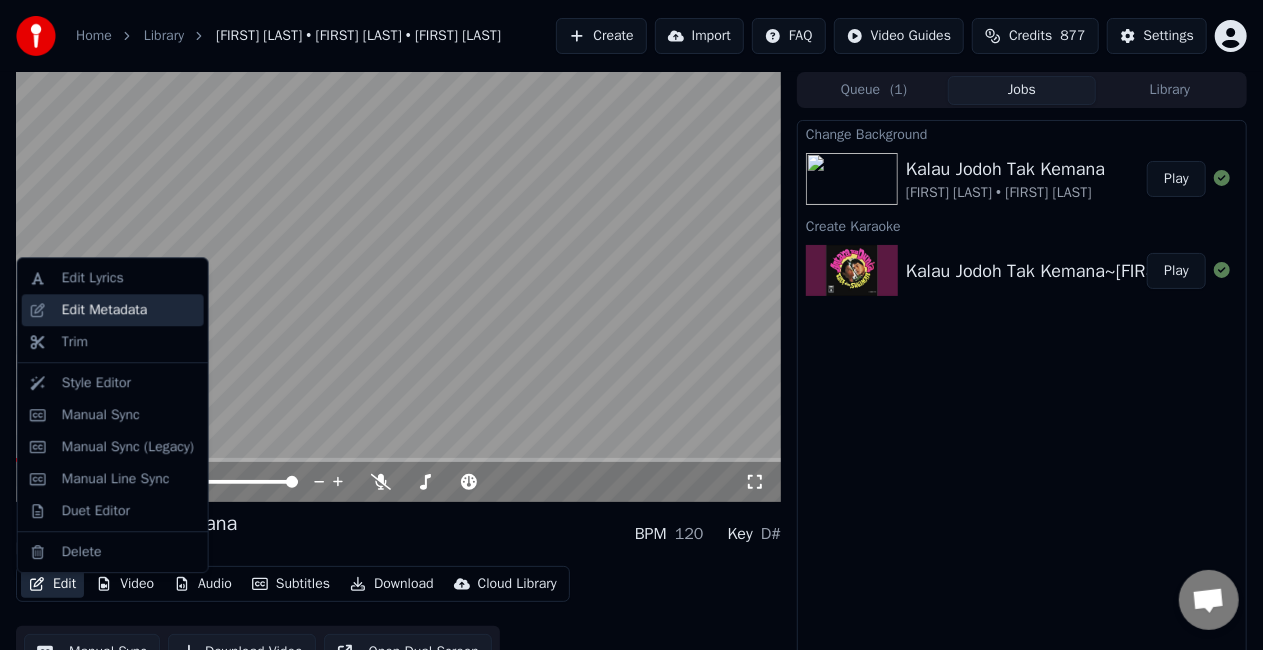 click on "Edit Metadata" at bounding box center (129, 310) 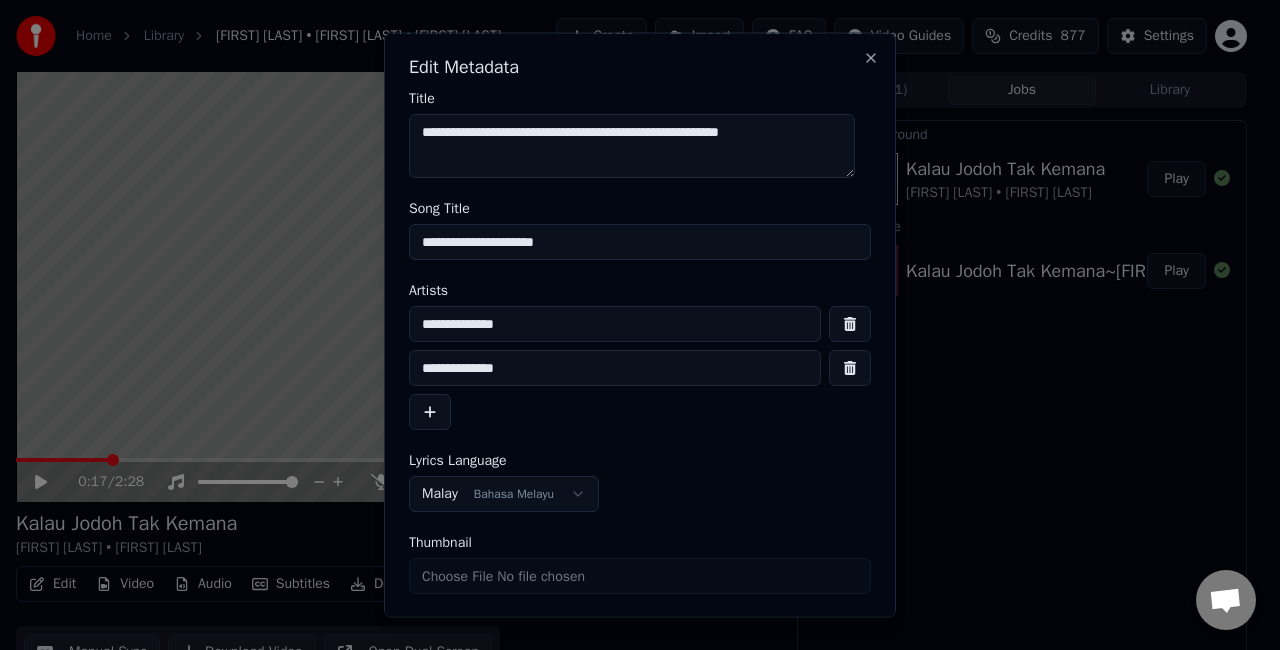 click on "**********" at bounding box center [640, 242] 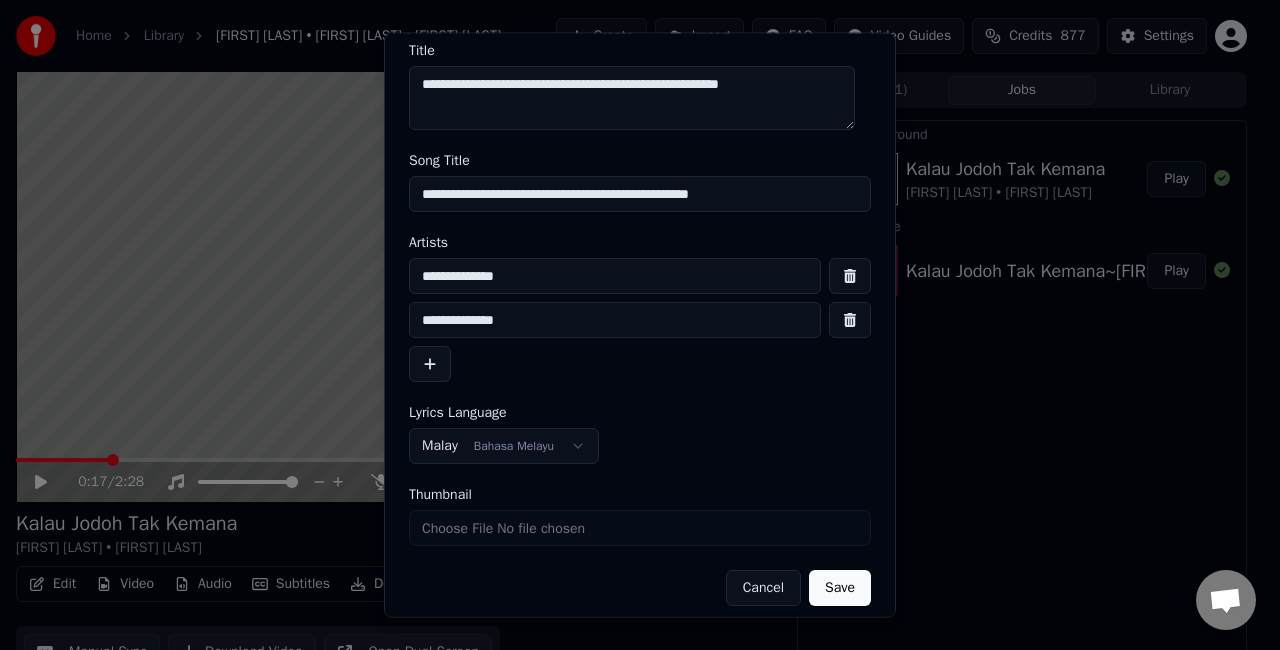 scroll, scrollTop: 60, scrollLeft: 0, axis: vertical 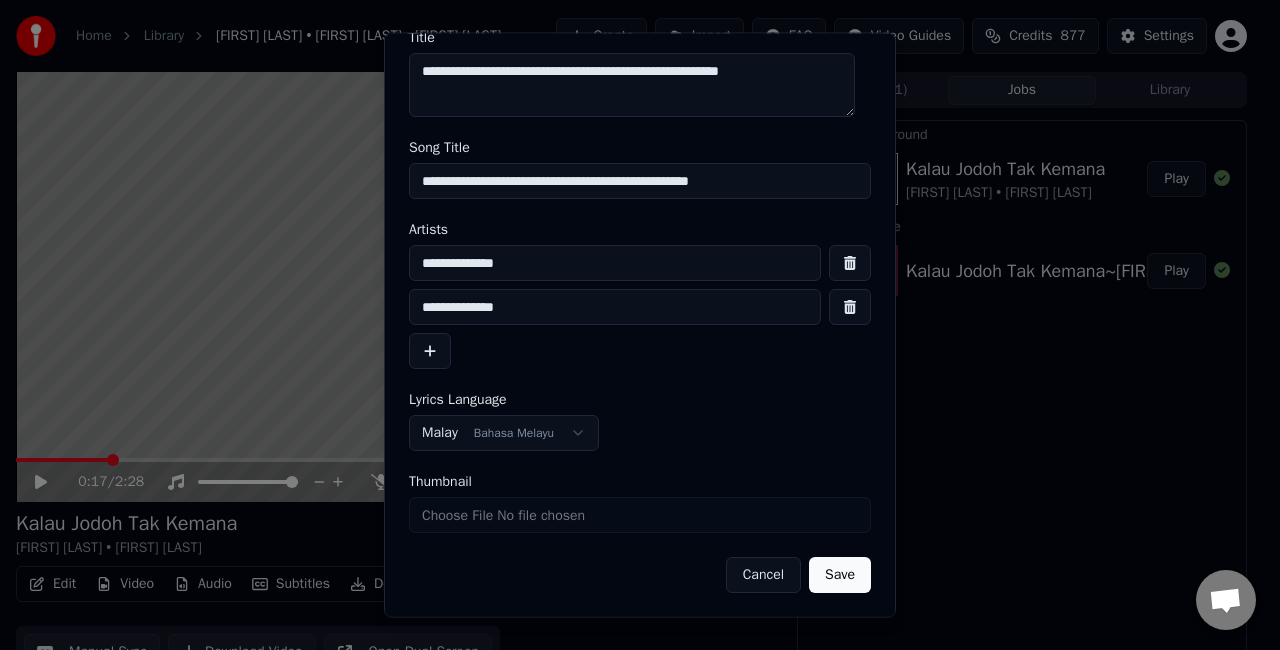 type on "**********" 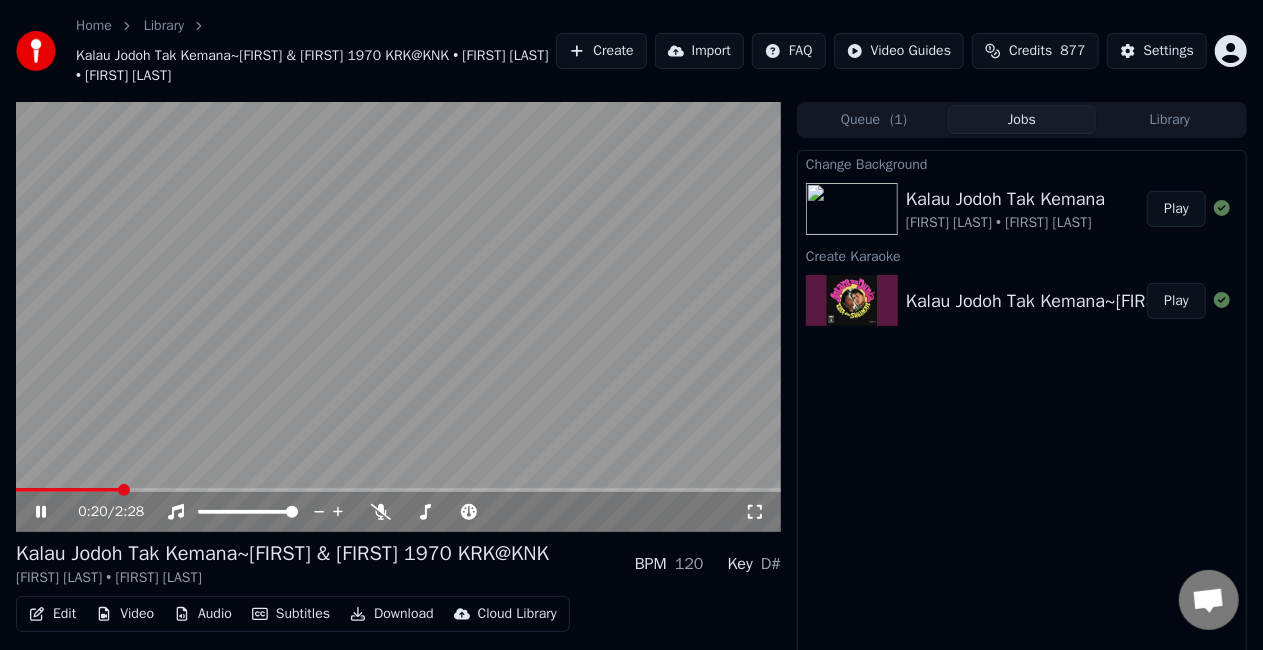 click 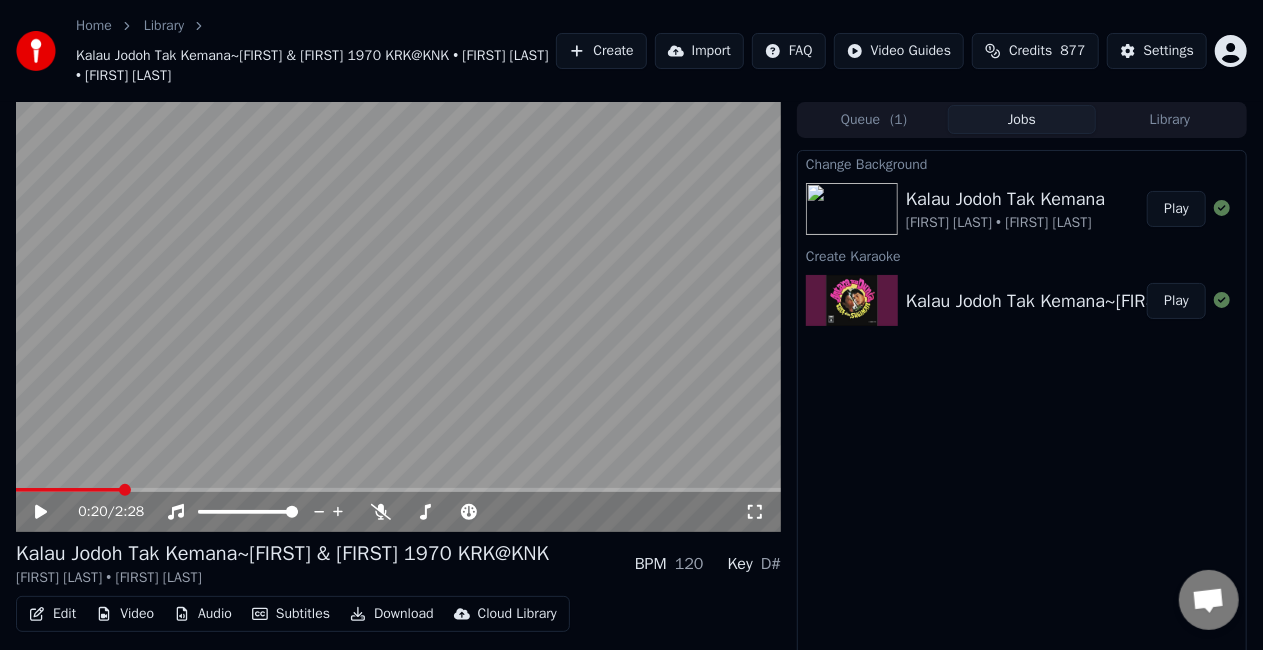 click at bounding box center (68, 490) 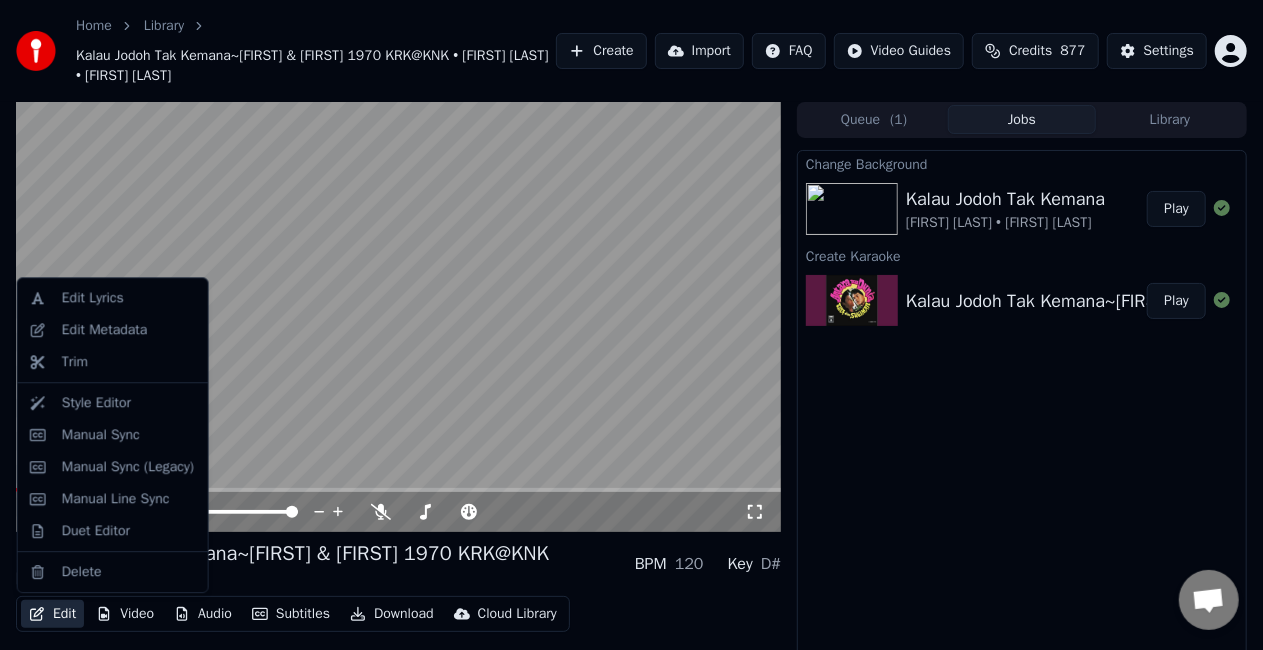 click on "Edit" at bounding box center (52, 614) 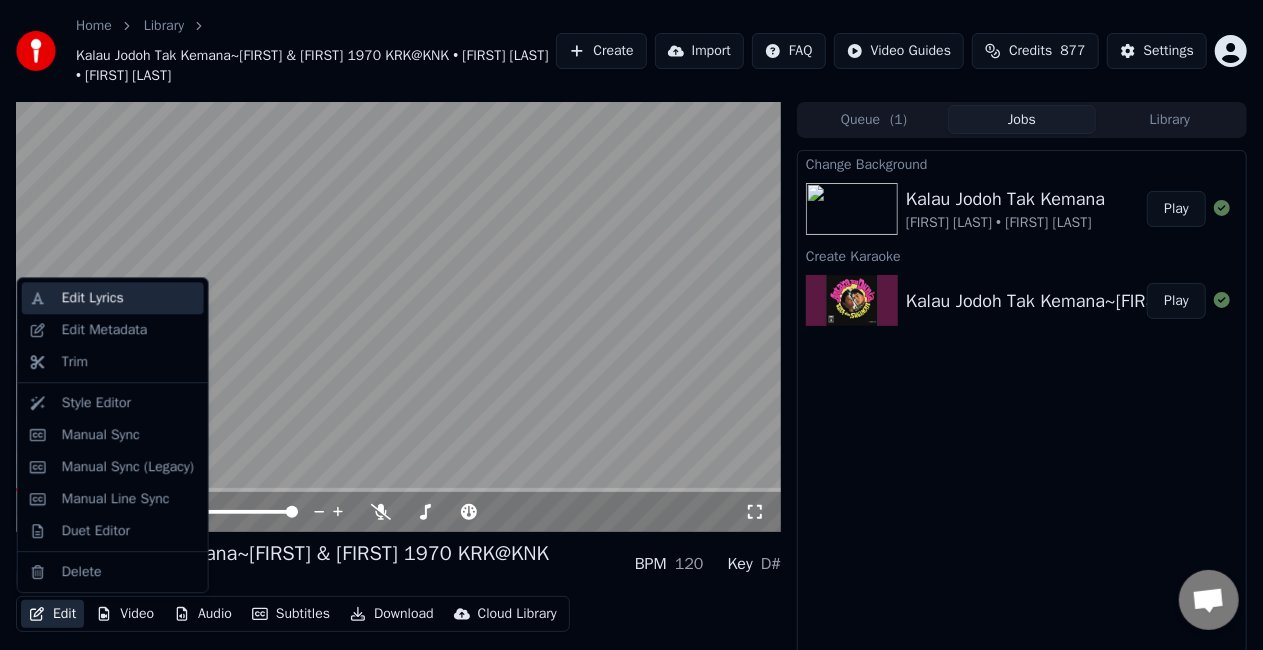 click on "Edit Lyrics" at bounding box center [93, 298] 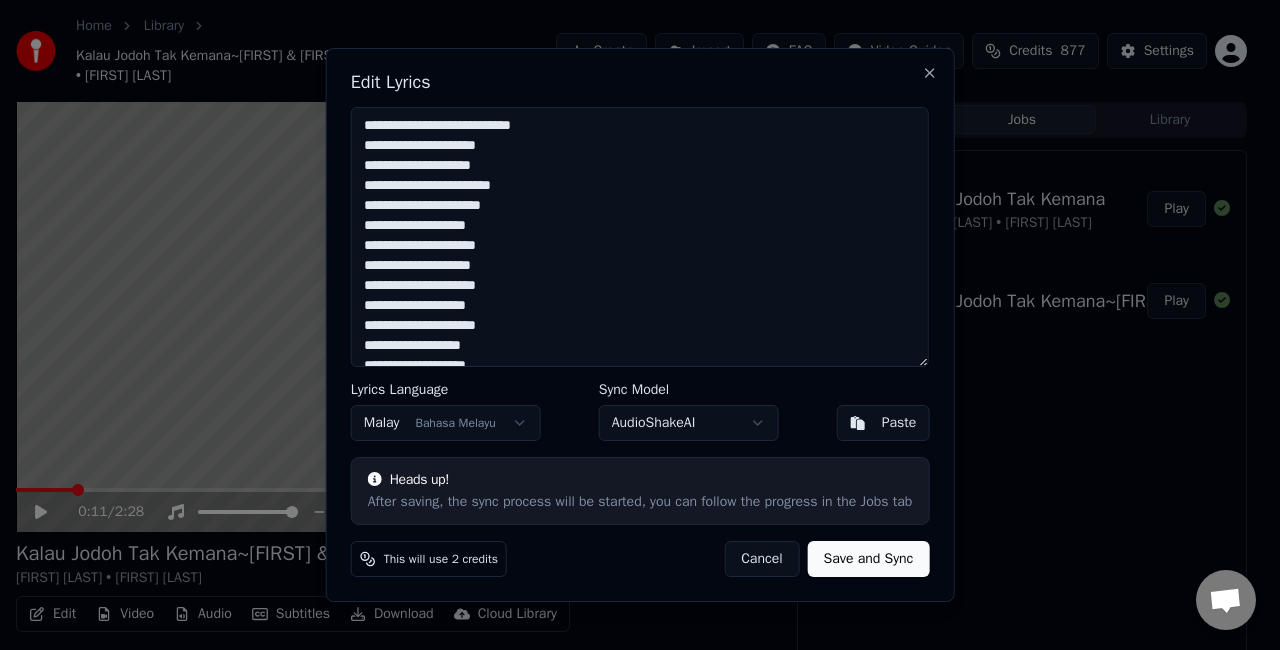 click on "**********" at bounding box center [640, 237] 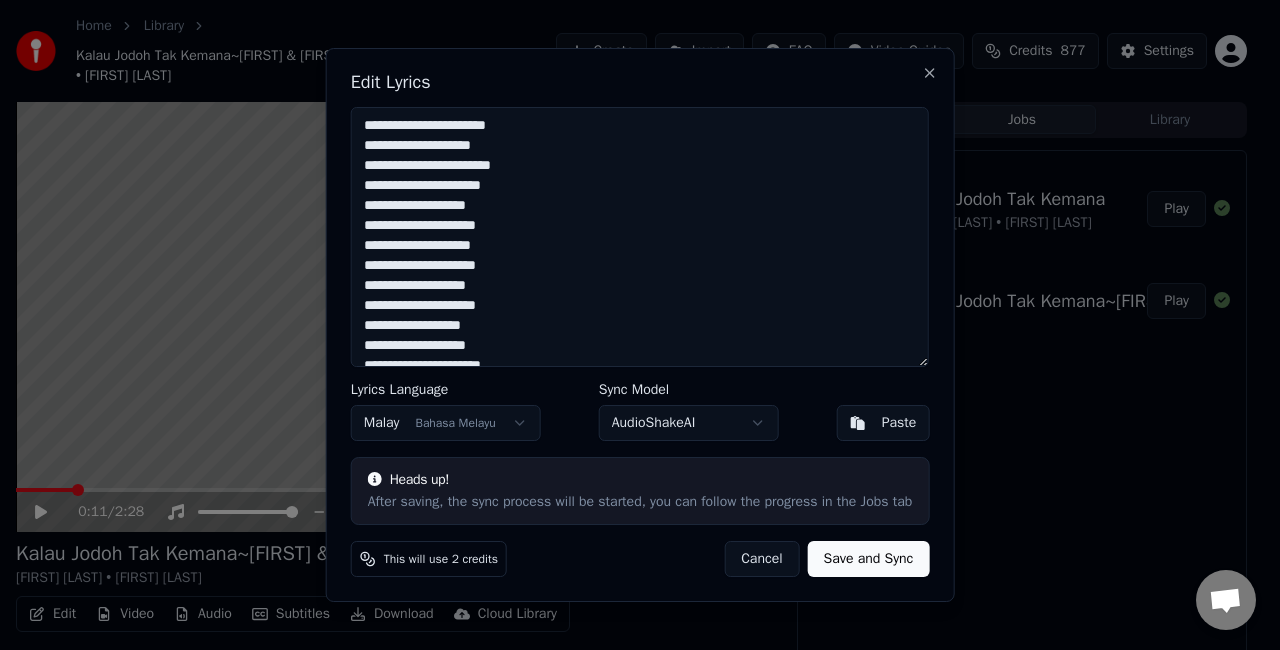click on "**********" at bounding box center [640, 237] 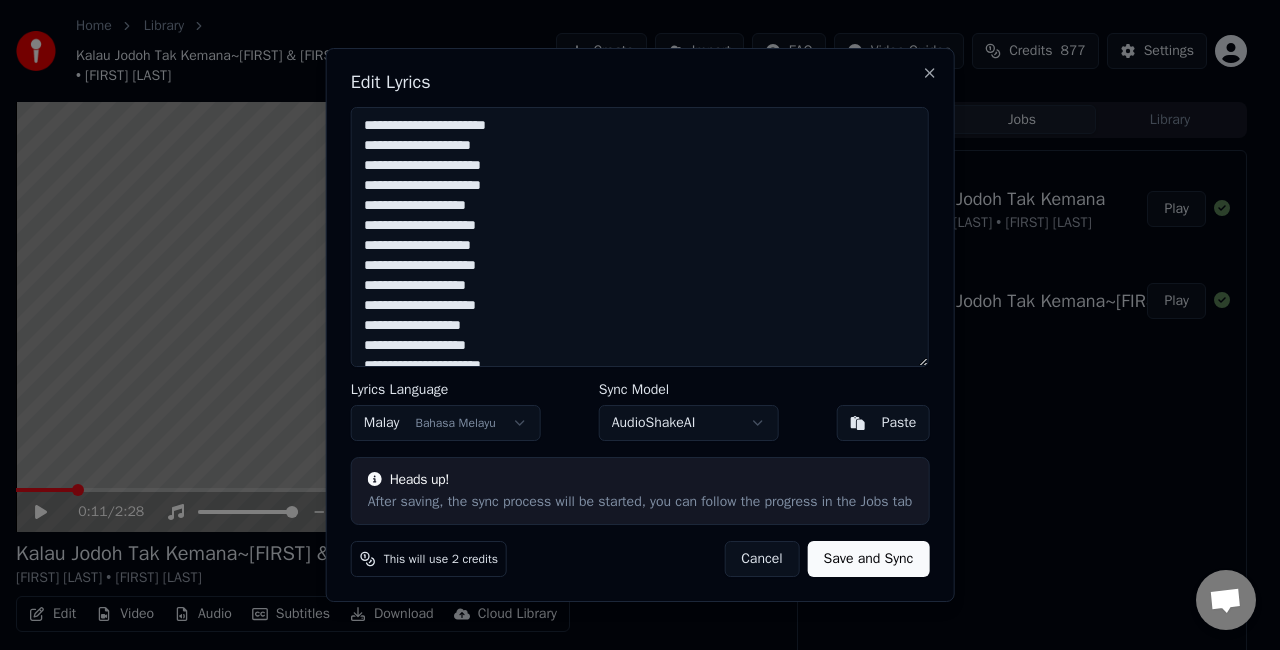 click on "**********" at bounding box center (640, 237) 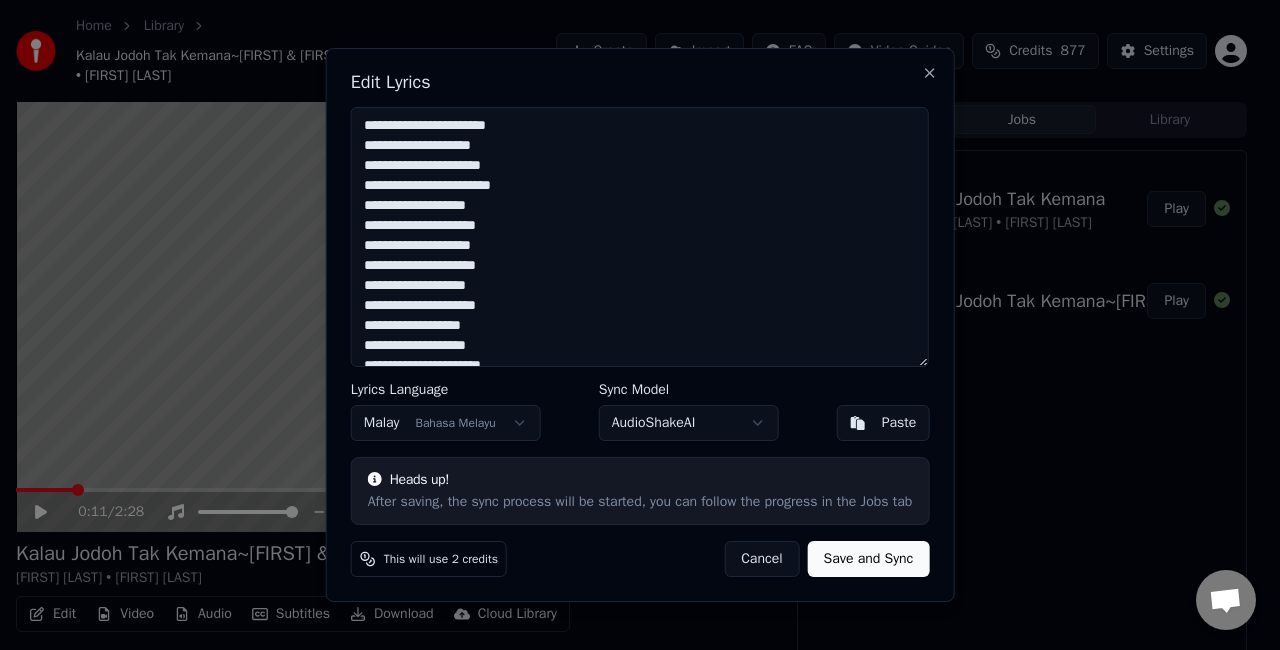 click on "**********" at bounding box center [640, 237] 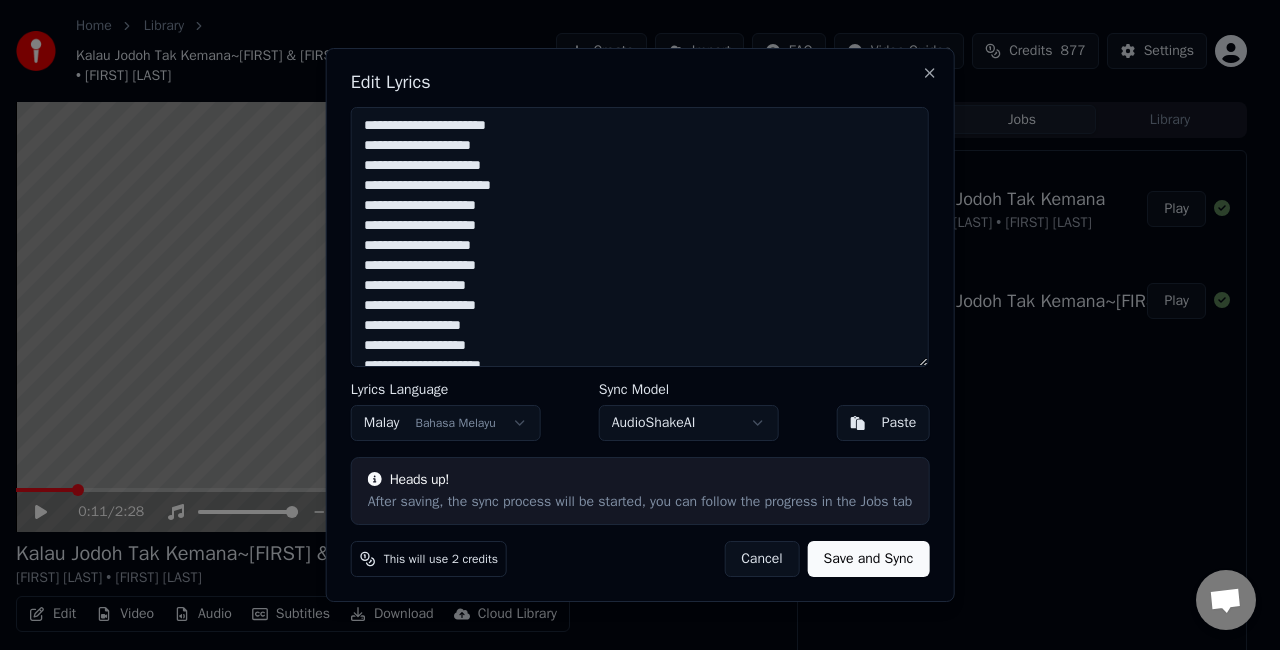 click on "**********" at bounding box center (640, 237) 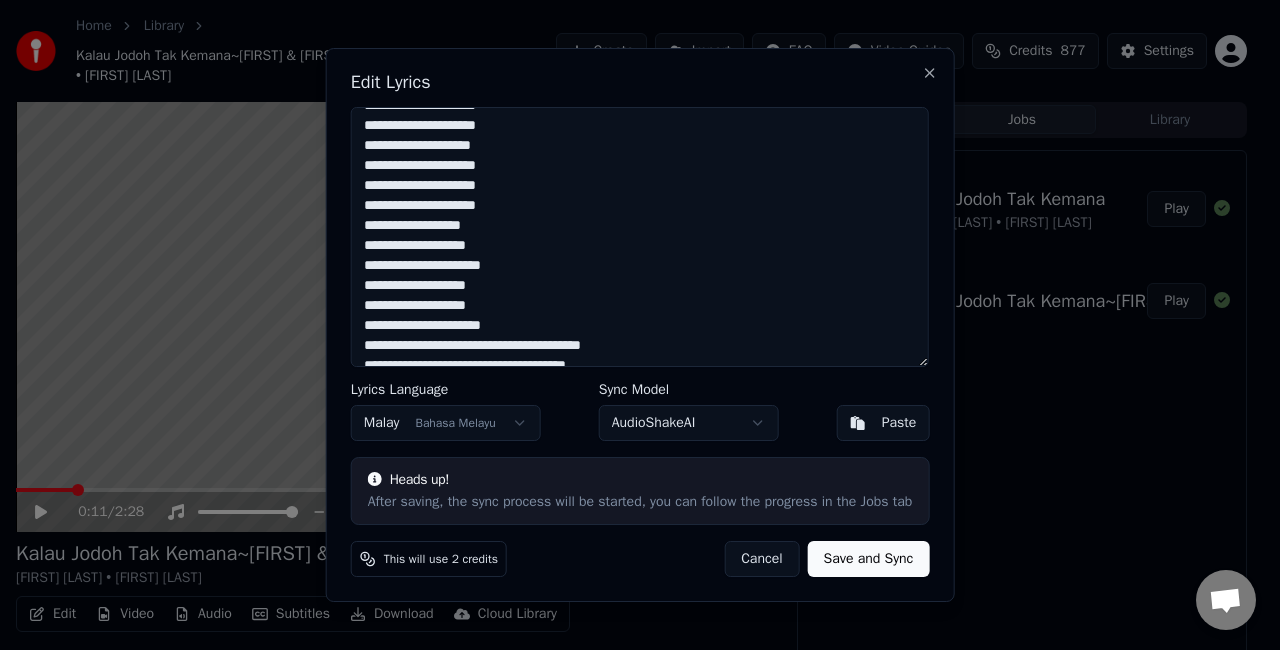 scroll, scrollTop: 200, scrollLeft: 0, axis: vertical 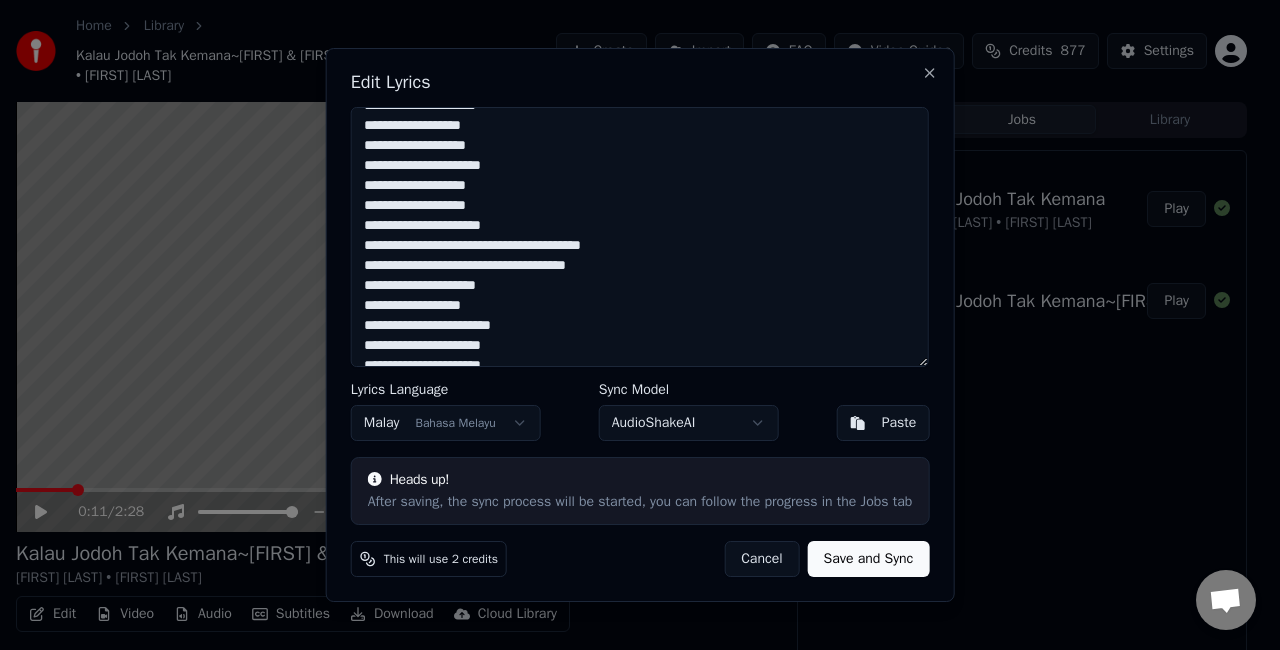 click on "**********" at bounding box center (640, 237) 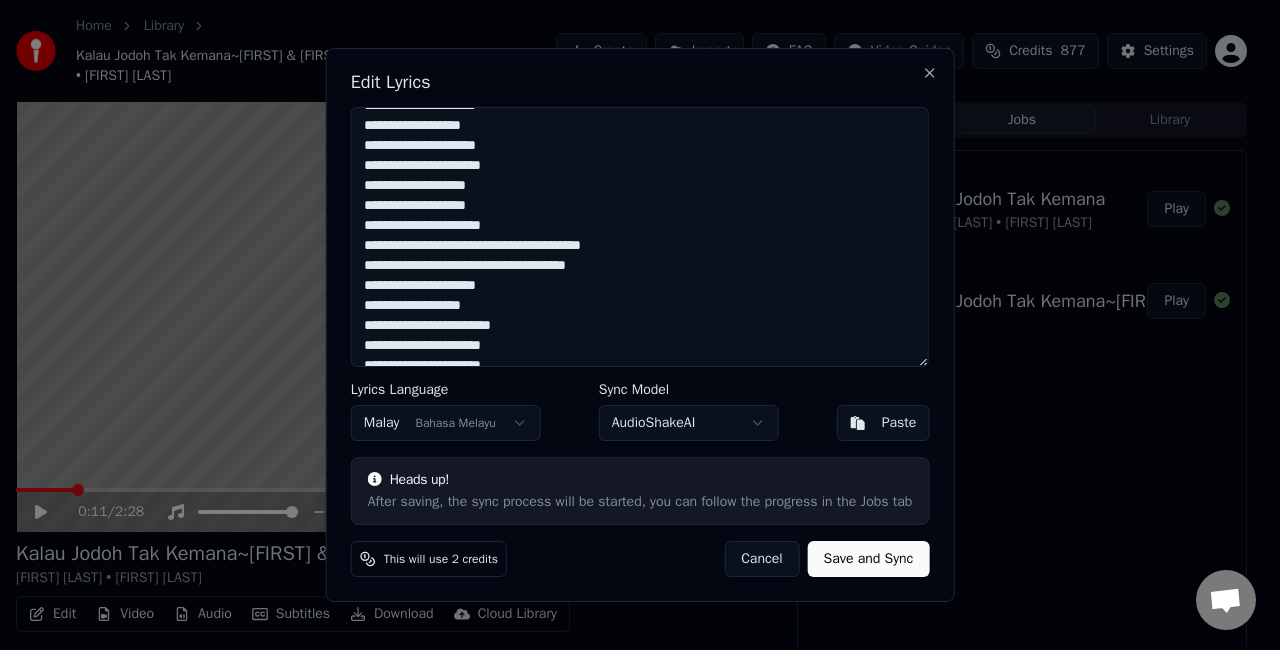 click on "**********" at bounding box center (640, 237) 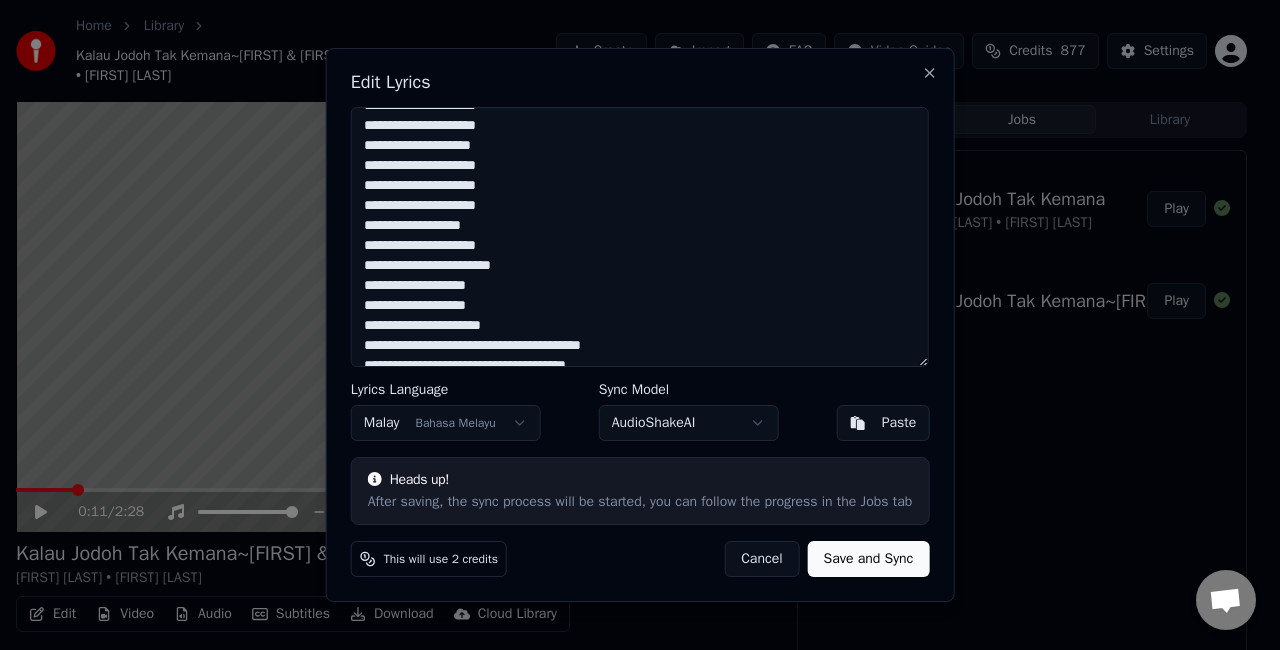 scroll, scrollTop: 200, scrollLeft: 0, axis: vertical 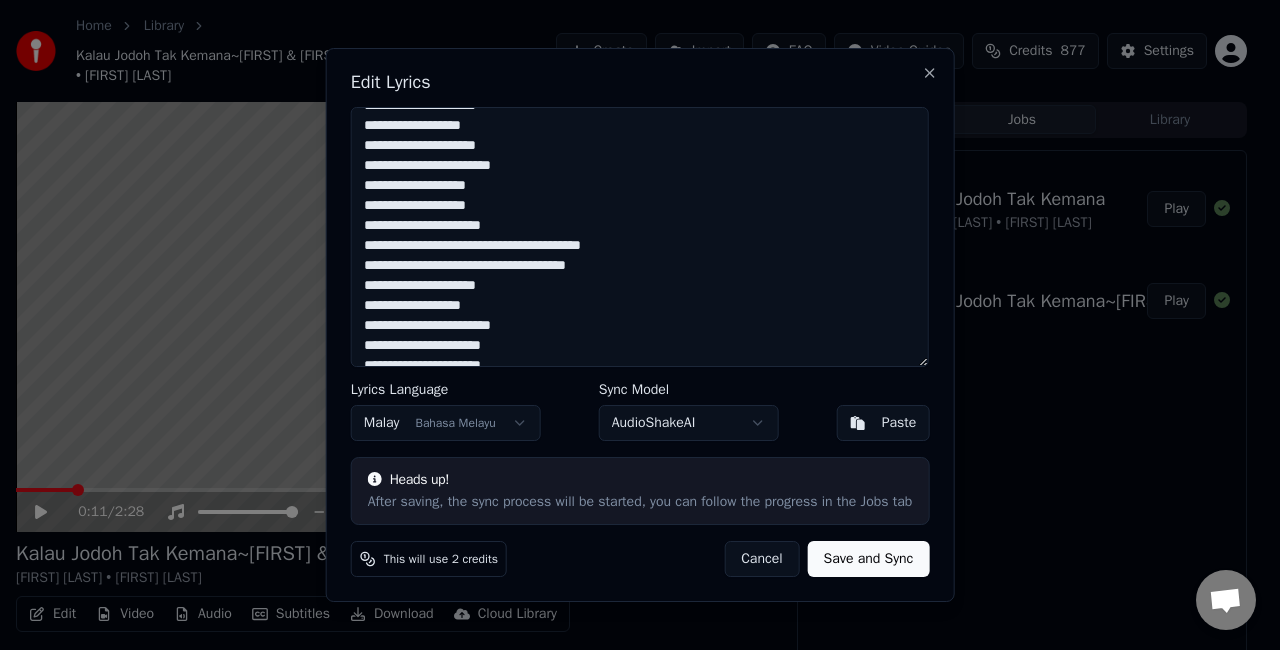 drag, startPoint x: 365, startPoint y: 184, endPoint x: 414, endPoint y: 215, distance: 57.982758 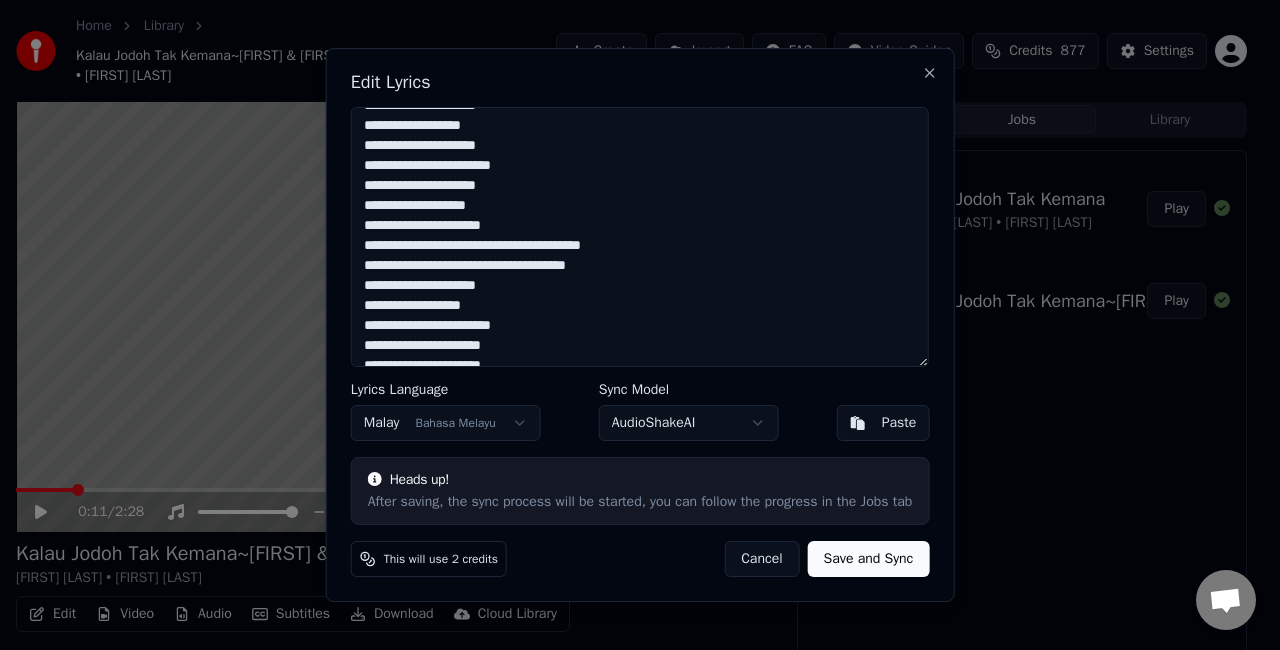 click on "**********" at bounding box center [640, 237] 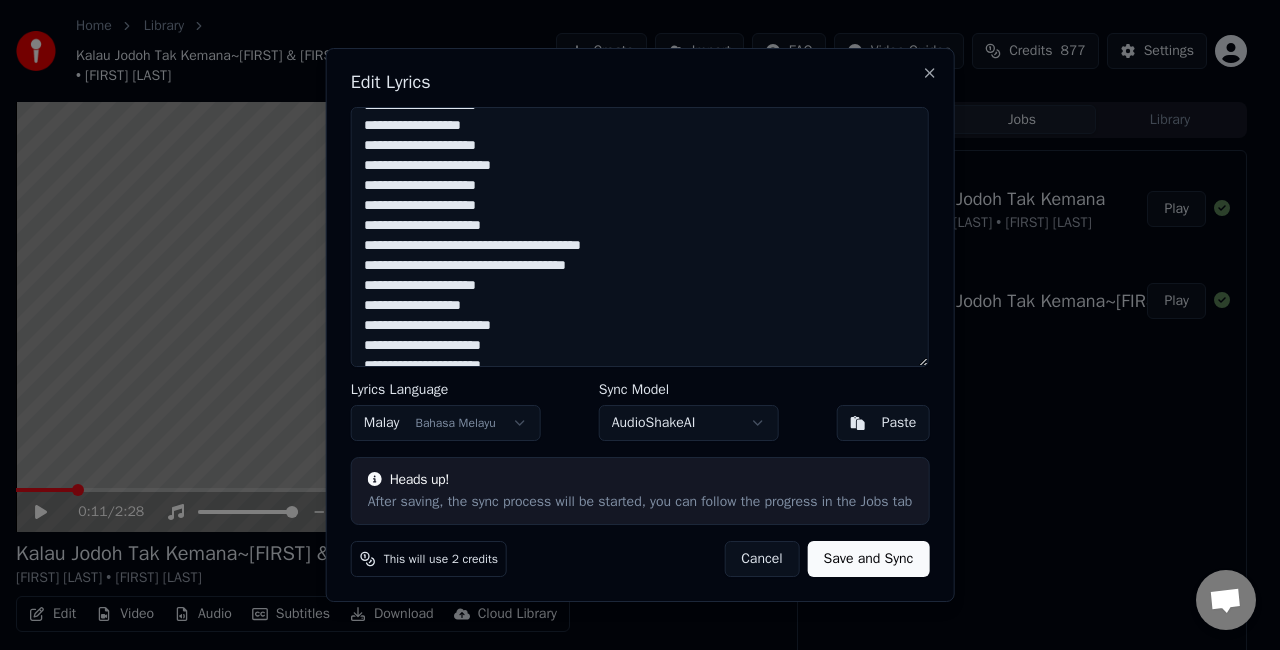 click on "**********" at bounding box center [640, 237] 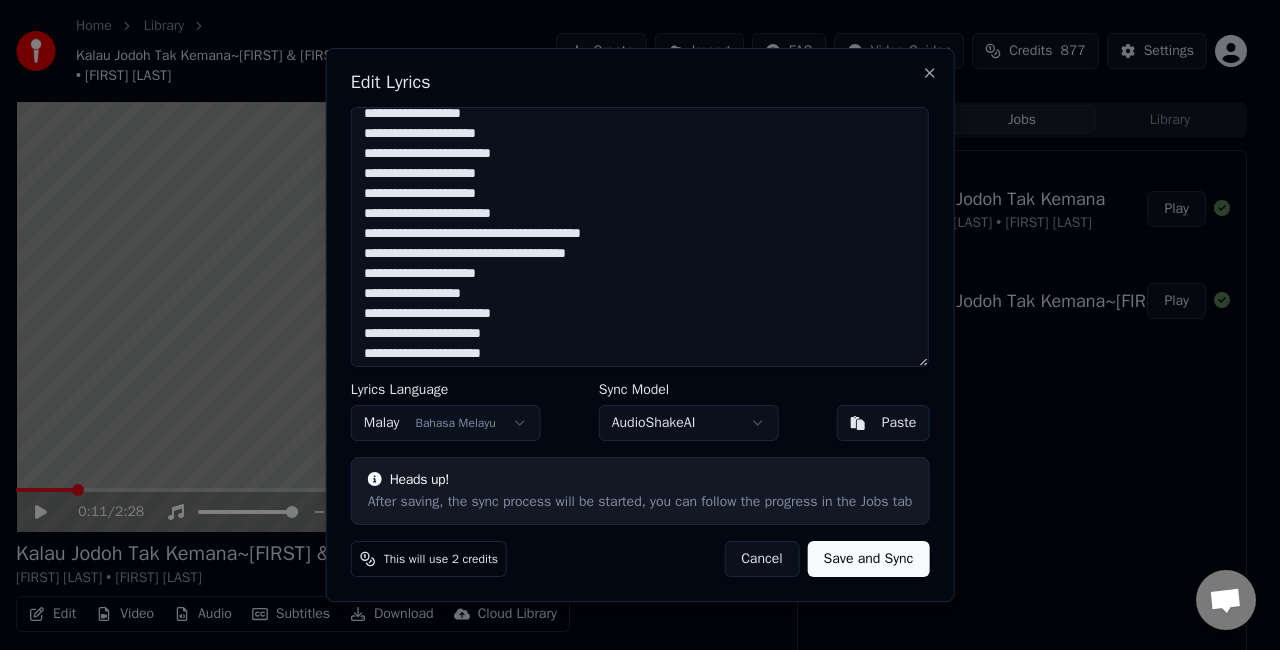 scroll, scrollTop: 216, scrollLeft: 0, axis: vertical 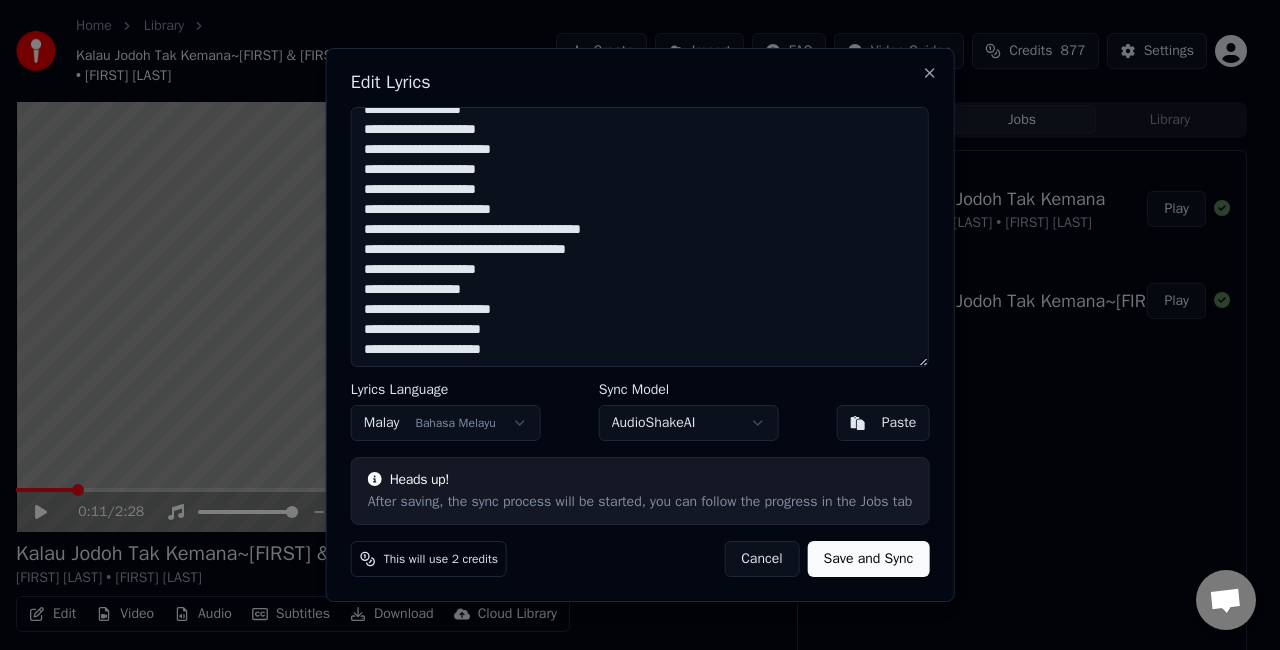 click on "**********" at bounding box center [640, 237] 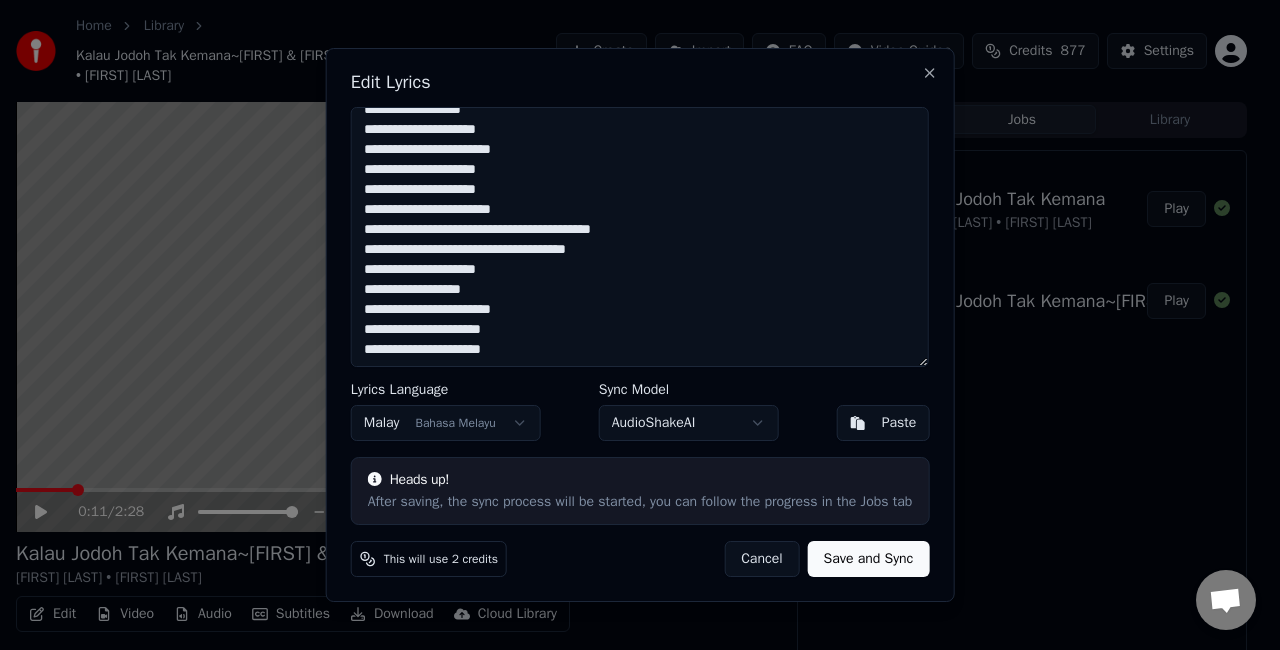 click on "**********" at bounding box center (640, 237) 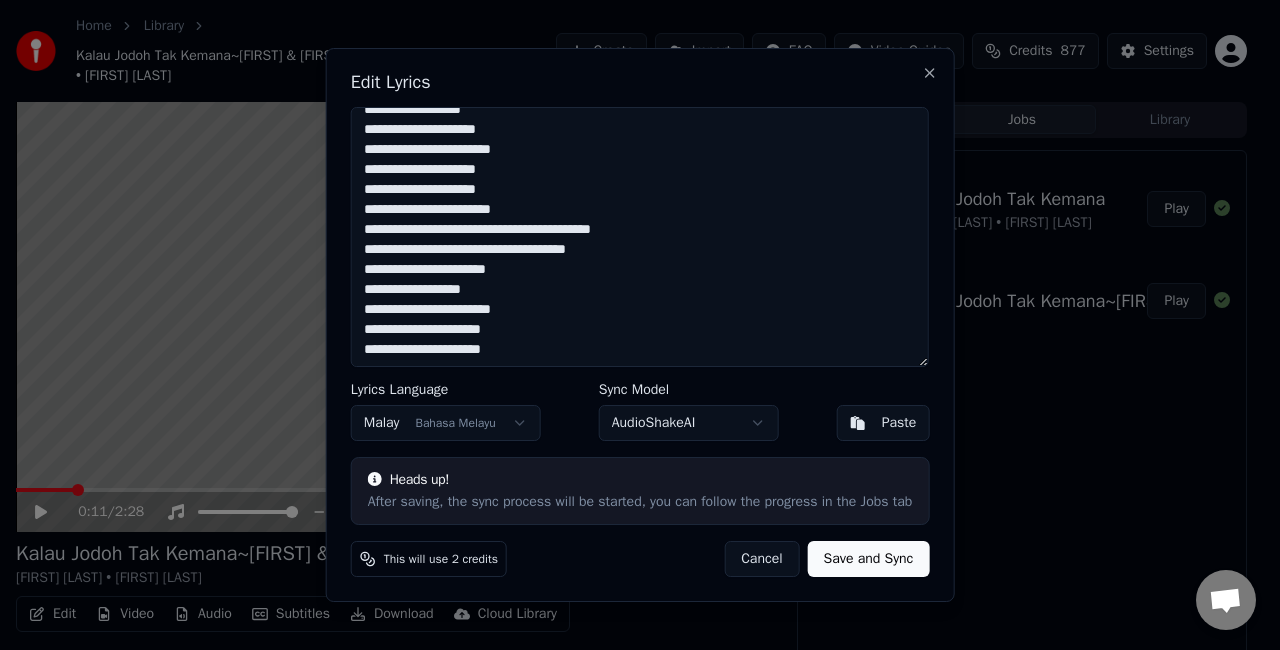 click on "**********" at bounding box center [640, 237] 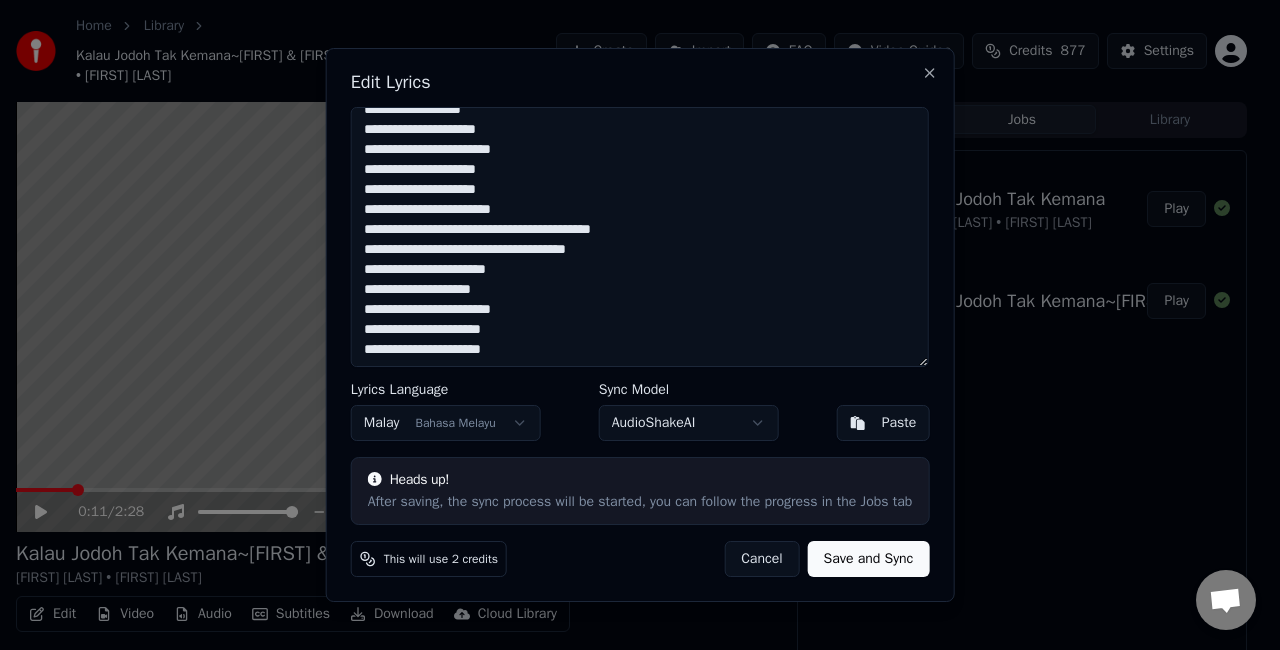 click on "**********" at bounding box center [640, 237] 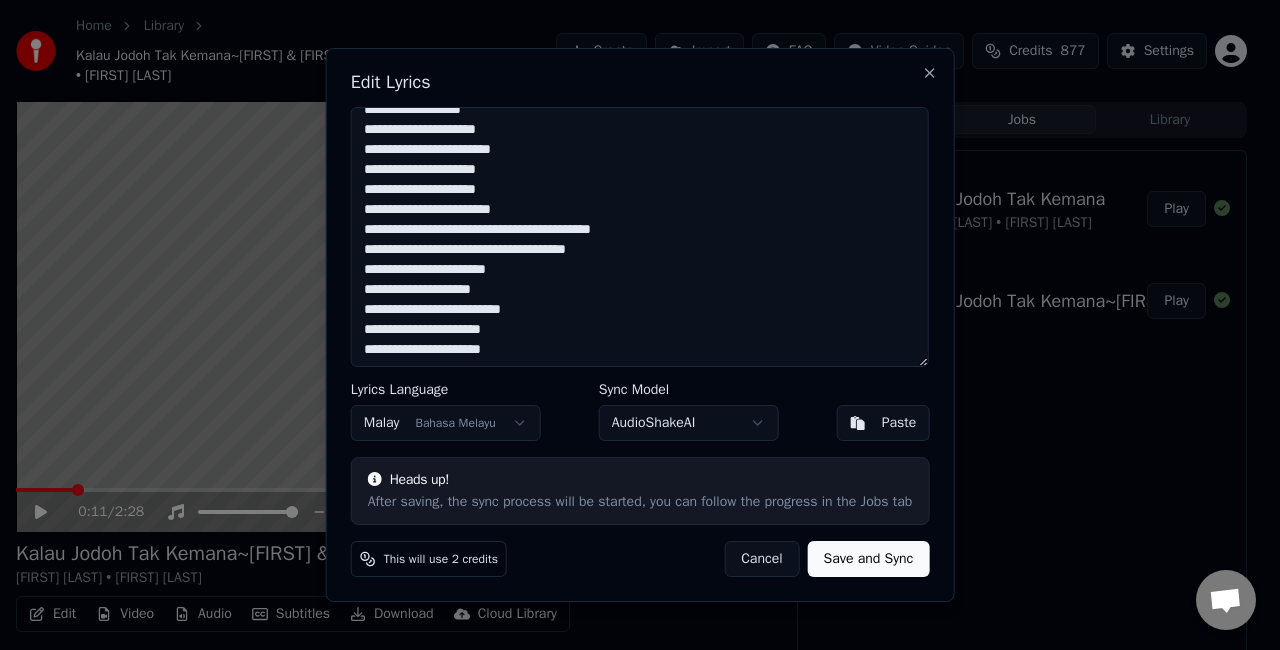 click on "**********" at bounding box center [640, 237] 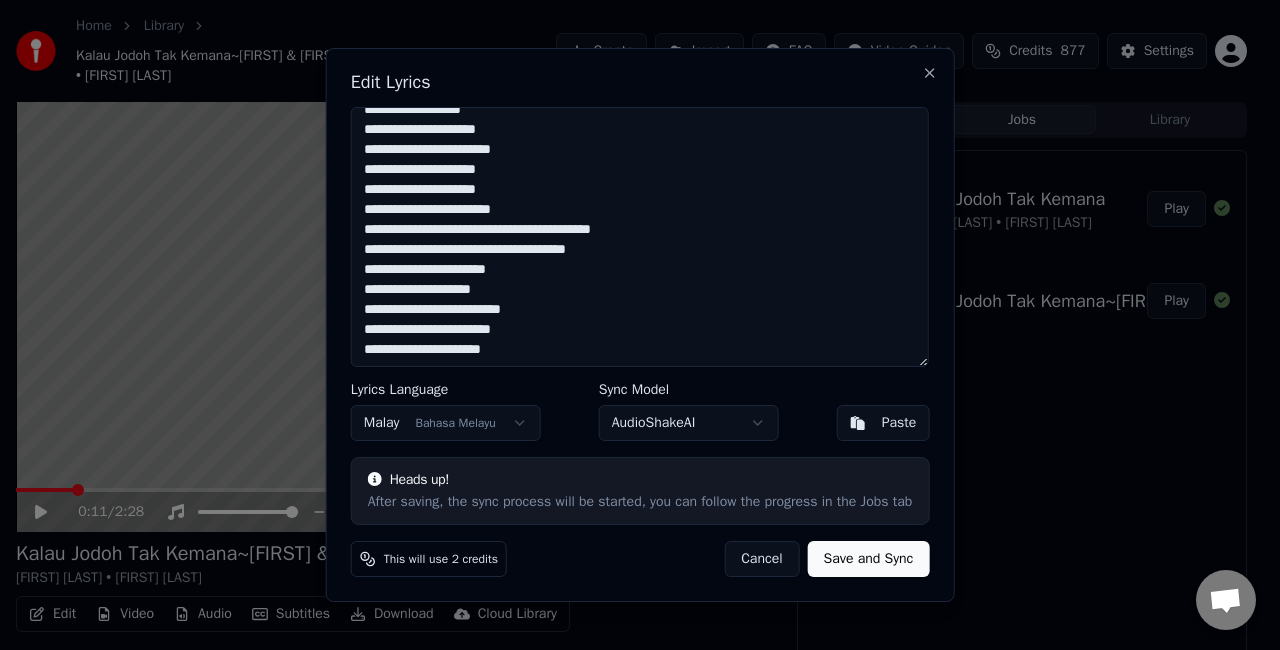 click on "**********" at bounding box center [640, 237] 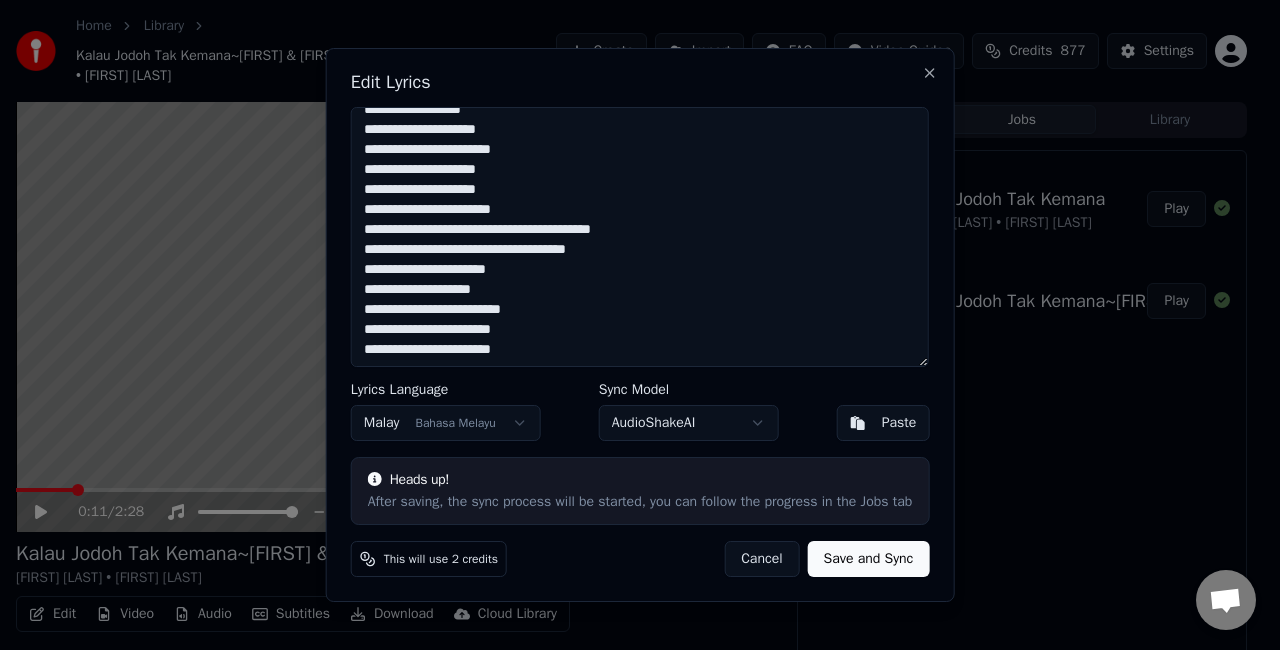 click on "**********" at bounding box center [640, 237] 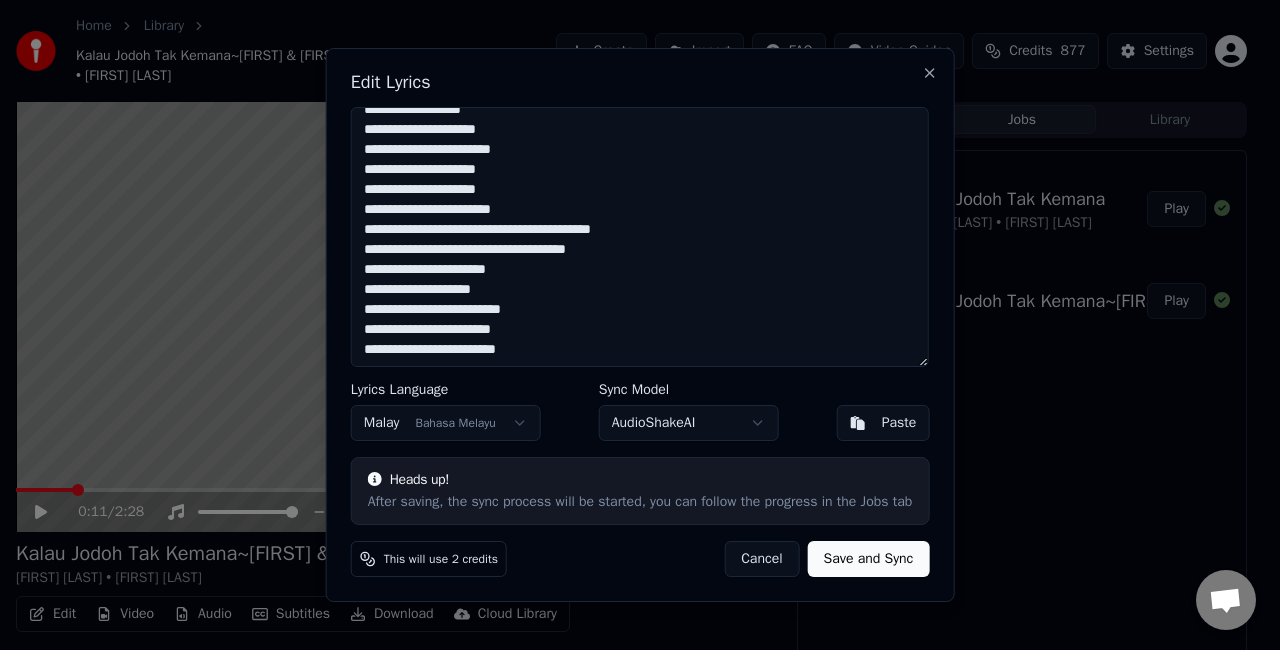 click on "**********" at bounding box center (640, 237) 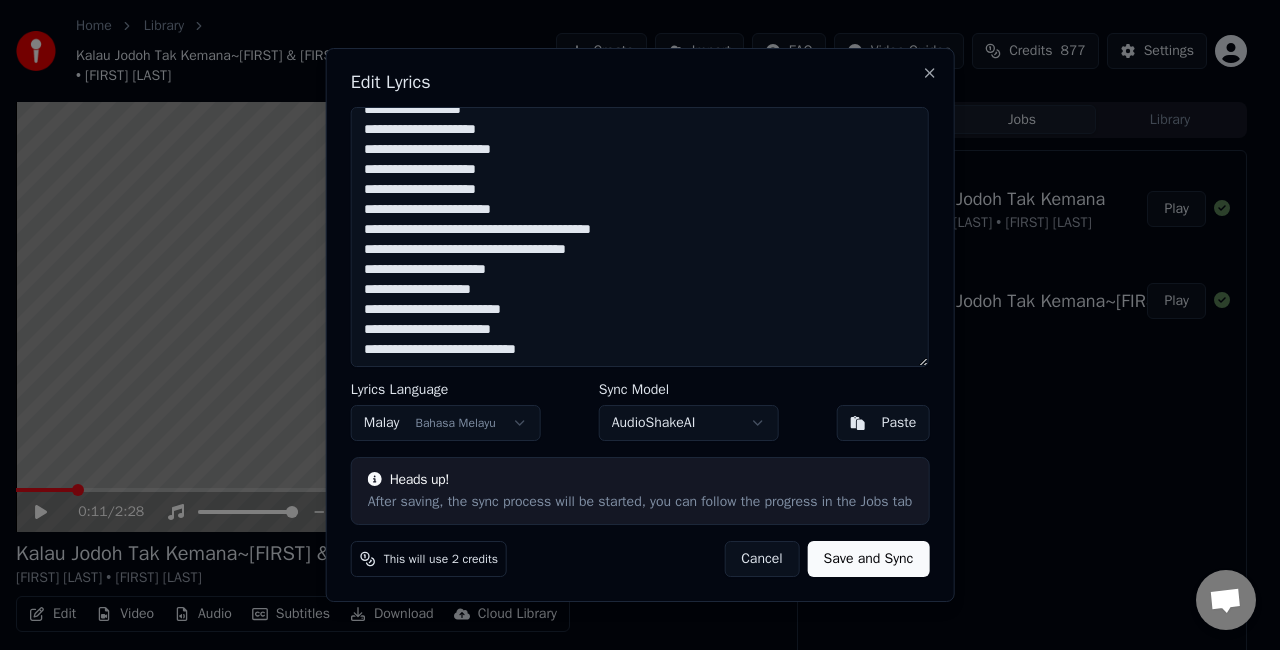 scroll, scrollTop: 228, scrollLeft: 0, axis: vertical 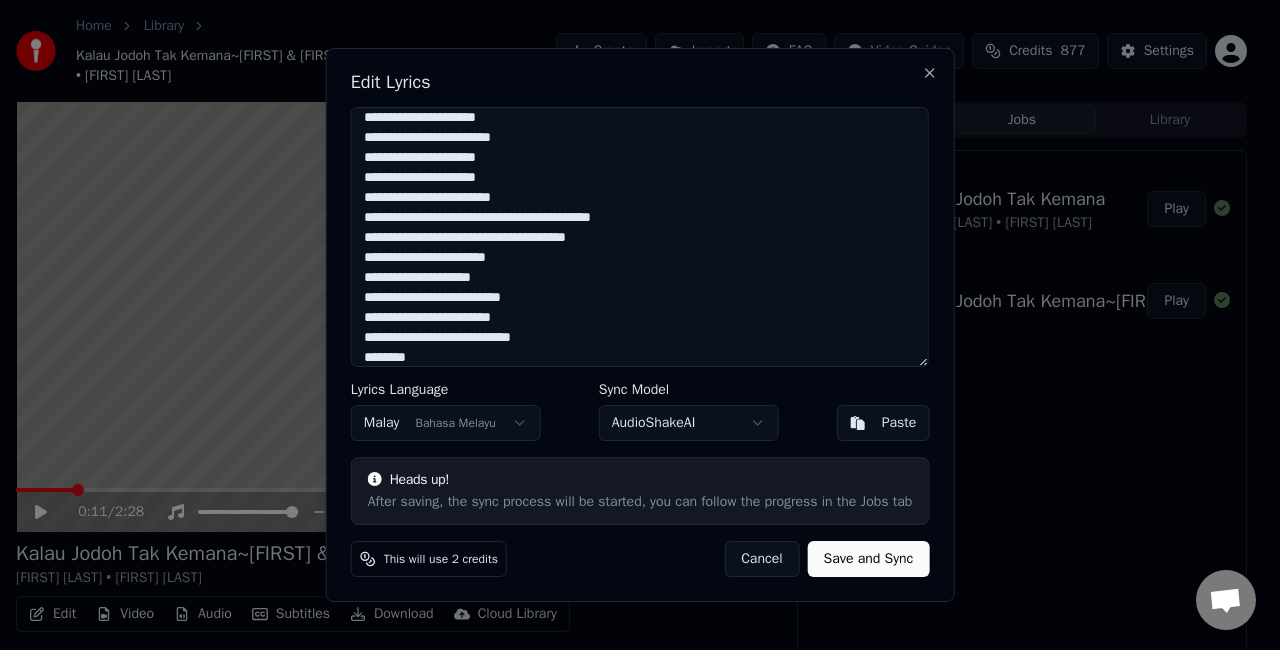 type on "**********" 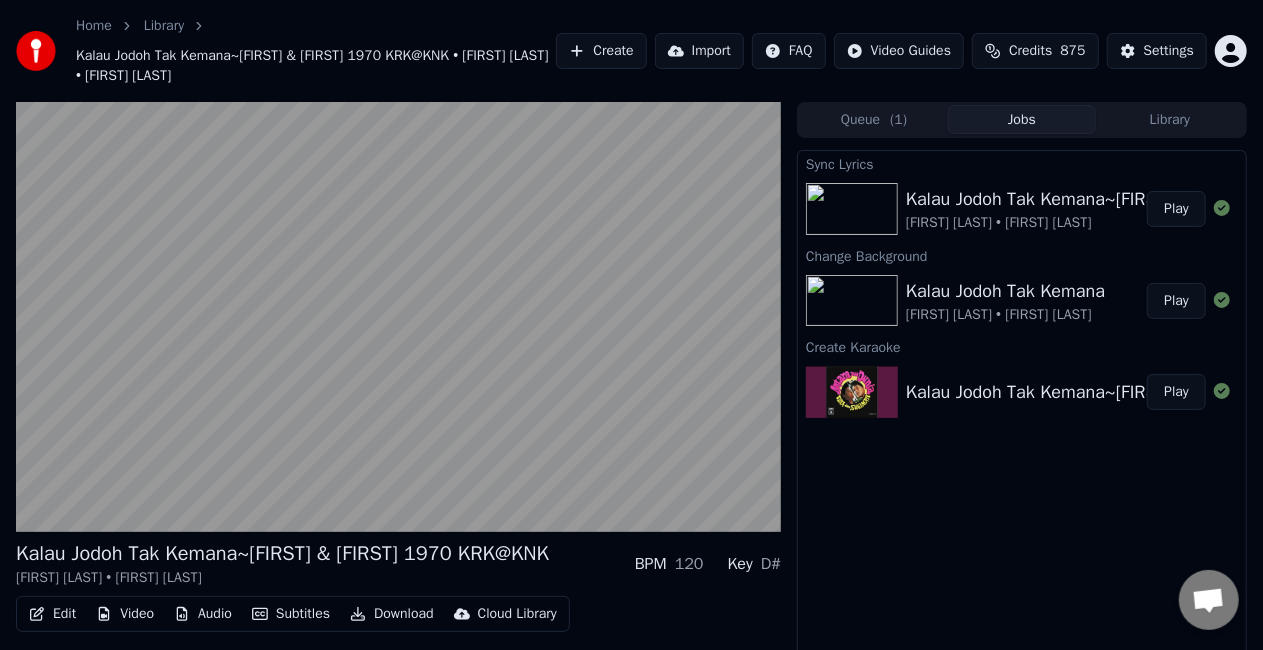 click on "Play" at bounding box center (1176, 209) 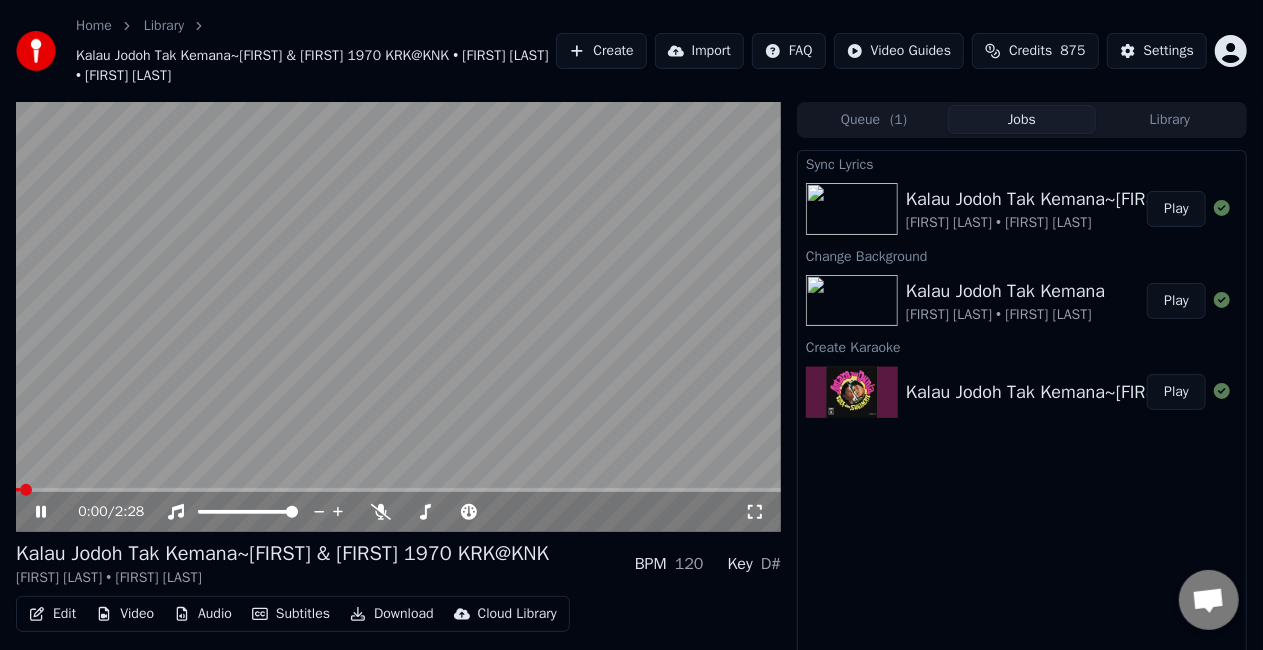 click on "Subtitles" at bounding box center [291, 614] 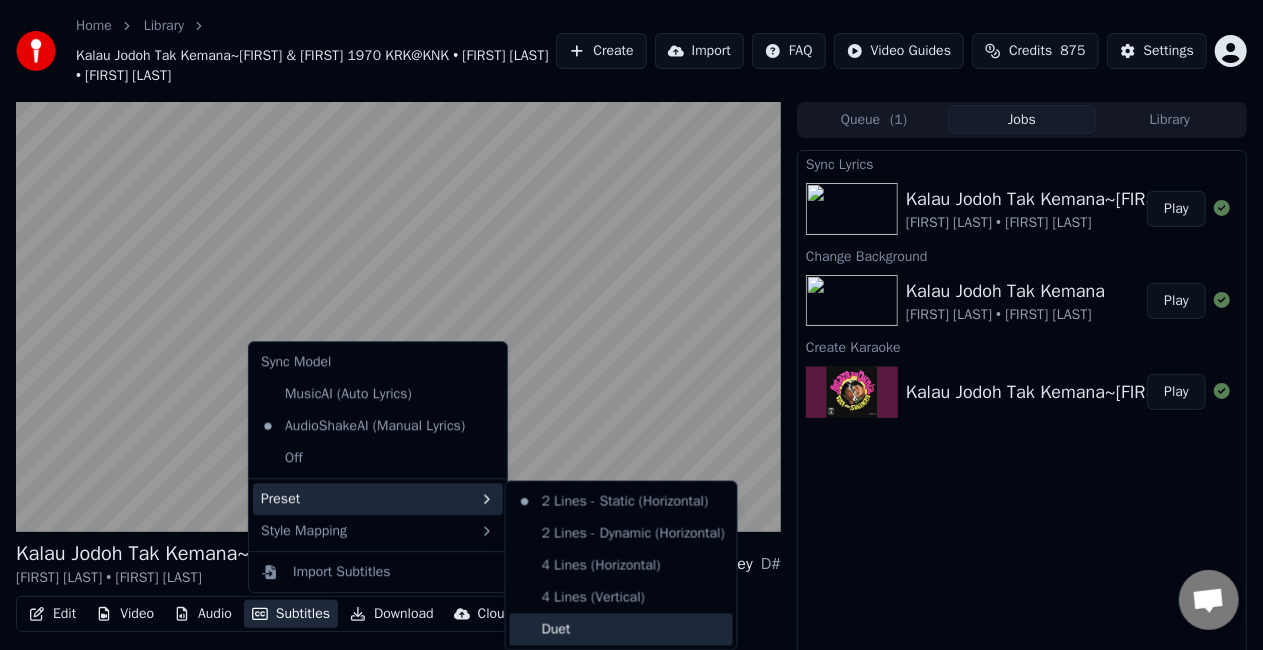 click on "Duet" at bounding box center [621, 630] 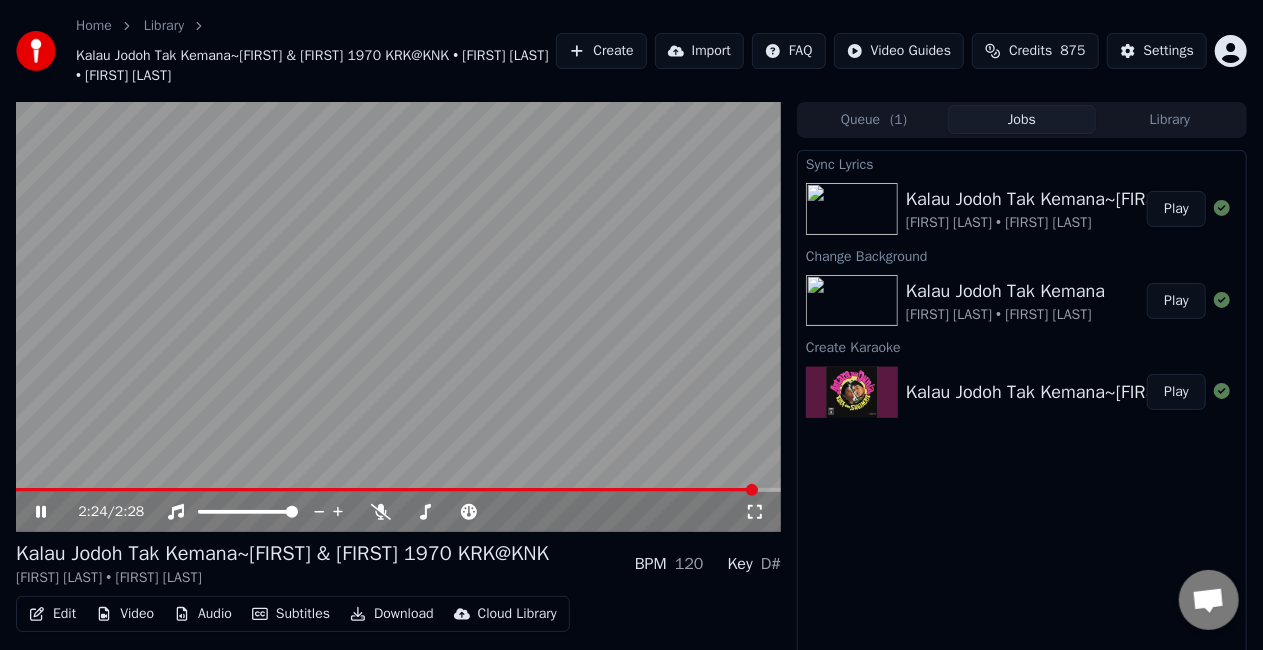 click 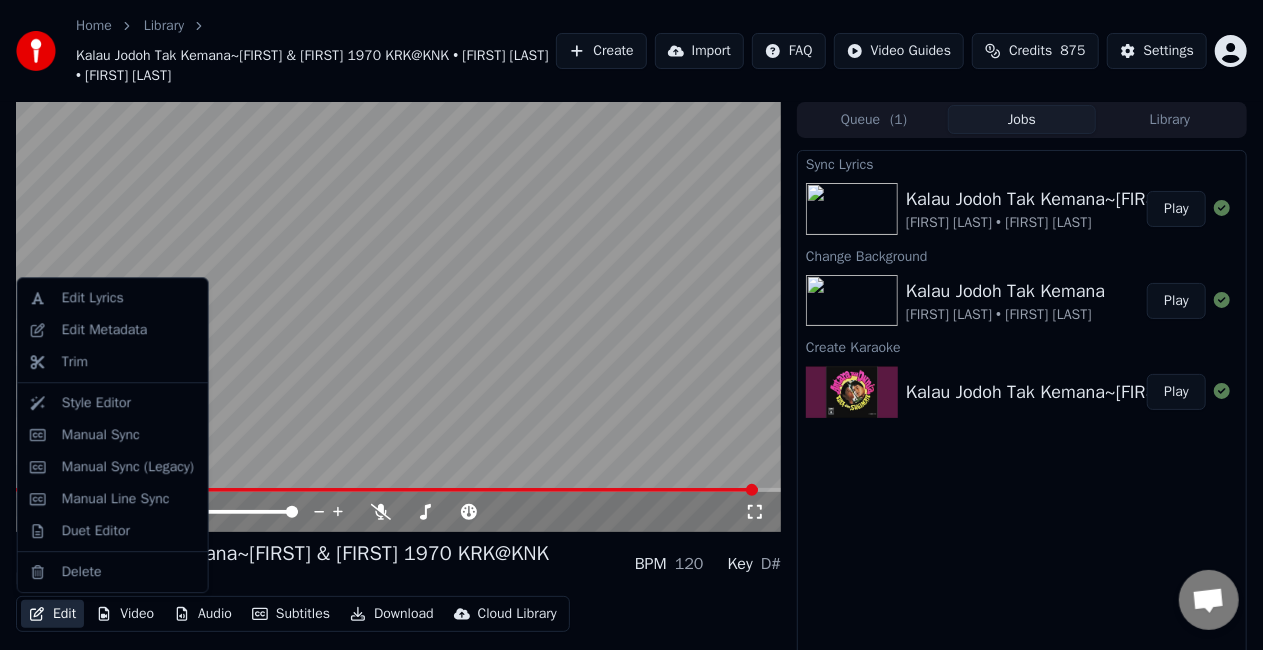 click on "Edit" at bounding box center (52, 614) 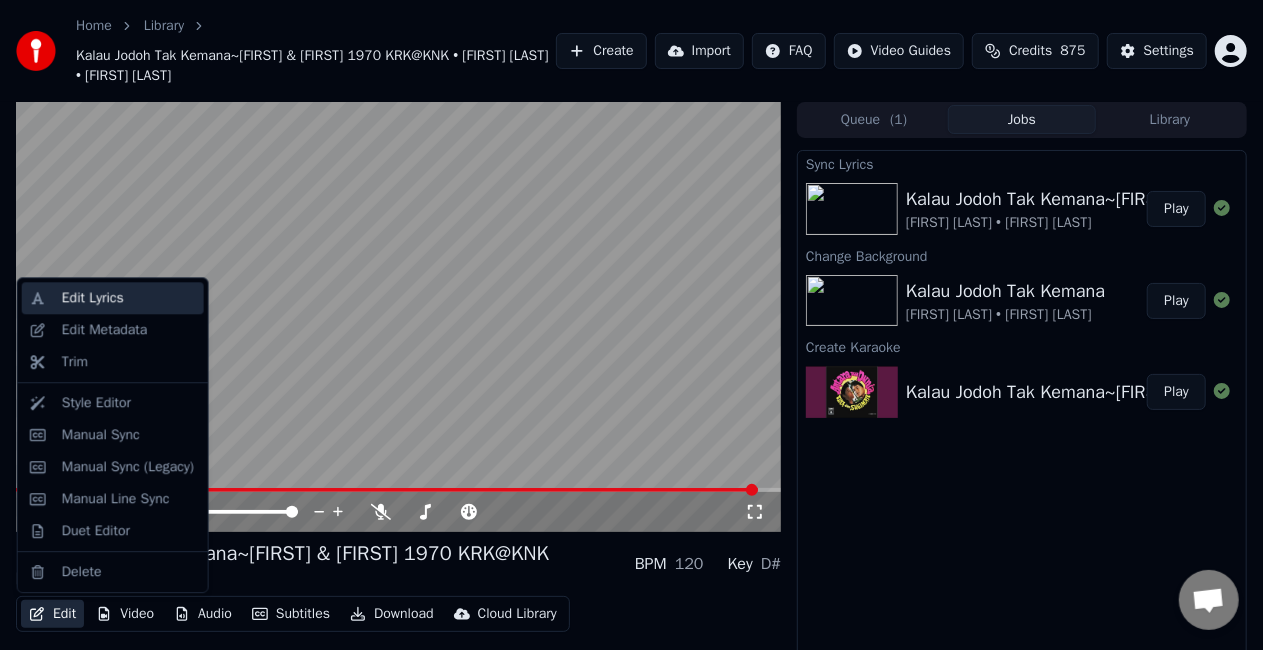 click on "Edit Lyrics" at bounding box center (129, 298) 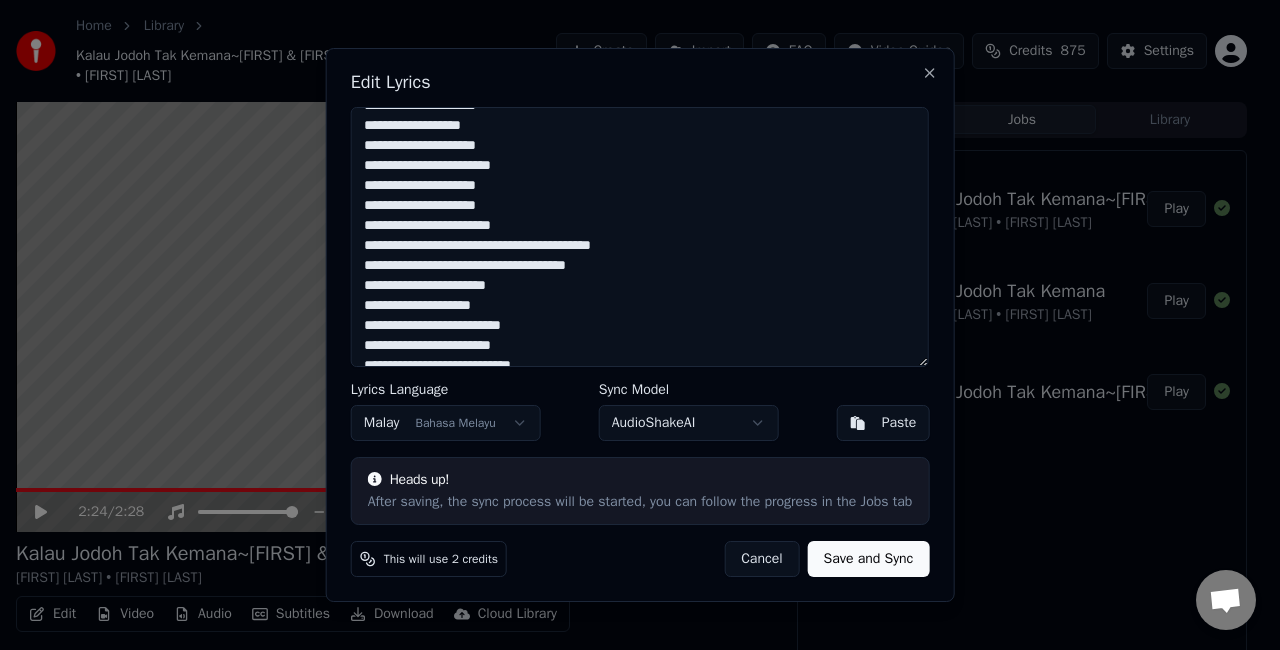 scroll, scrollTop: 236, scrollLeft: 0, axis: vertical 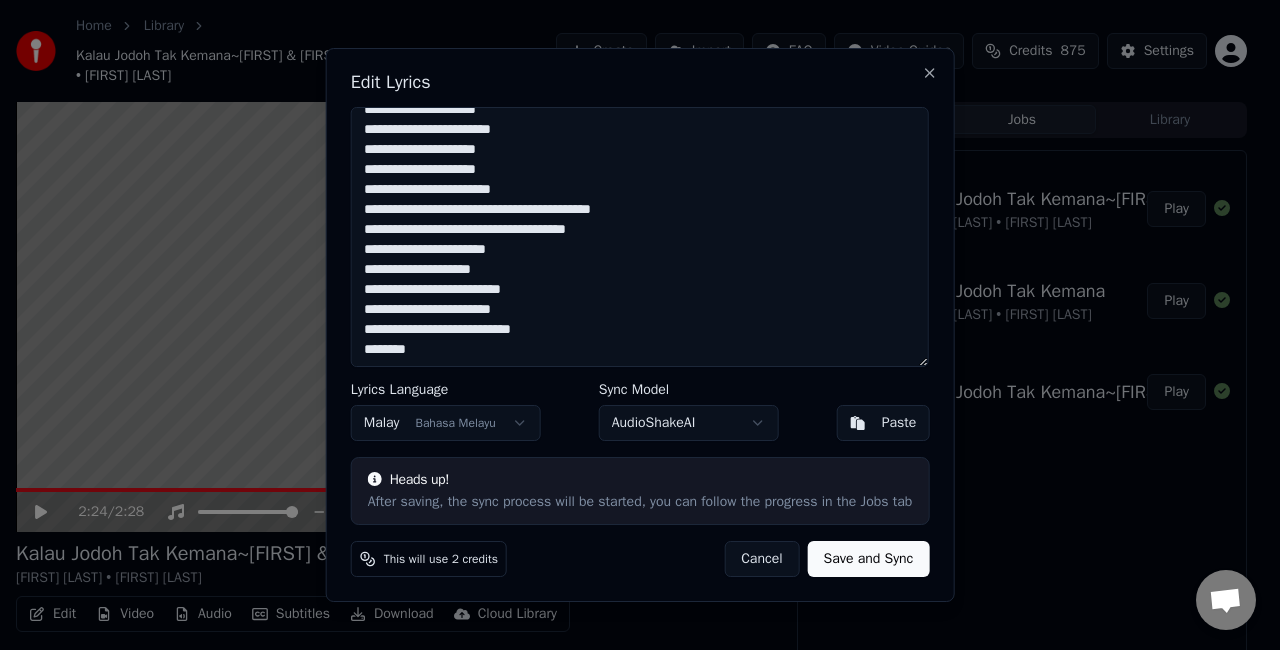 click on "**********" at bounding box center (640, 237) 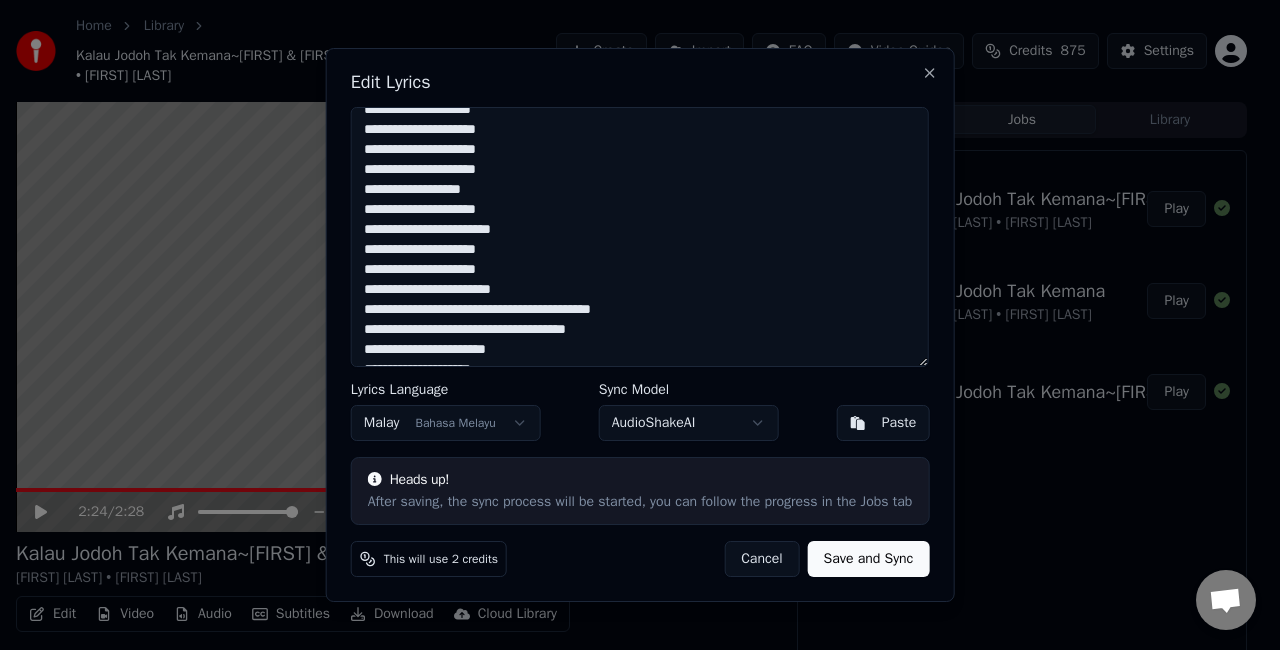 scroll, scrollTop: 236, scrollLeft: 0, axis: vertical 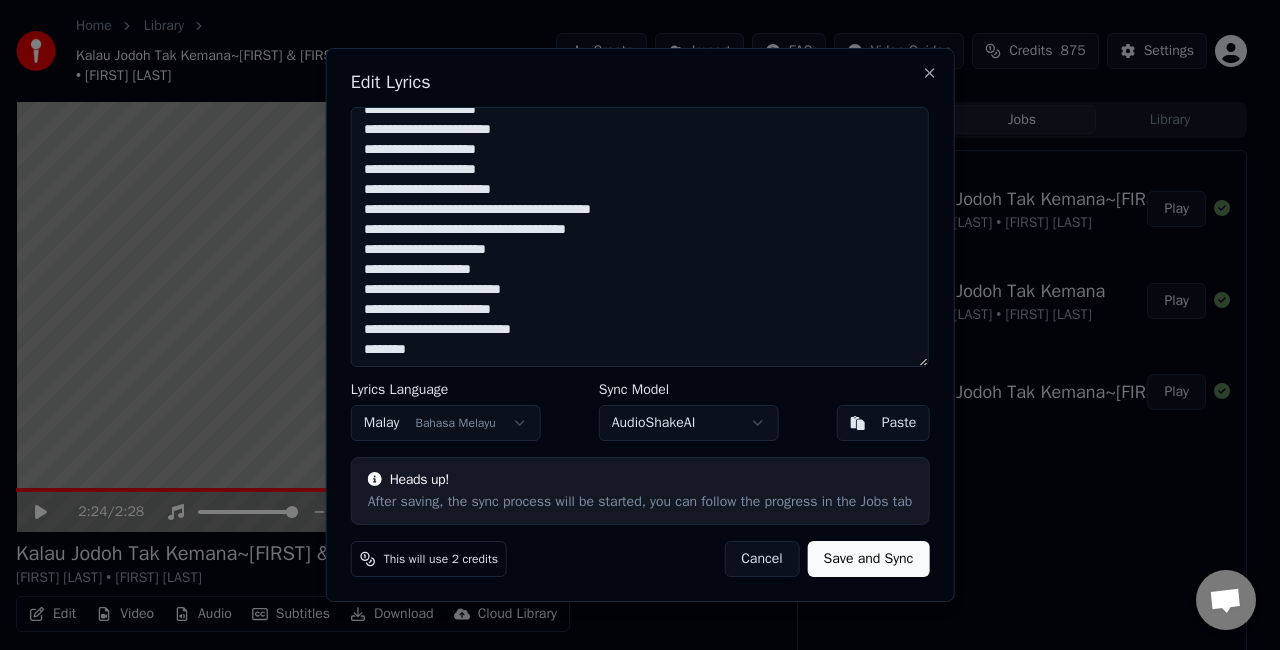 click on "**********" at bounding box center [640, 237] 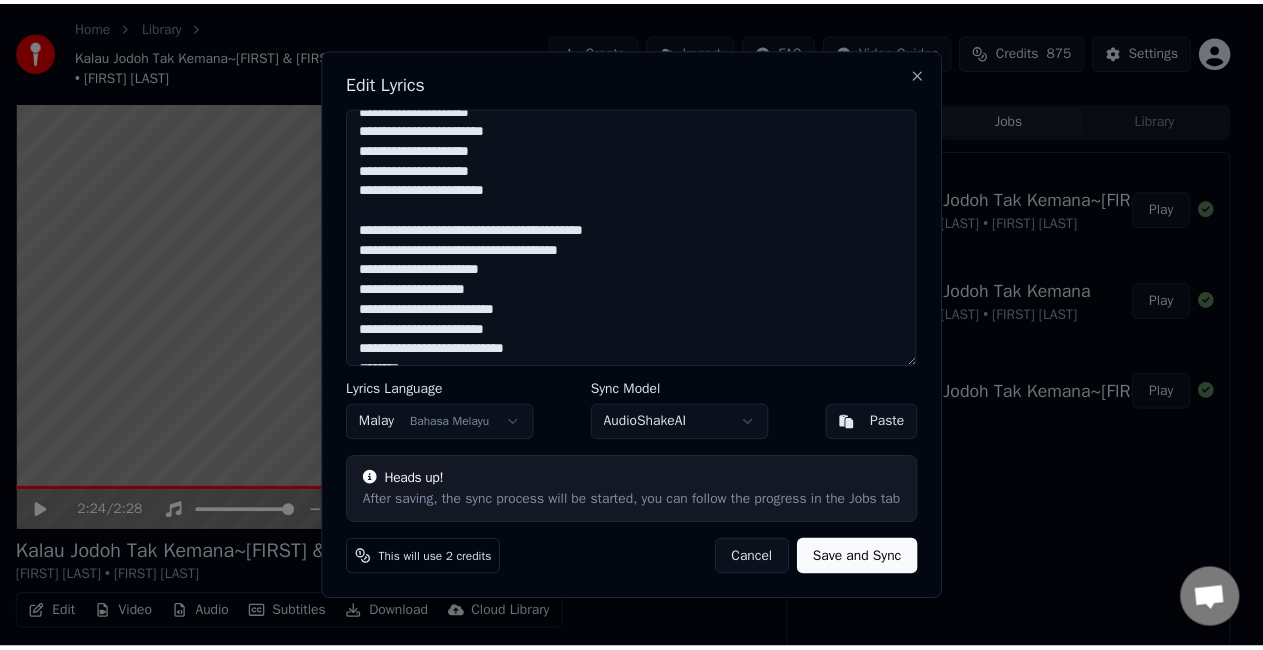 scroll, scrollTop: 257, scrollLeft: 0, axis: vertical 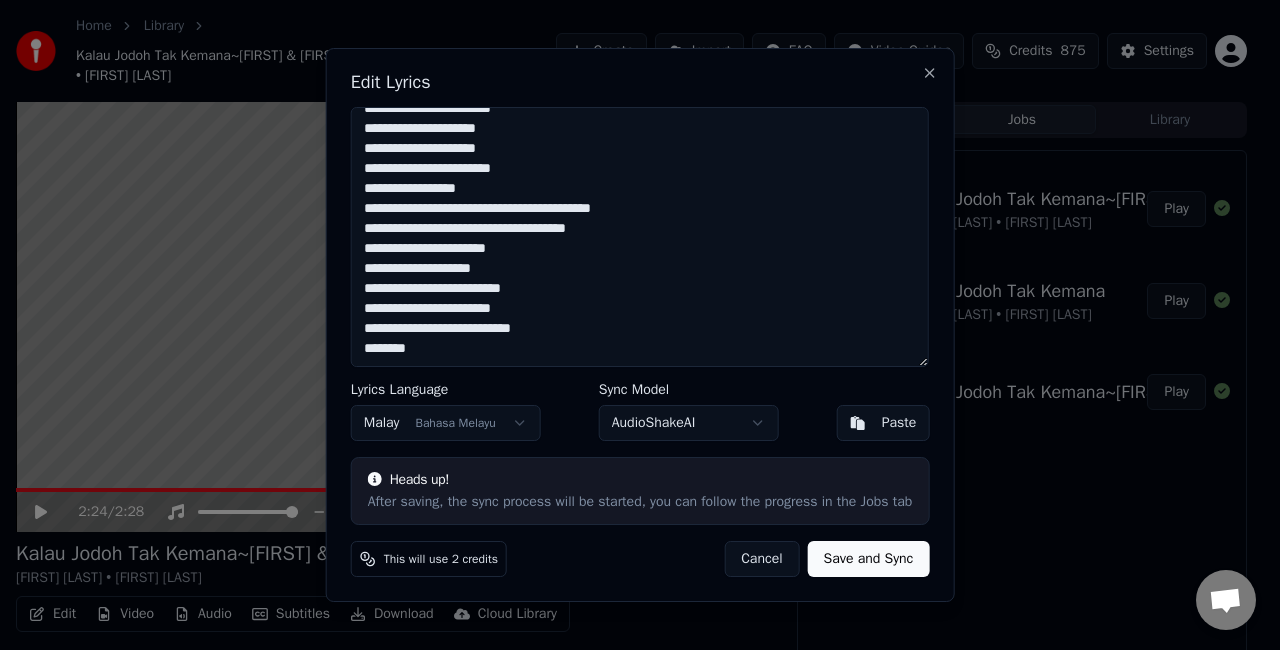 type on "**********" 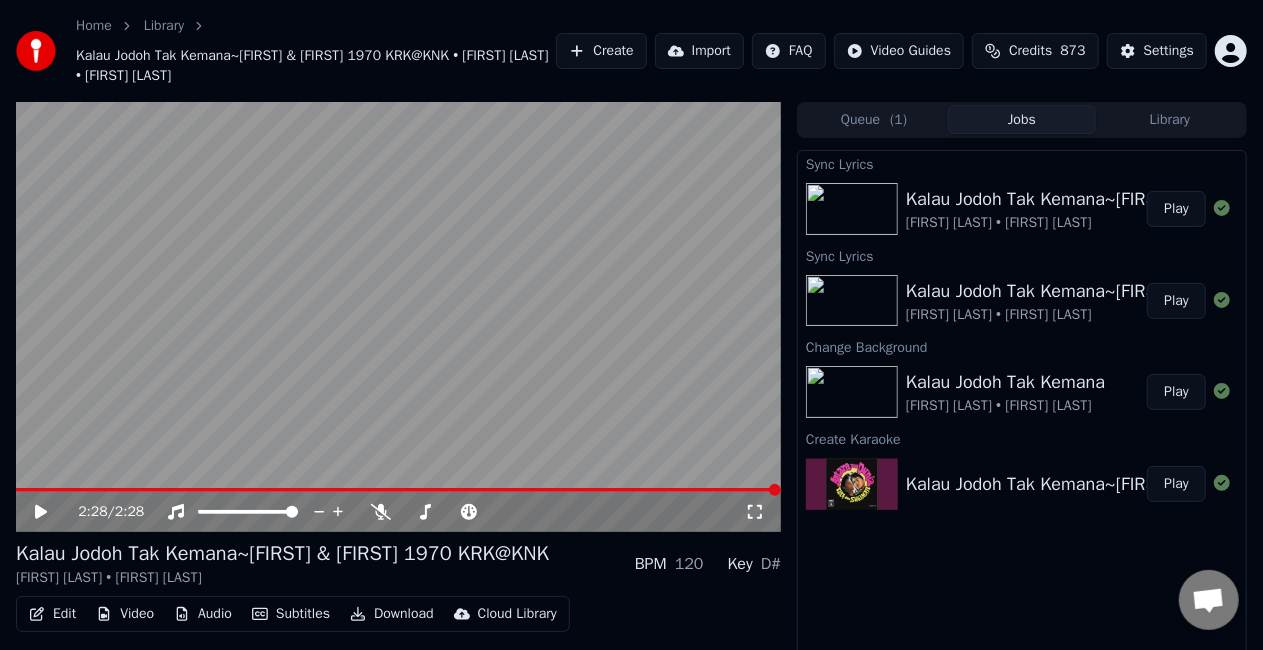 click on "Play" at bounding box center [1176, 209] 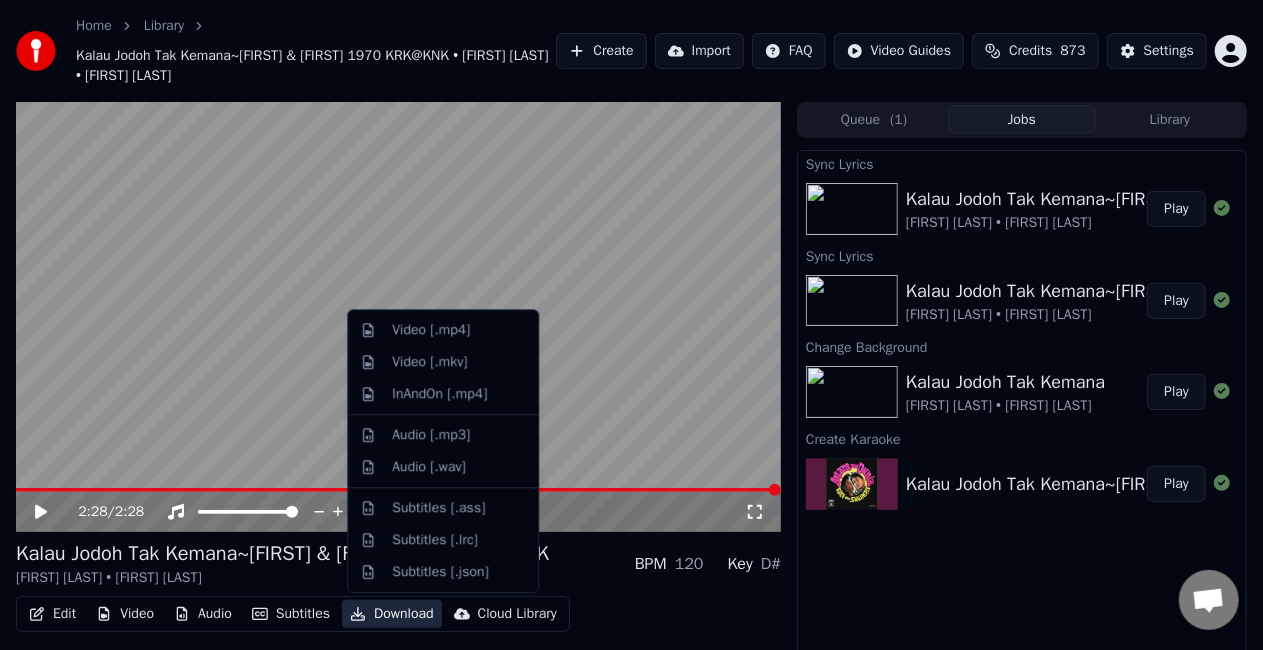 click on "Download" at bounding box center (392, 614) 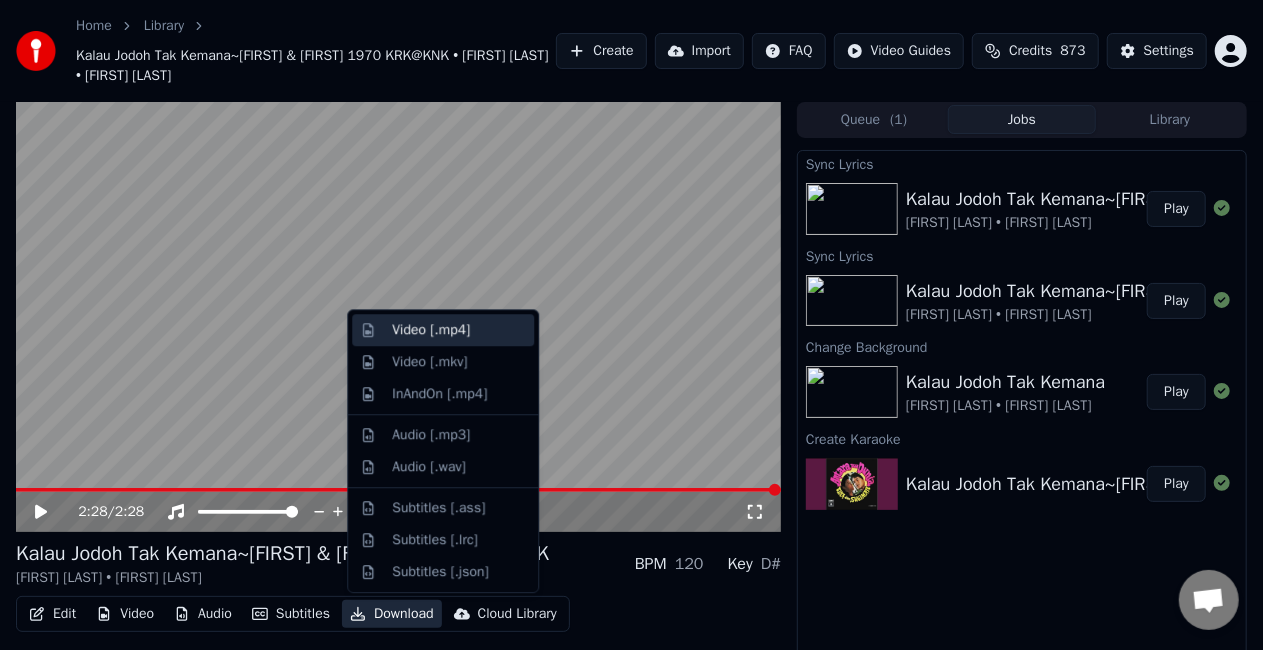 click on "Video [.mp4]" at bounding box center [431, 330] 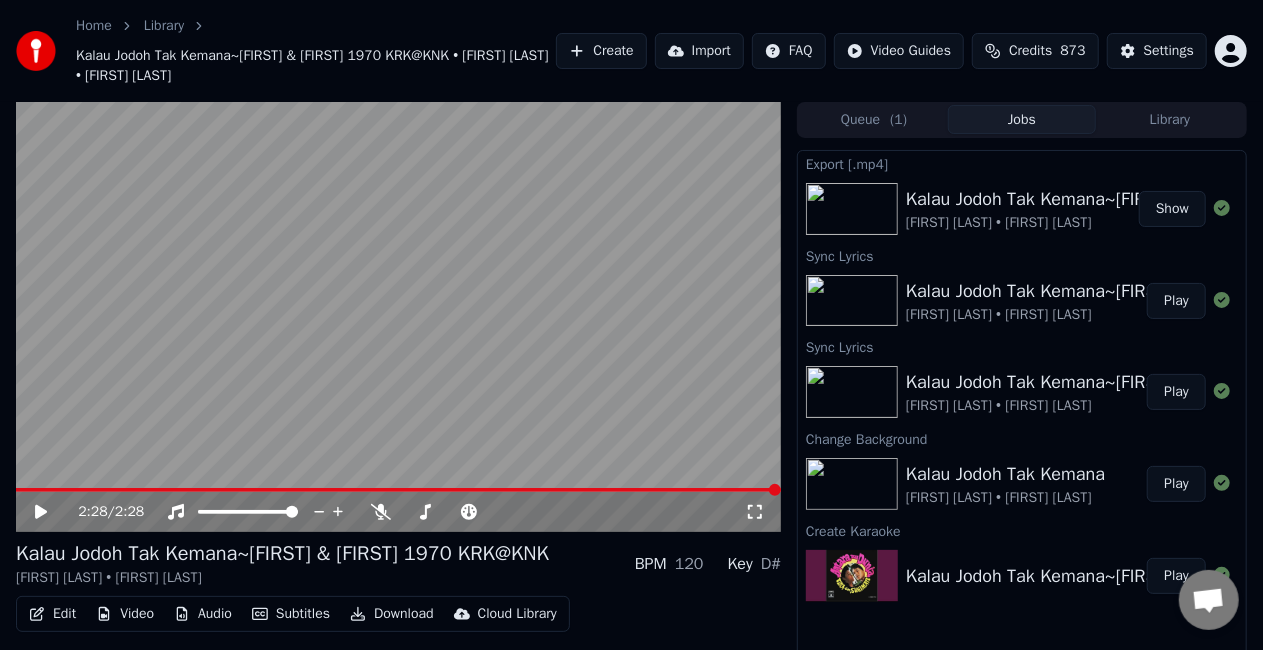 click on "Show" at bounding box center [1172, 209] 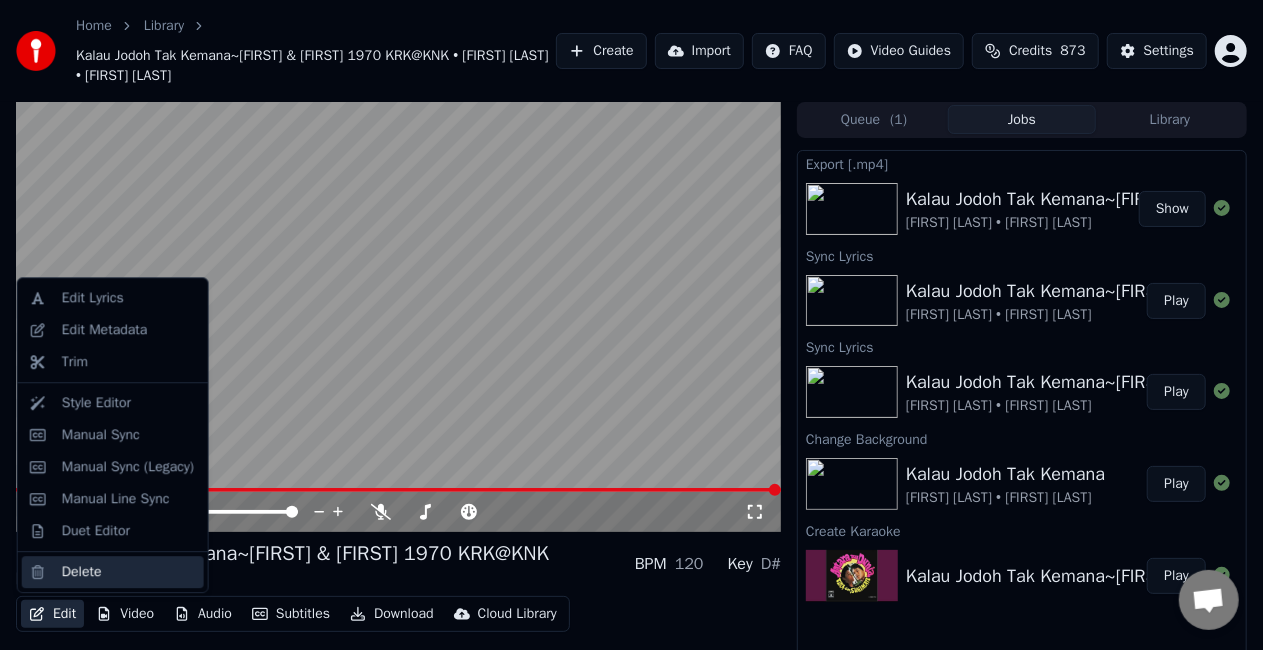 click on "Delete" at bounding box center (129, 572) 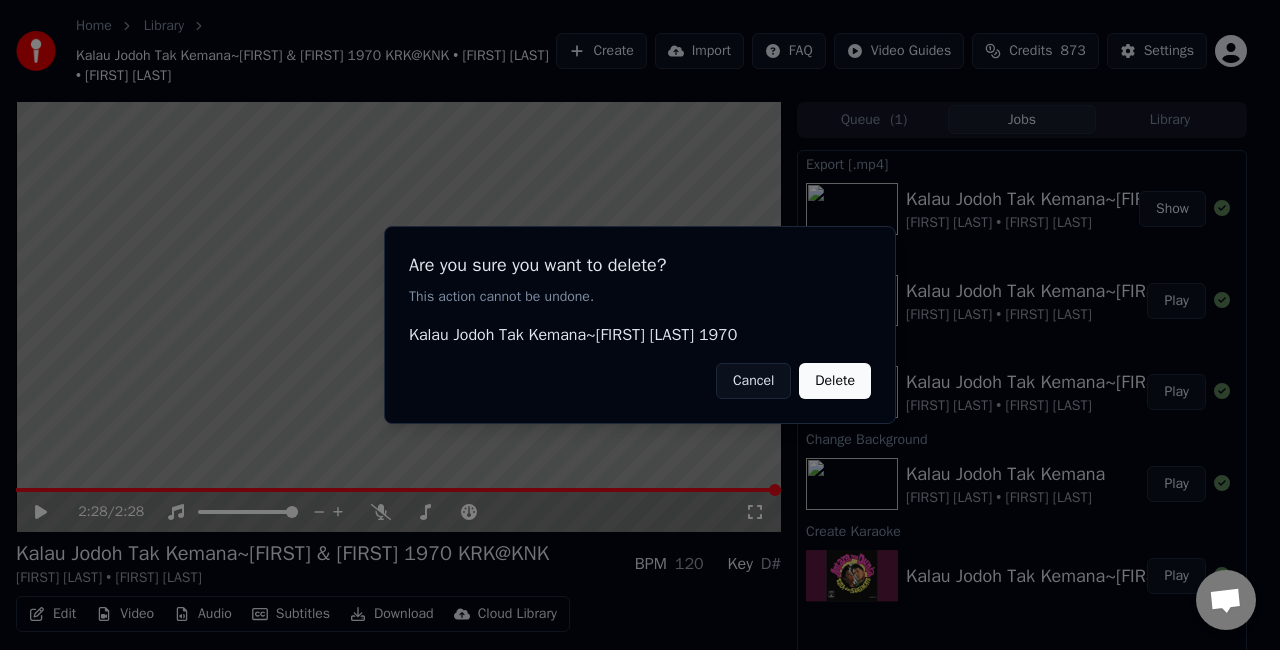 click on "Delete" at bounding box center (835, 381) 